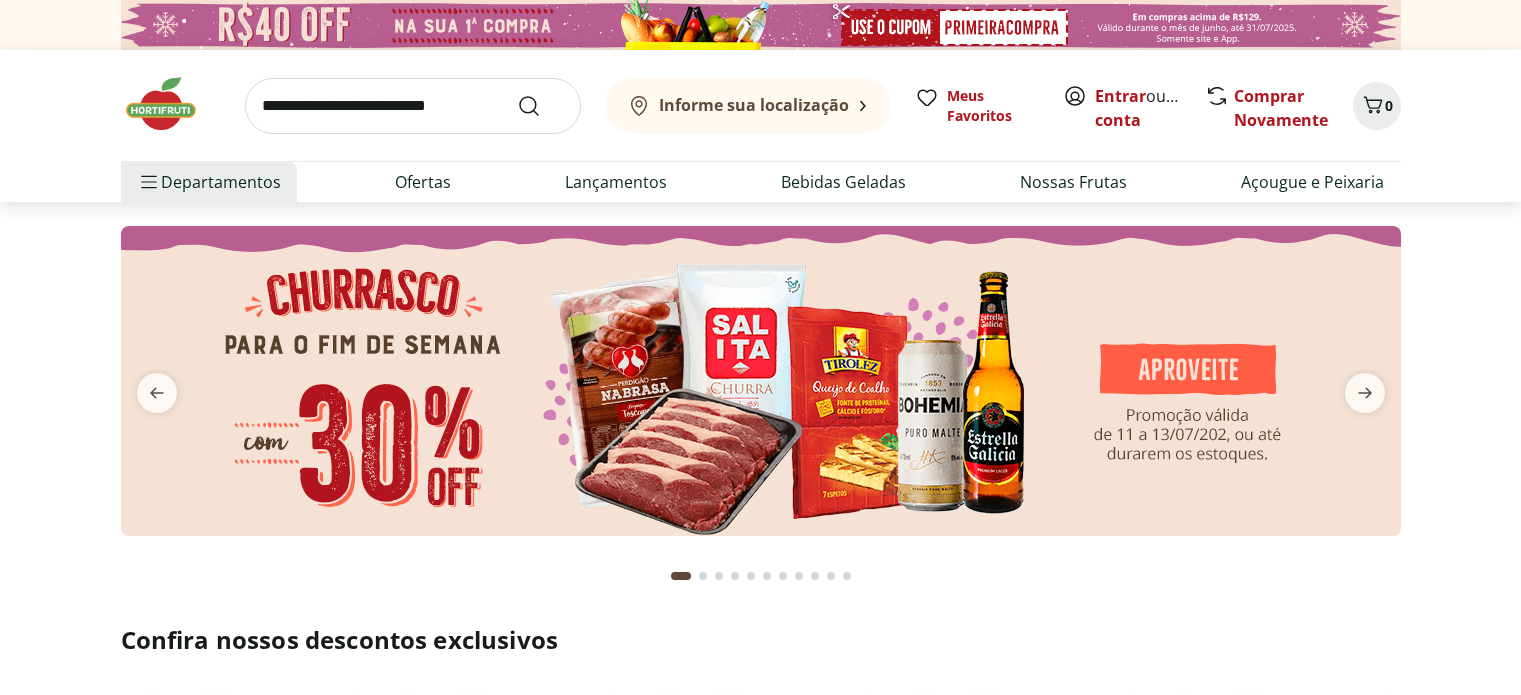 scroll, scrollTop: 0, scrollLeft: 0, axis: both 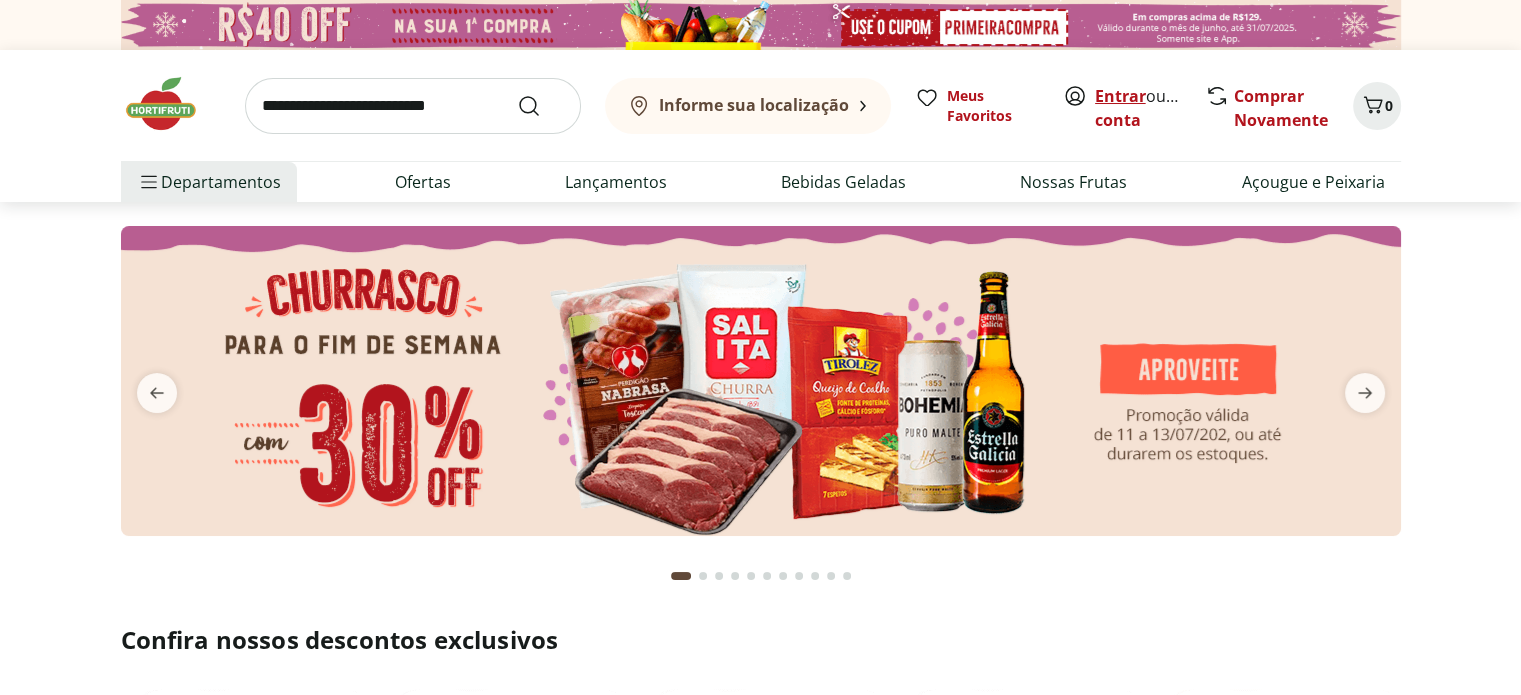 click on "Entrar" at bounding box center [1120, 96] 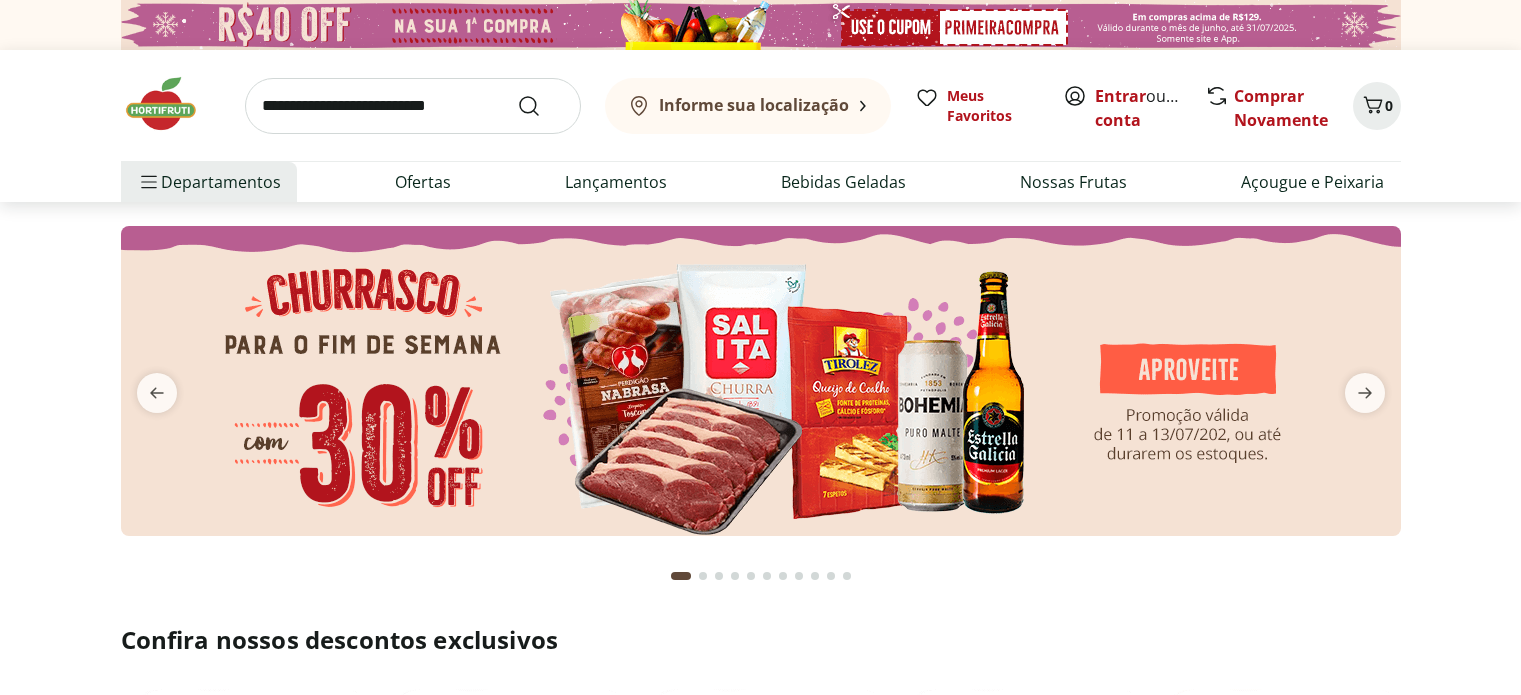 scroll, scrollTop: 0, scrollLeft: 0, axis: both 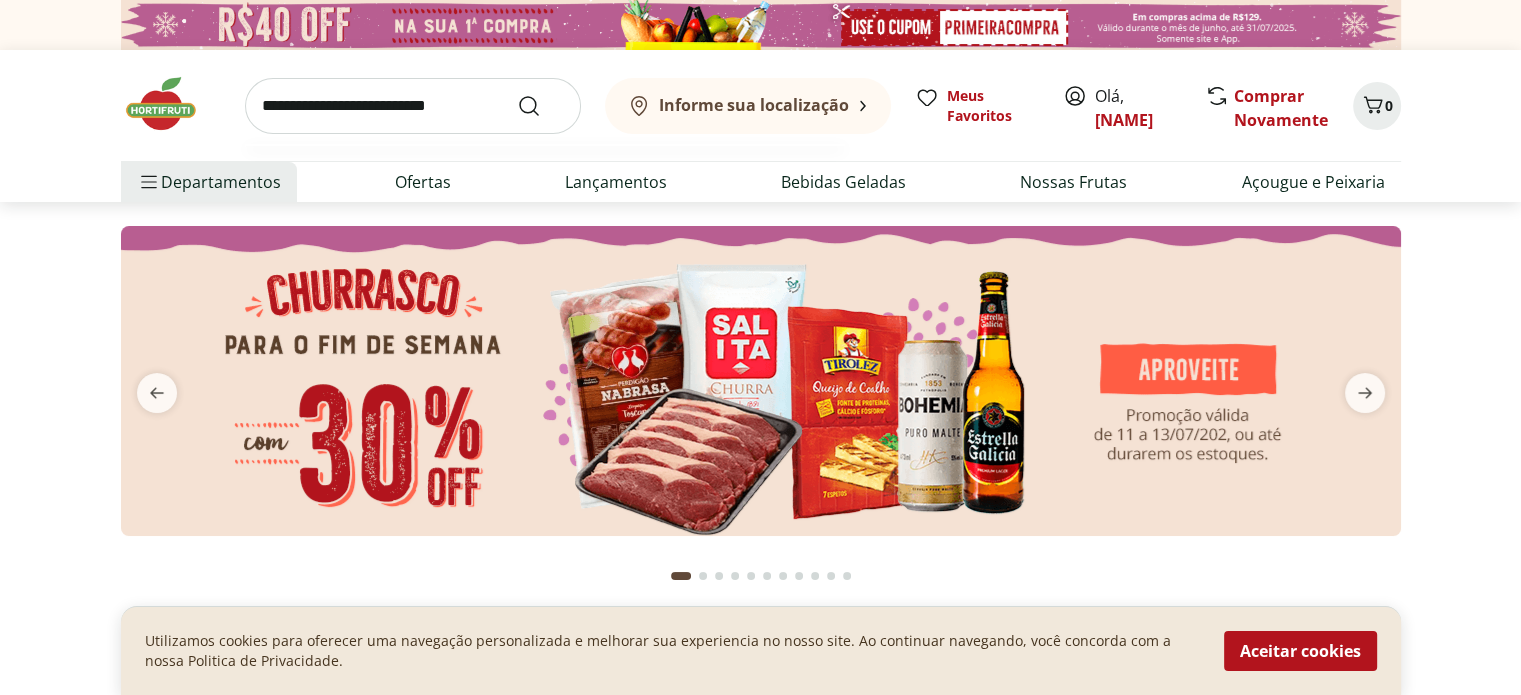 click at bounding box center [413, 106] 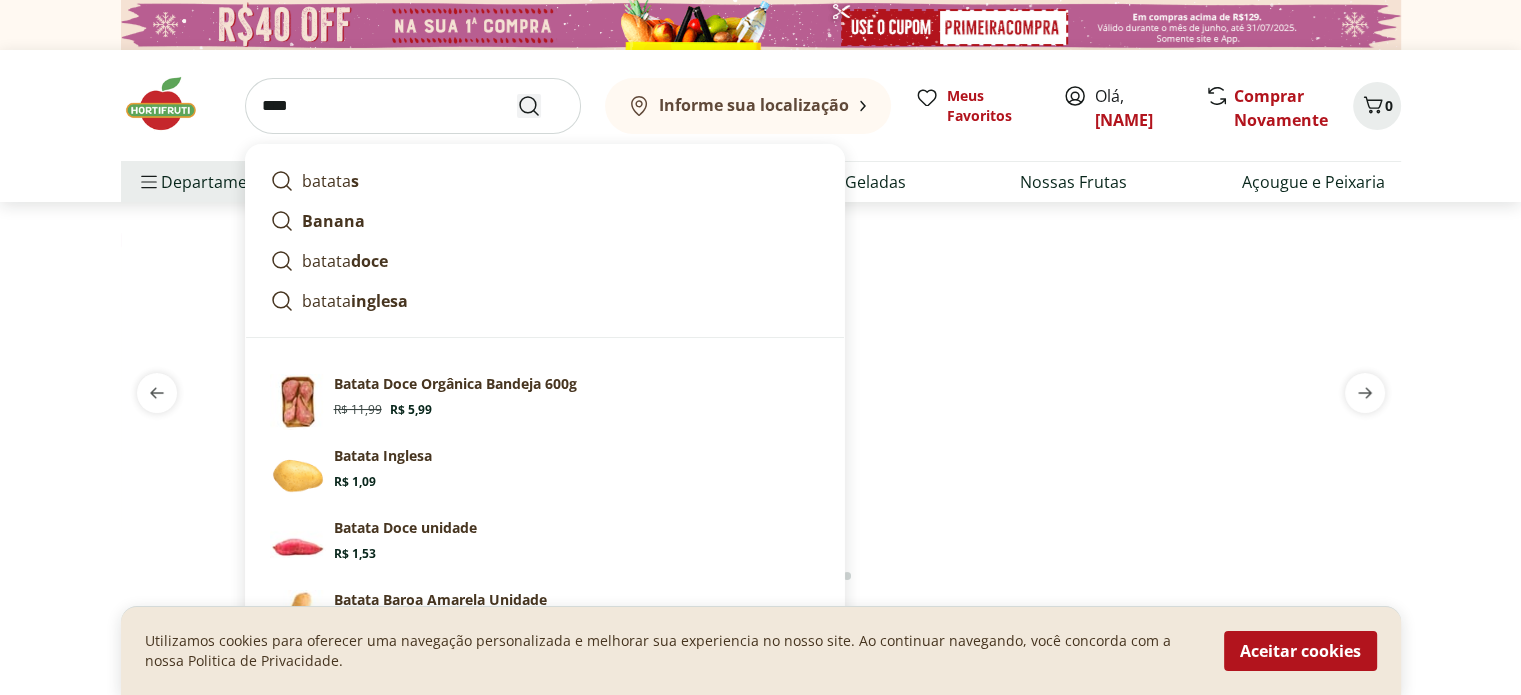 type on "******" 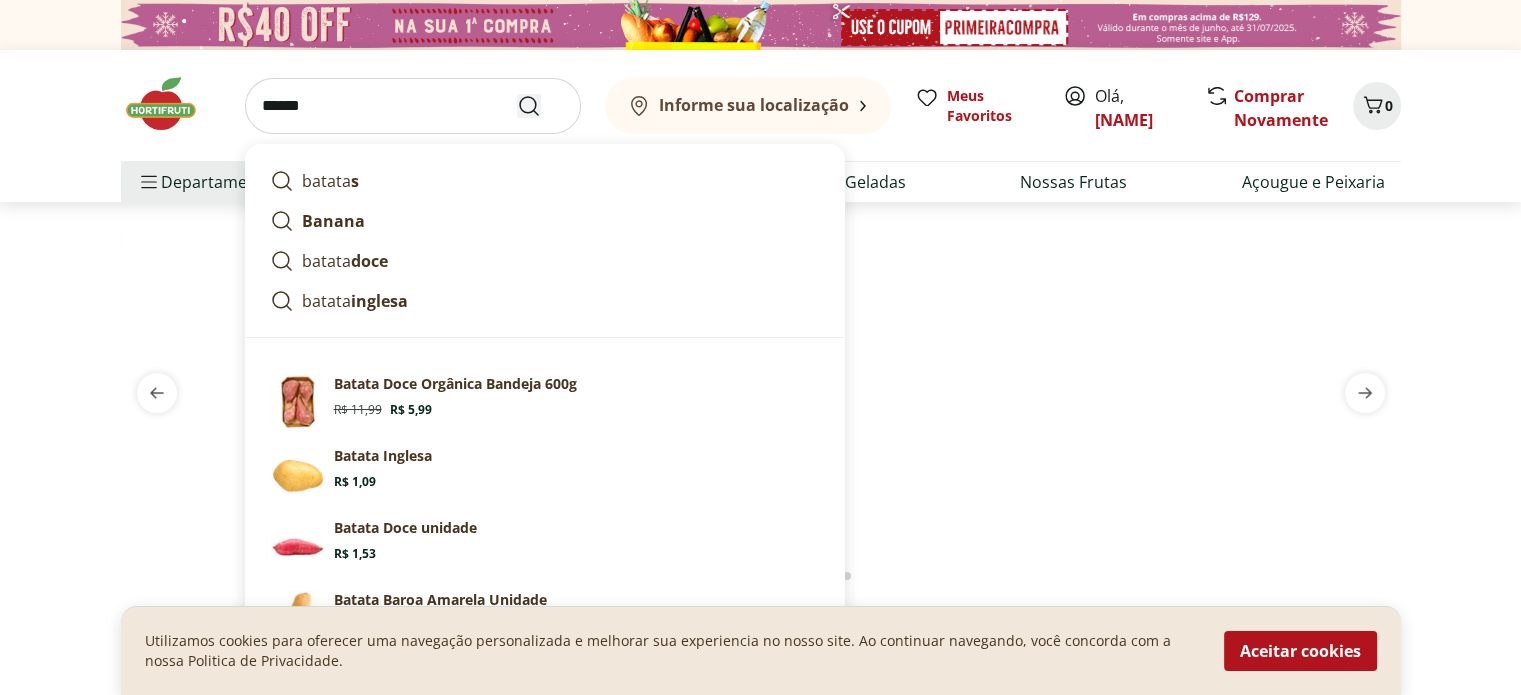 click 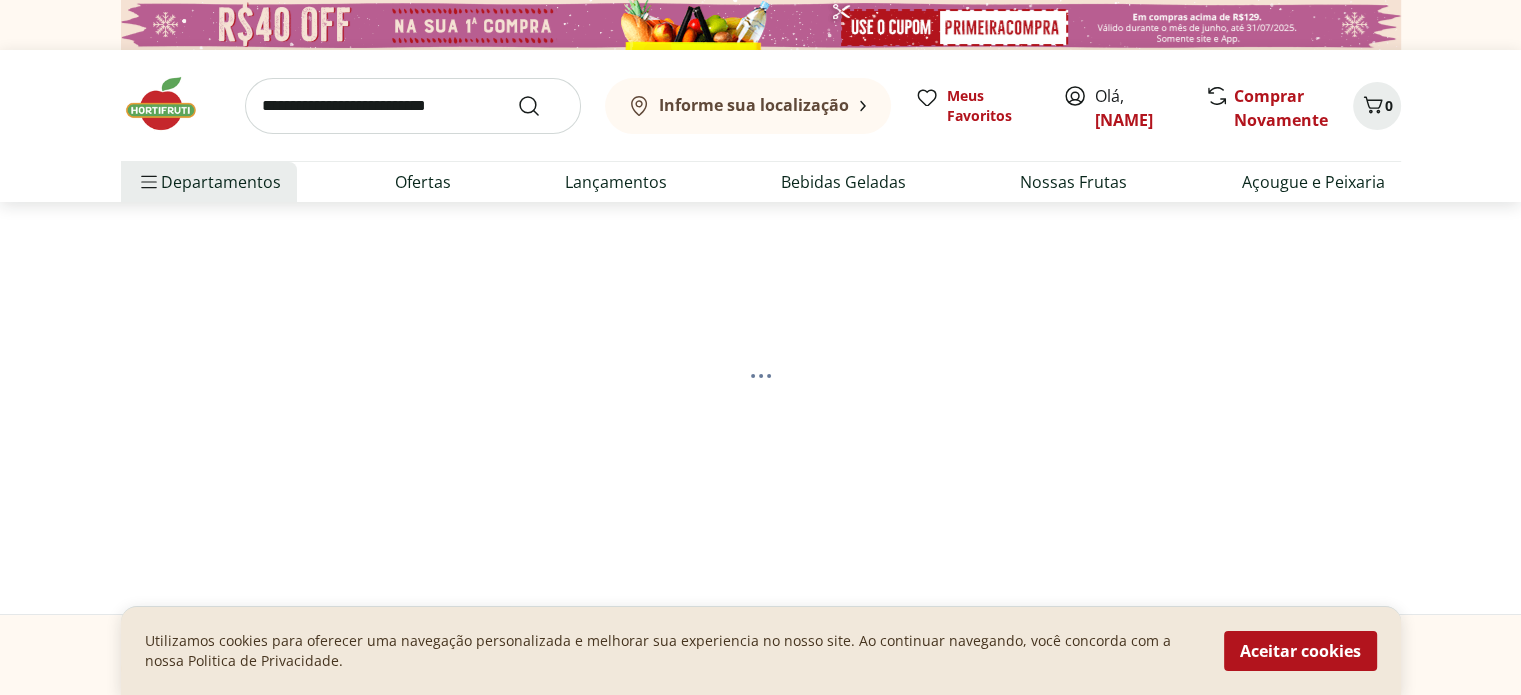 select on "**********" 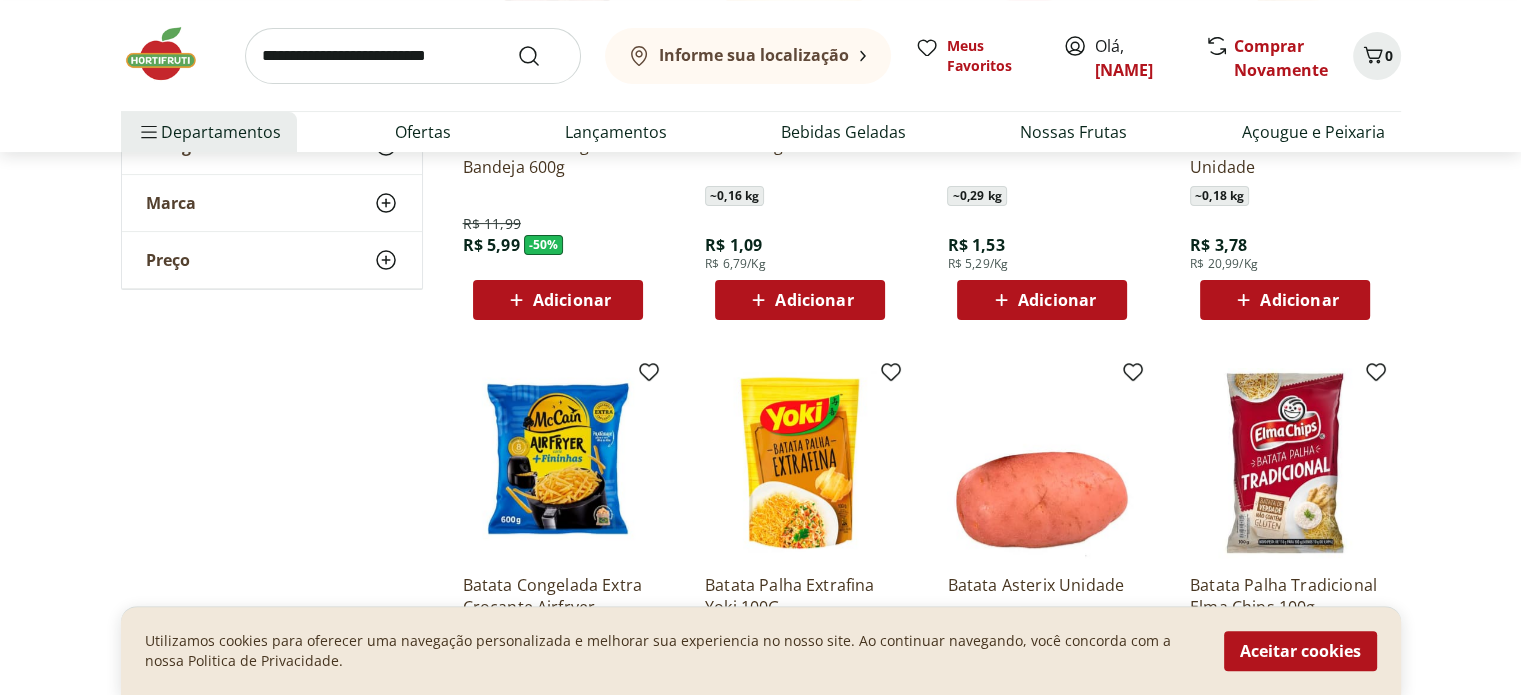 scroll, scrollTop: 368, scrollLeft: 0, axis: vertical 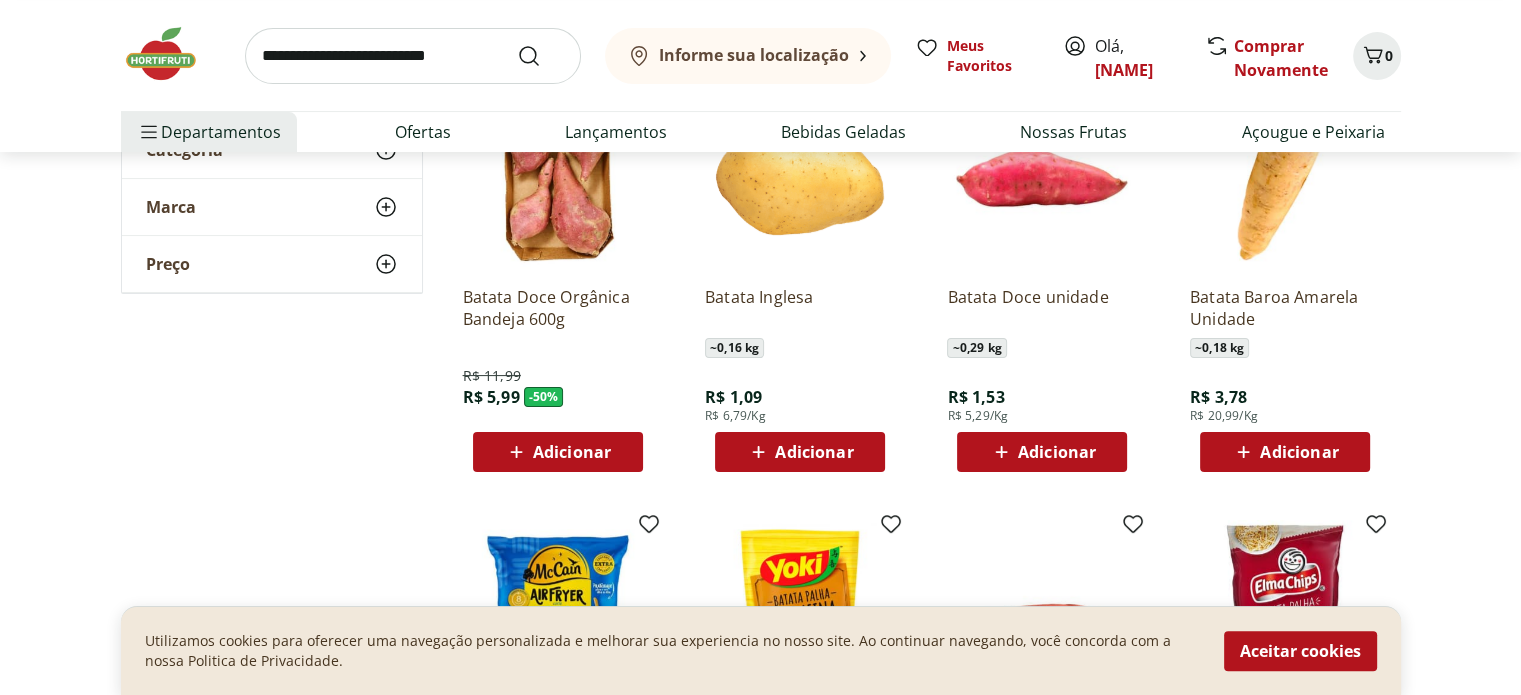 click on "Adicionar" at bounding box center [800, 452] 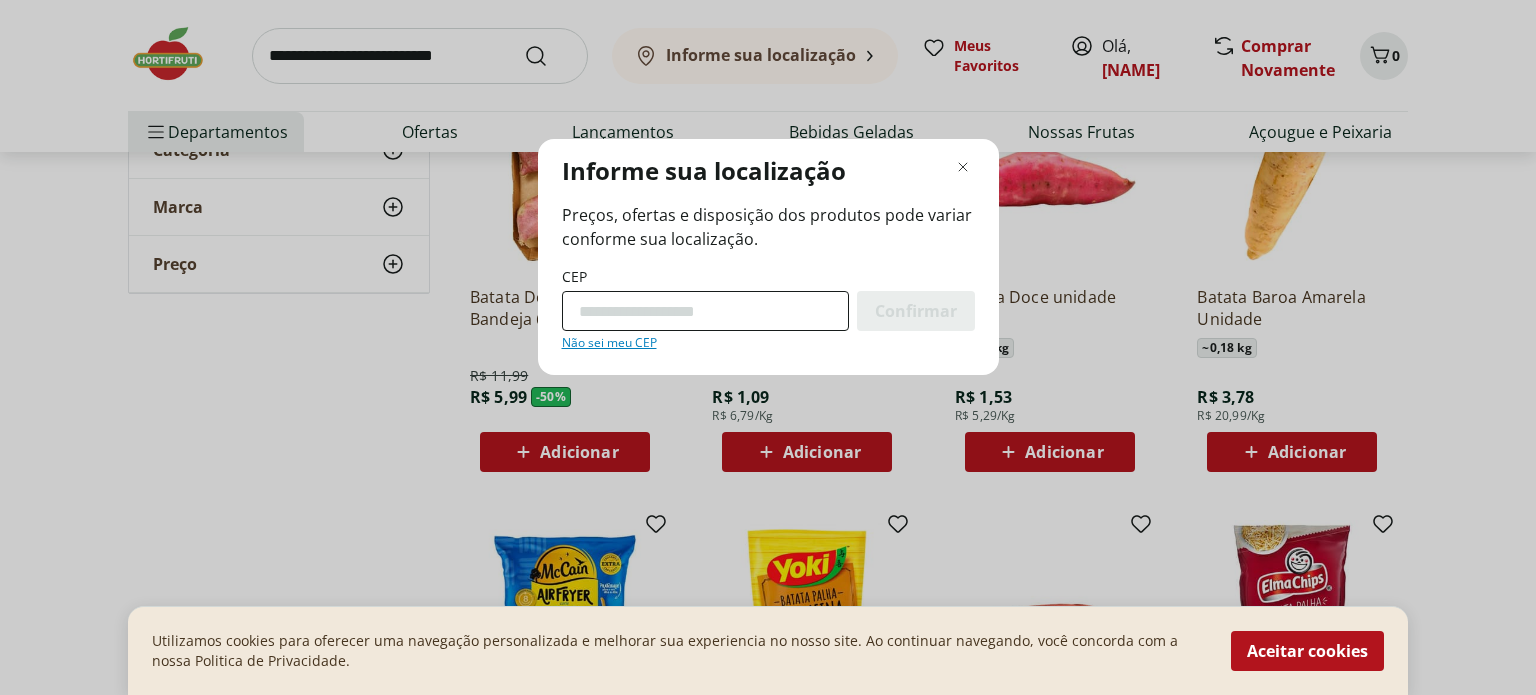 click on "CEP" at bounding box center (705, 311) 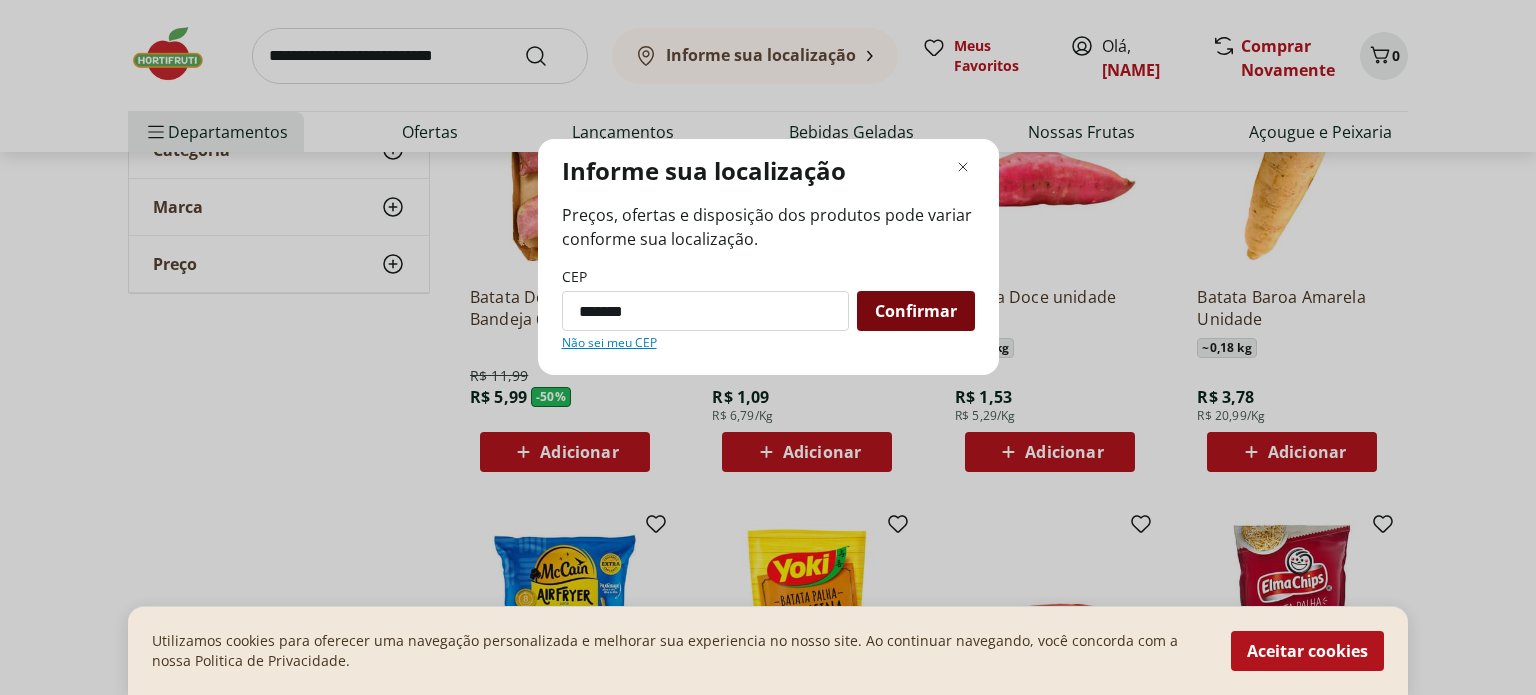 type on "*********" 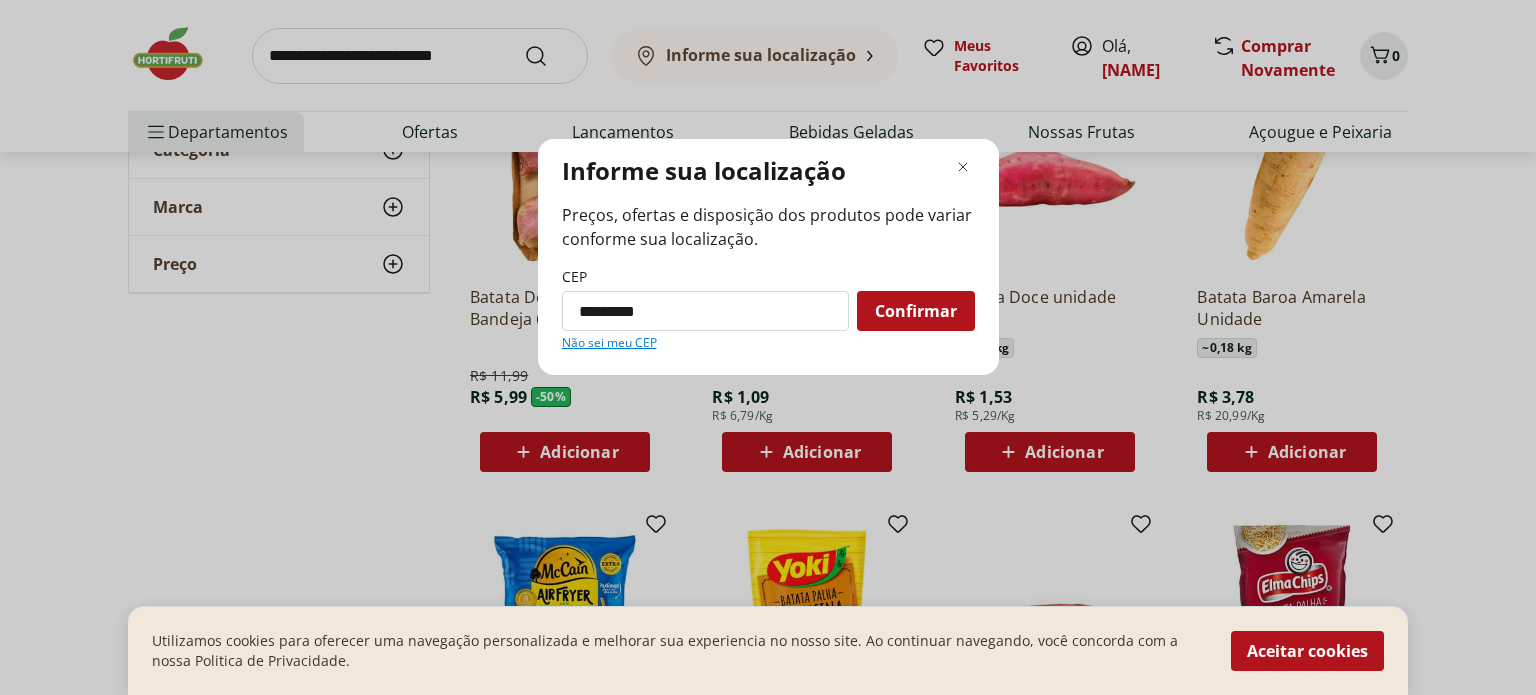 click on "Confirmar" at bounding box center [916, 311] 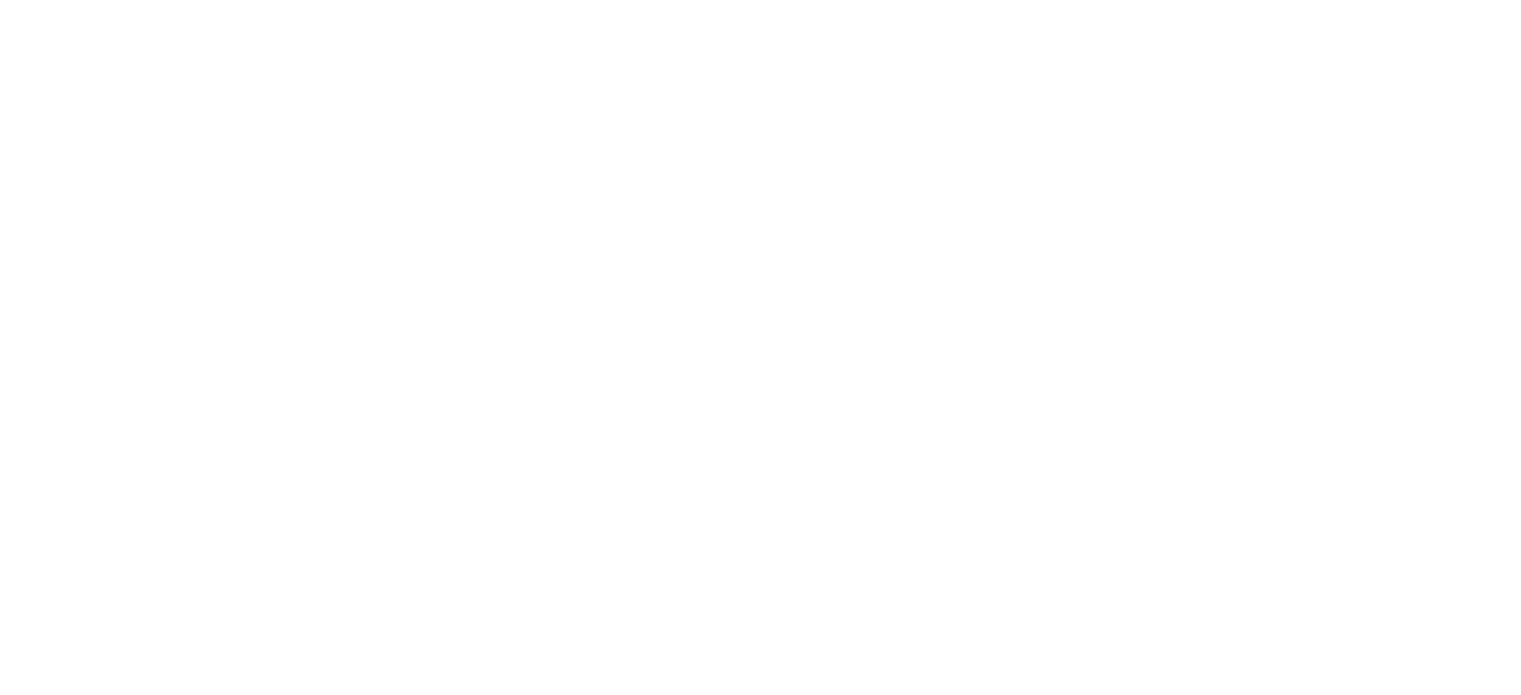 scroll, scrollTop: 140, scrollLeft: 0, axis: vertical 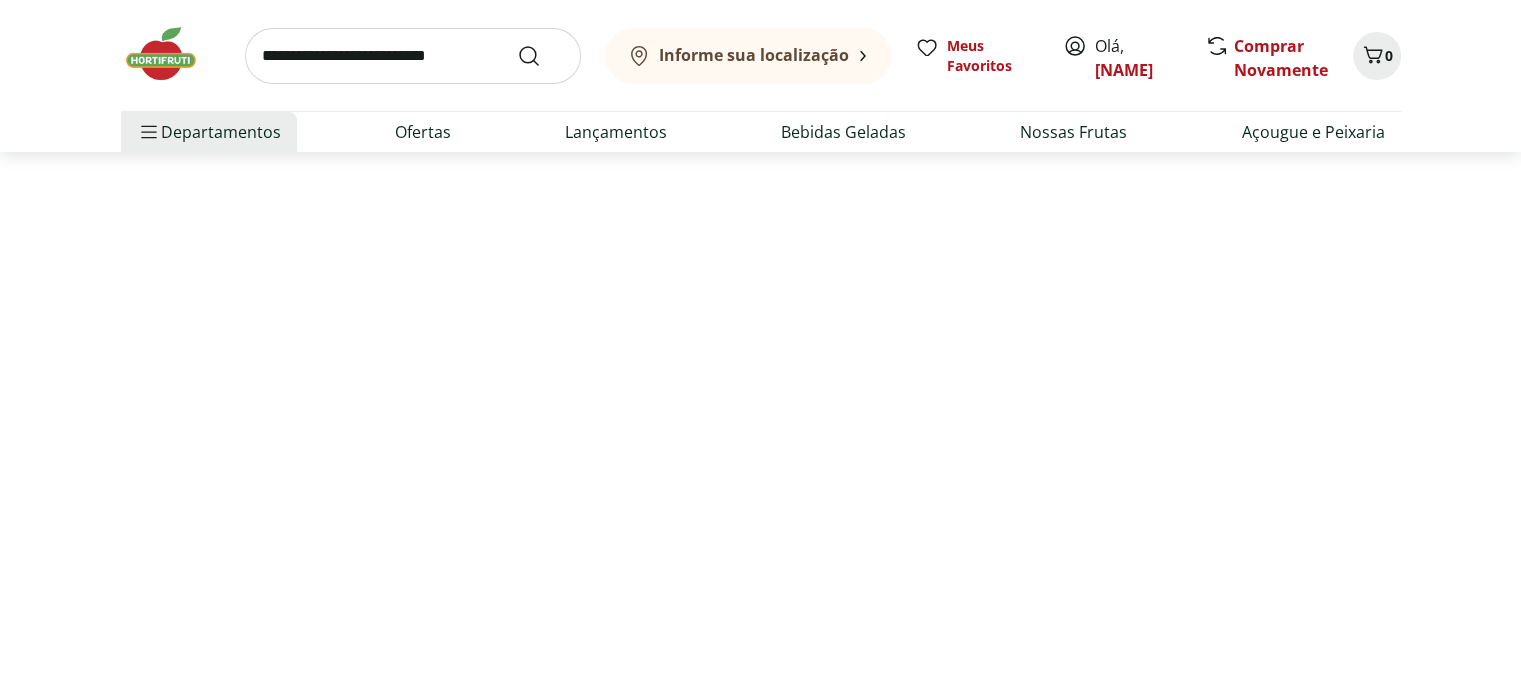 select on "**********" 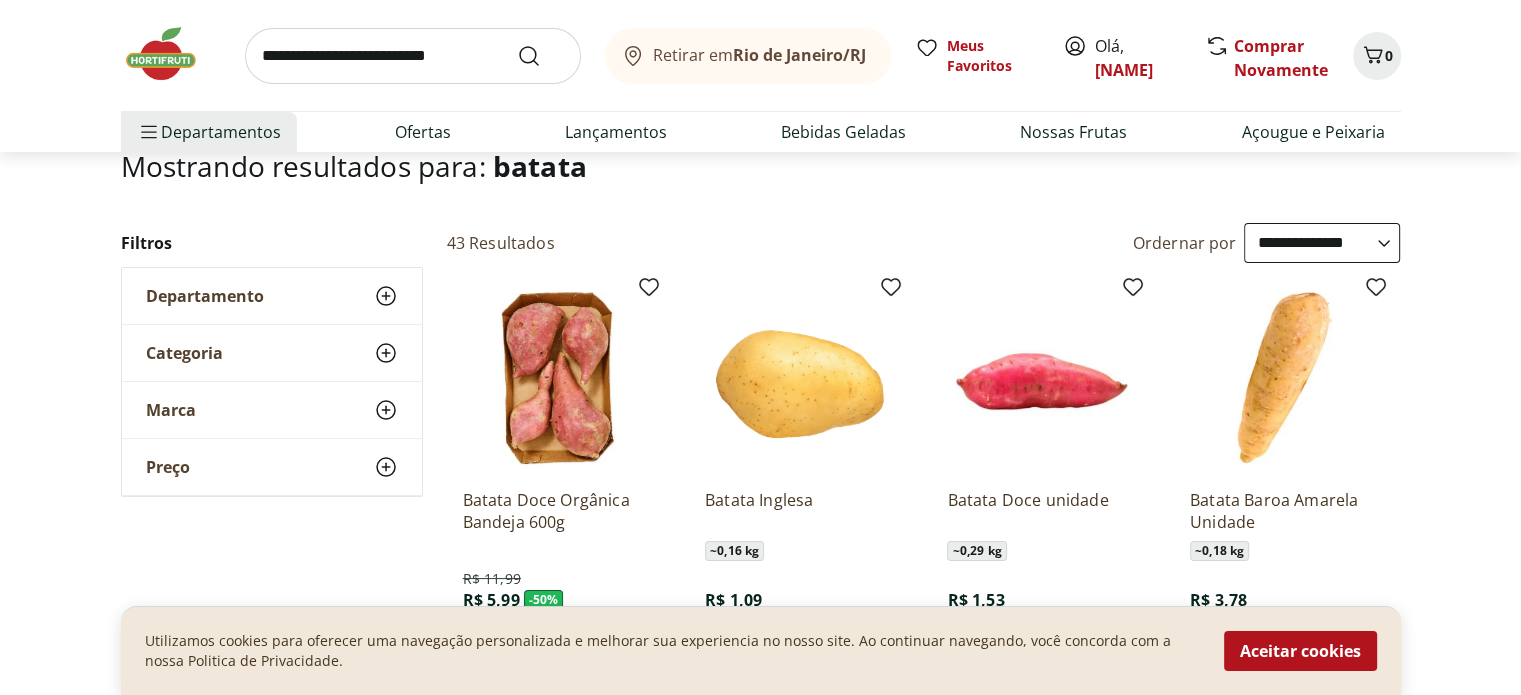 click at bounding box center [800, 378] 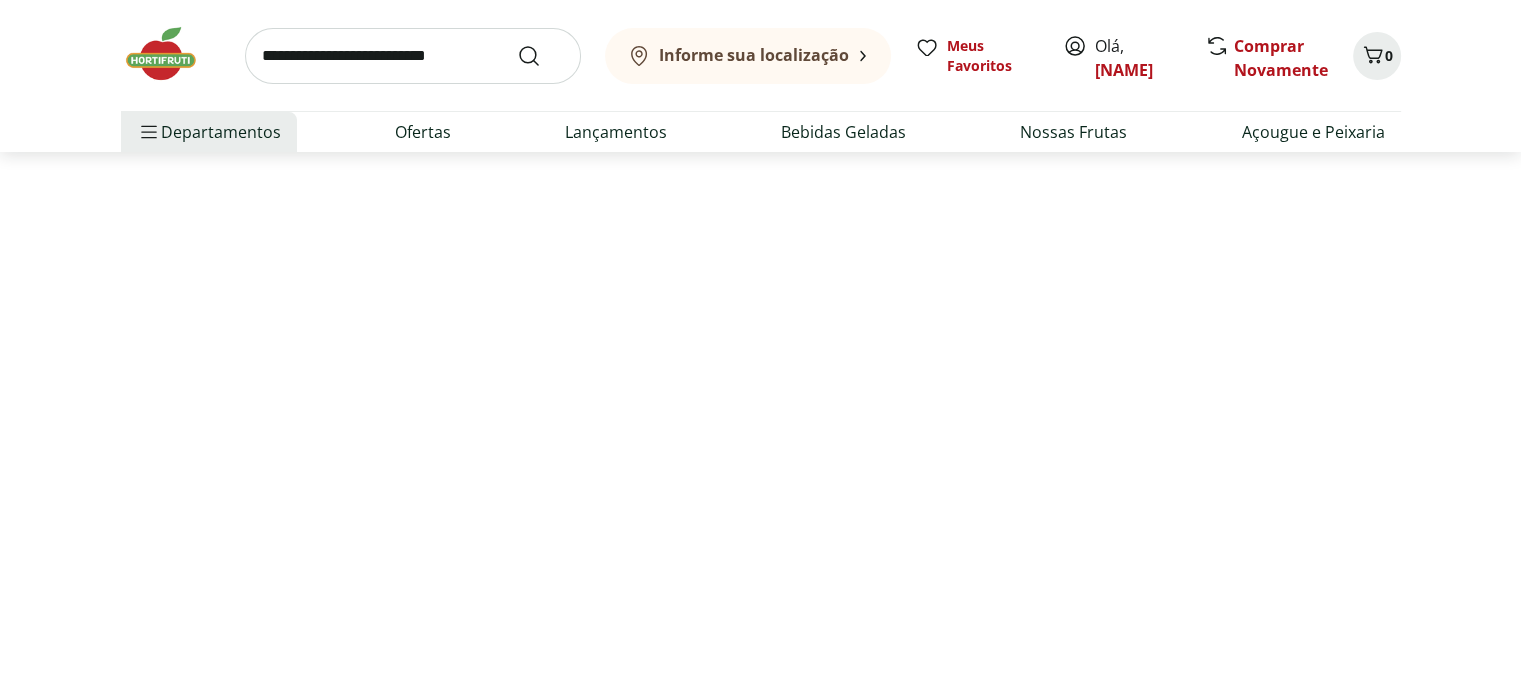 scroll, scrollTop: 0, scrollLeft: 0, axis: both 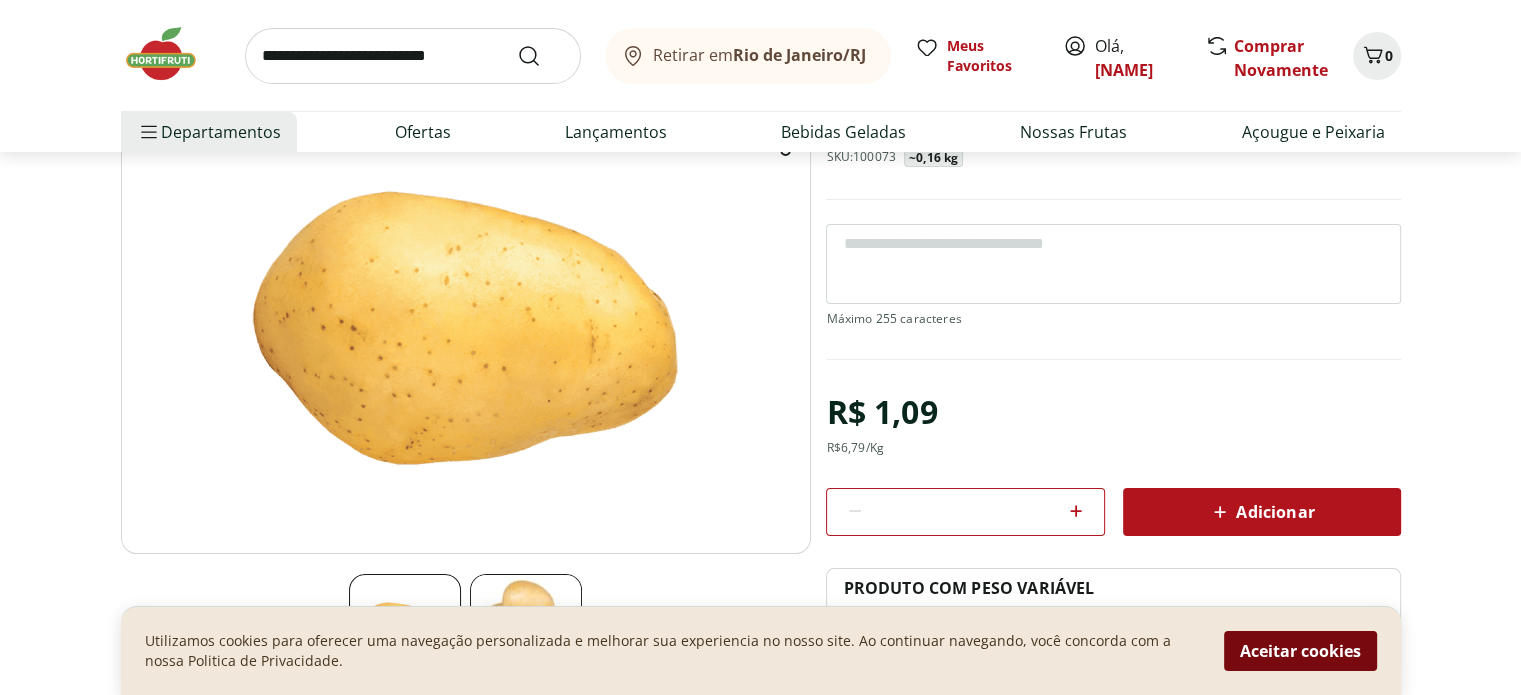 click on "Aceitar cookies" at bounding box center (1300, 651) 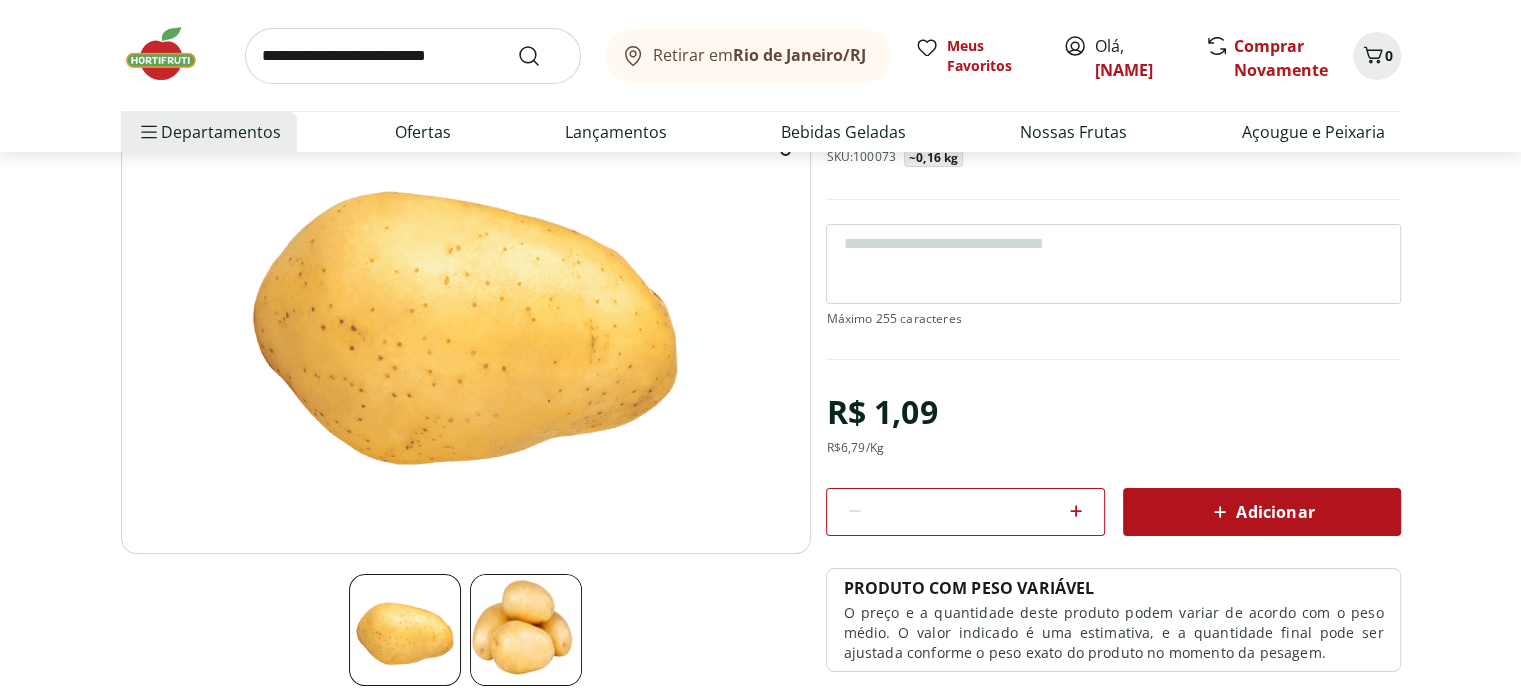 click 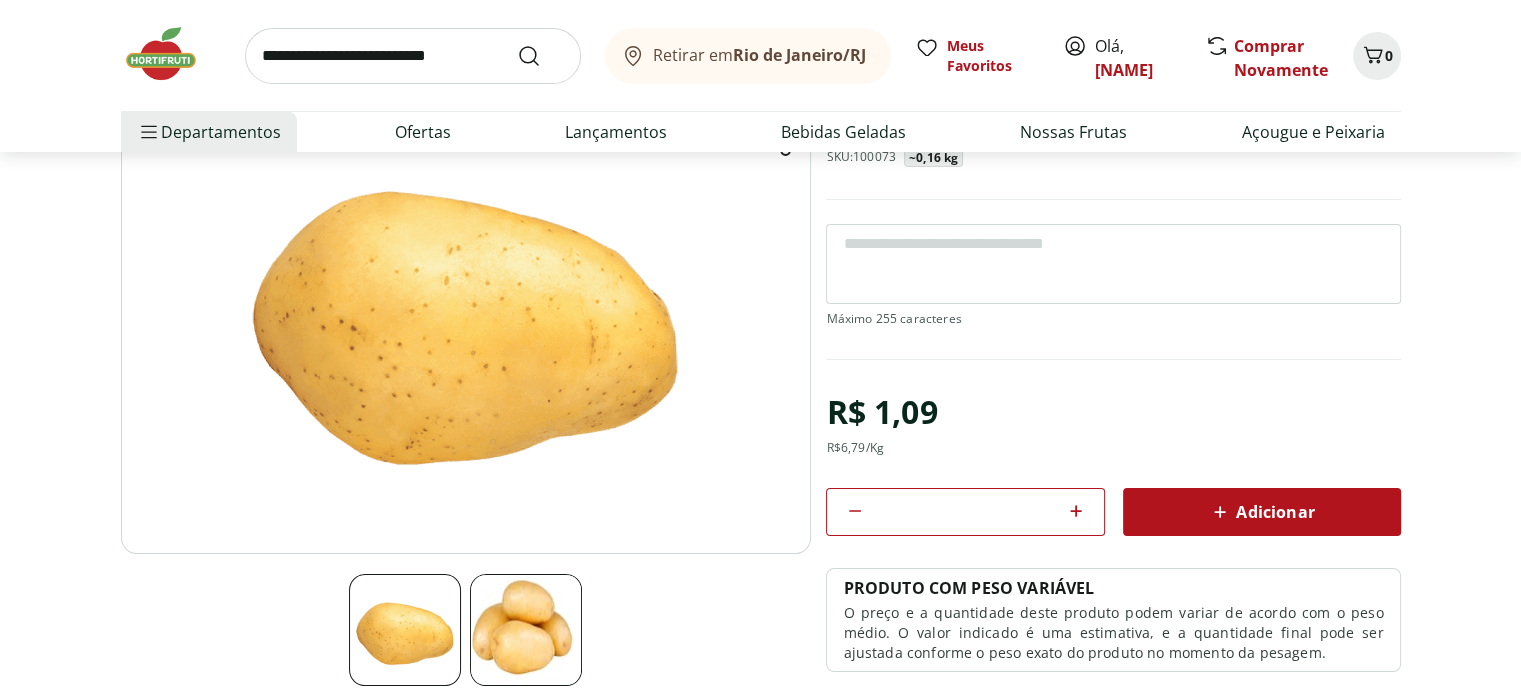 click 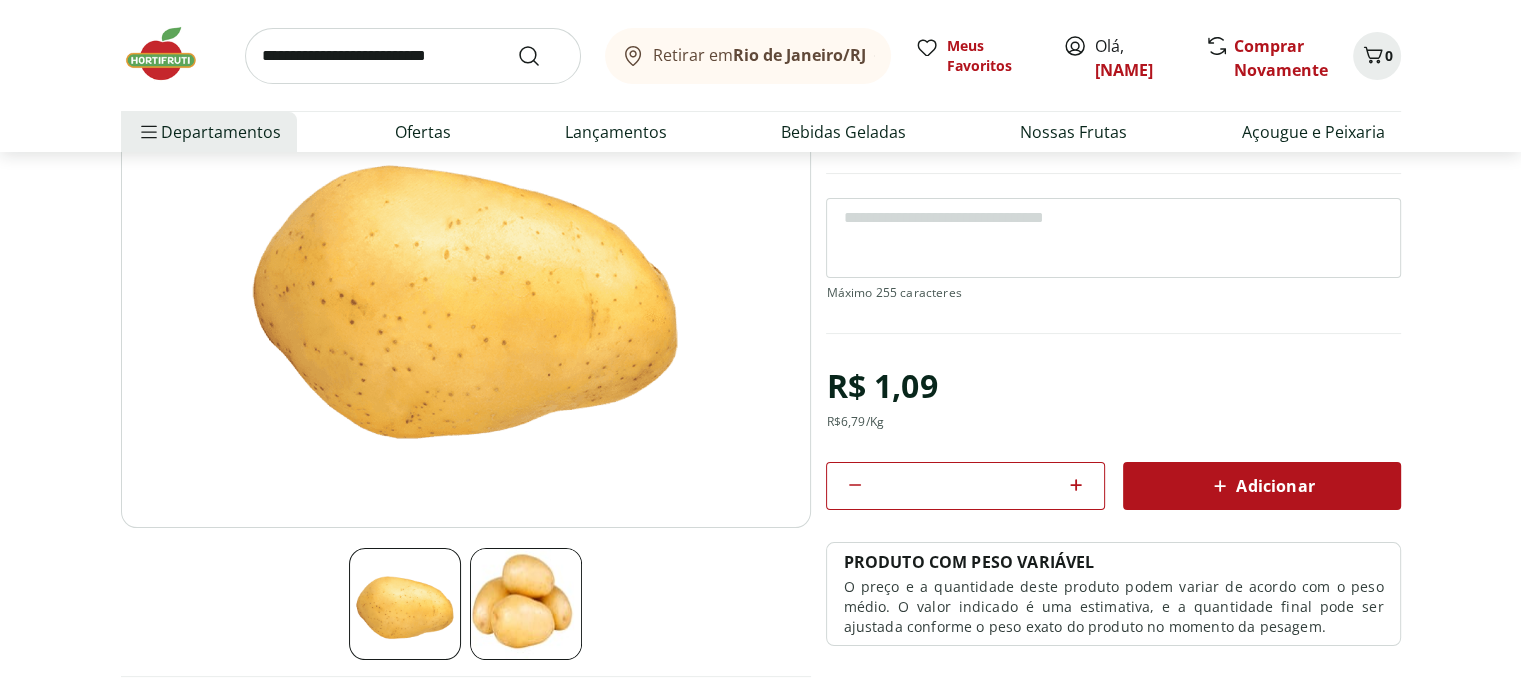 scroll, scrollTop: 211, scrollLeft: 0, axis: vertical 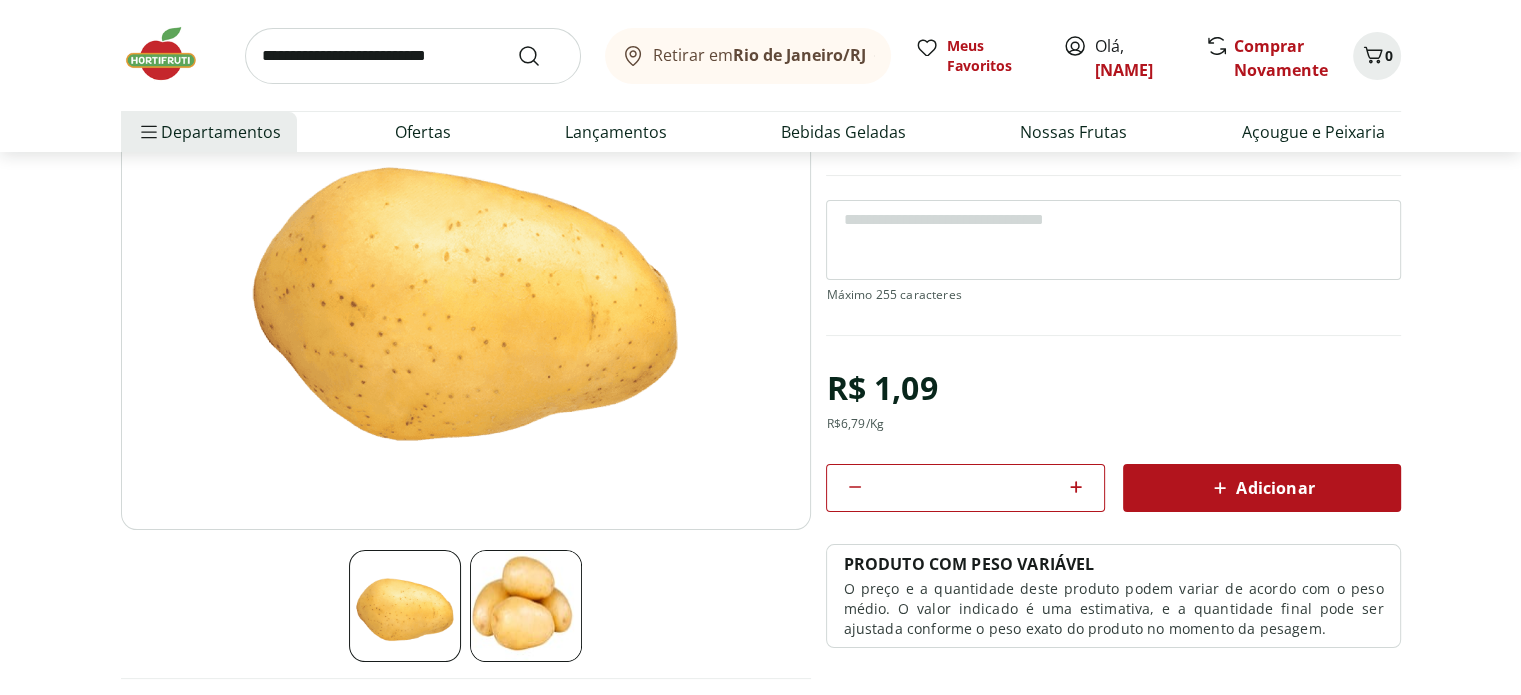 click 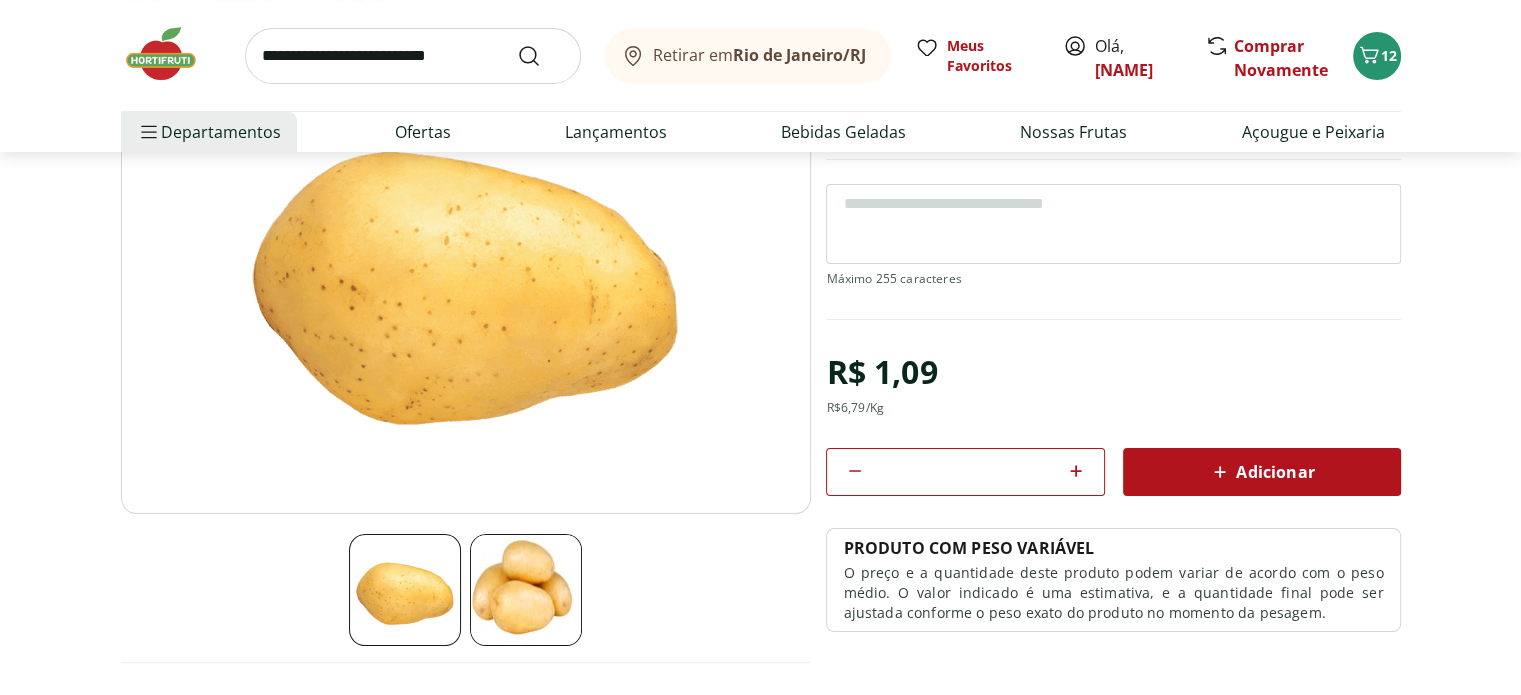 scroll, scrollTop: 0, scrollLeft: 0, axis: both 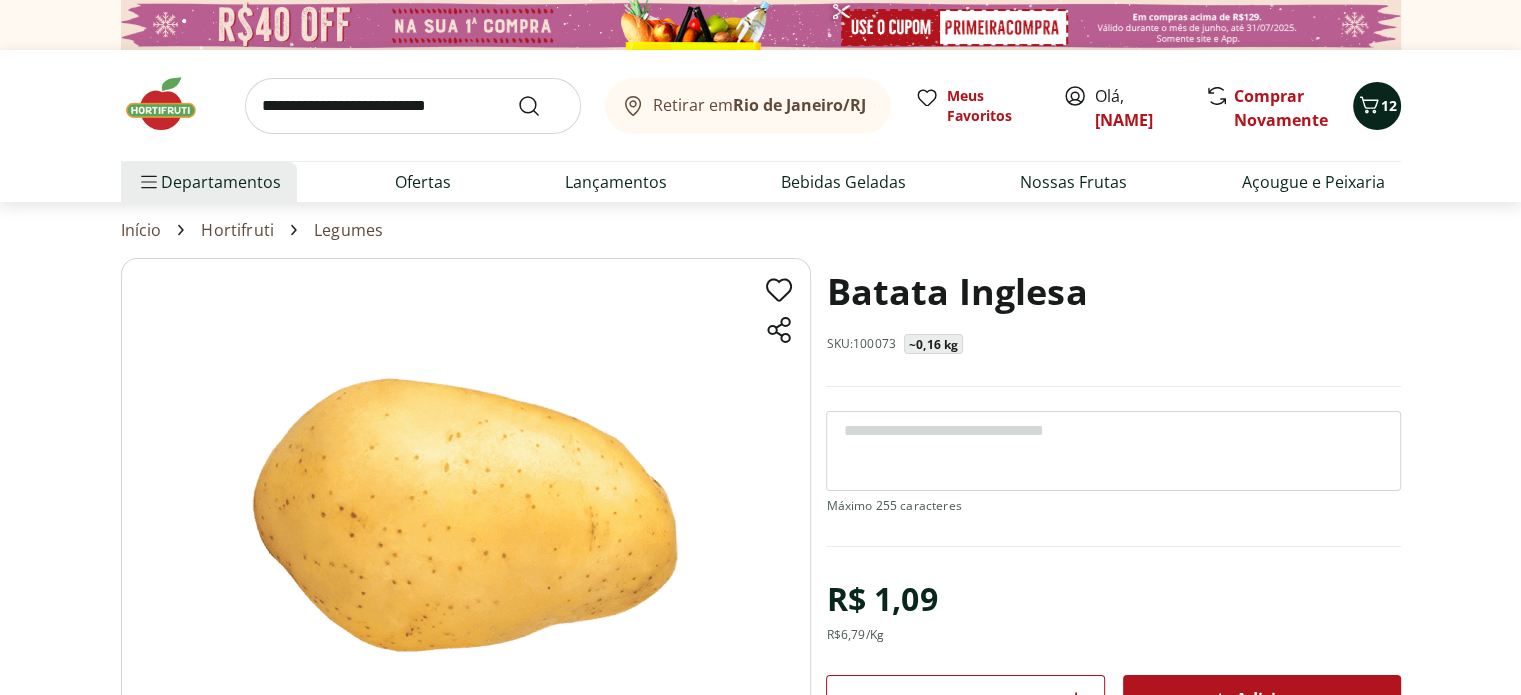 click on "12" at bounding box center (1377, 106) 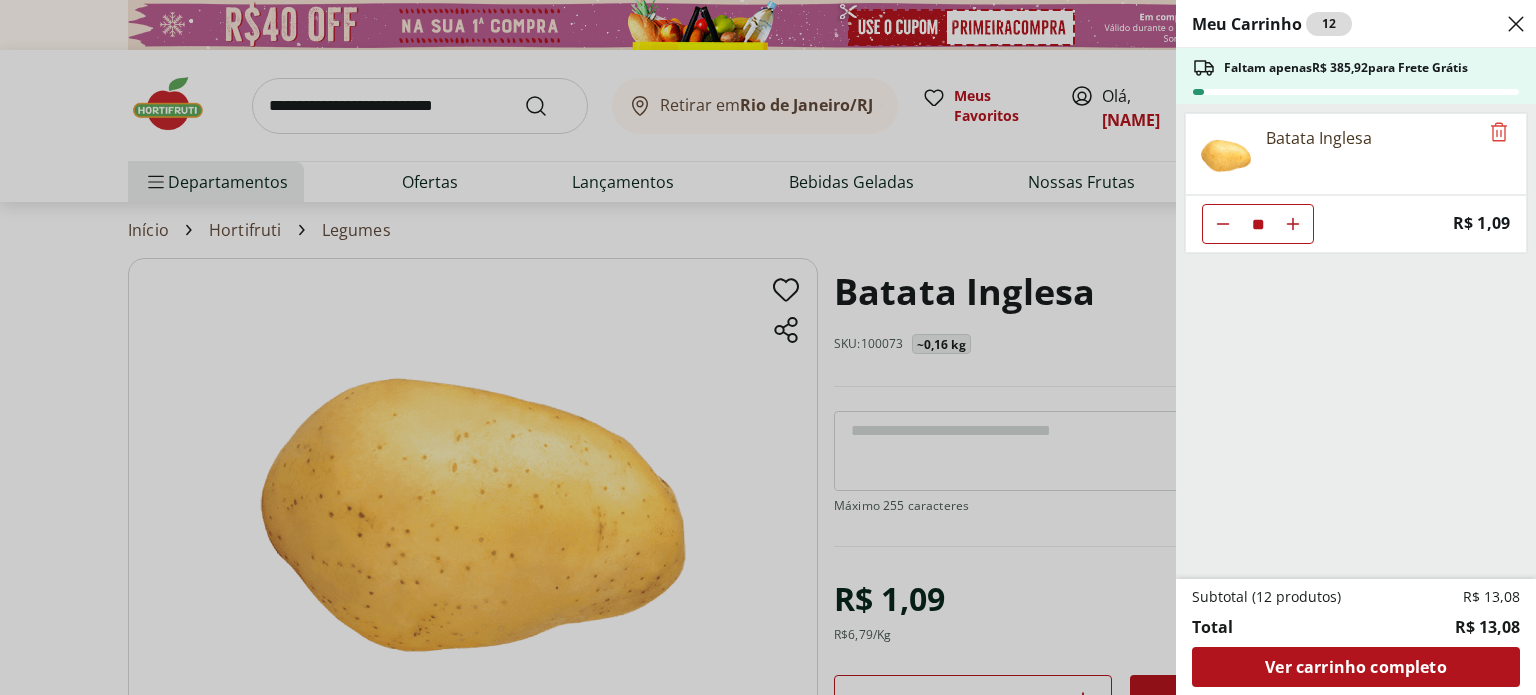 click on "Meu Carrinho 12 Faltam apenas  R$ 385,92  para Frete Grátis Batata Inglesa ** Price: R$ 1,09 Subtotal (12 produtos) R$ 13,08 Total R$ 13,08 Ver carrinho completo" at bounding box center [768, 347] 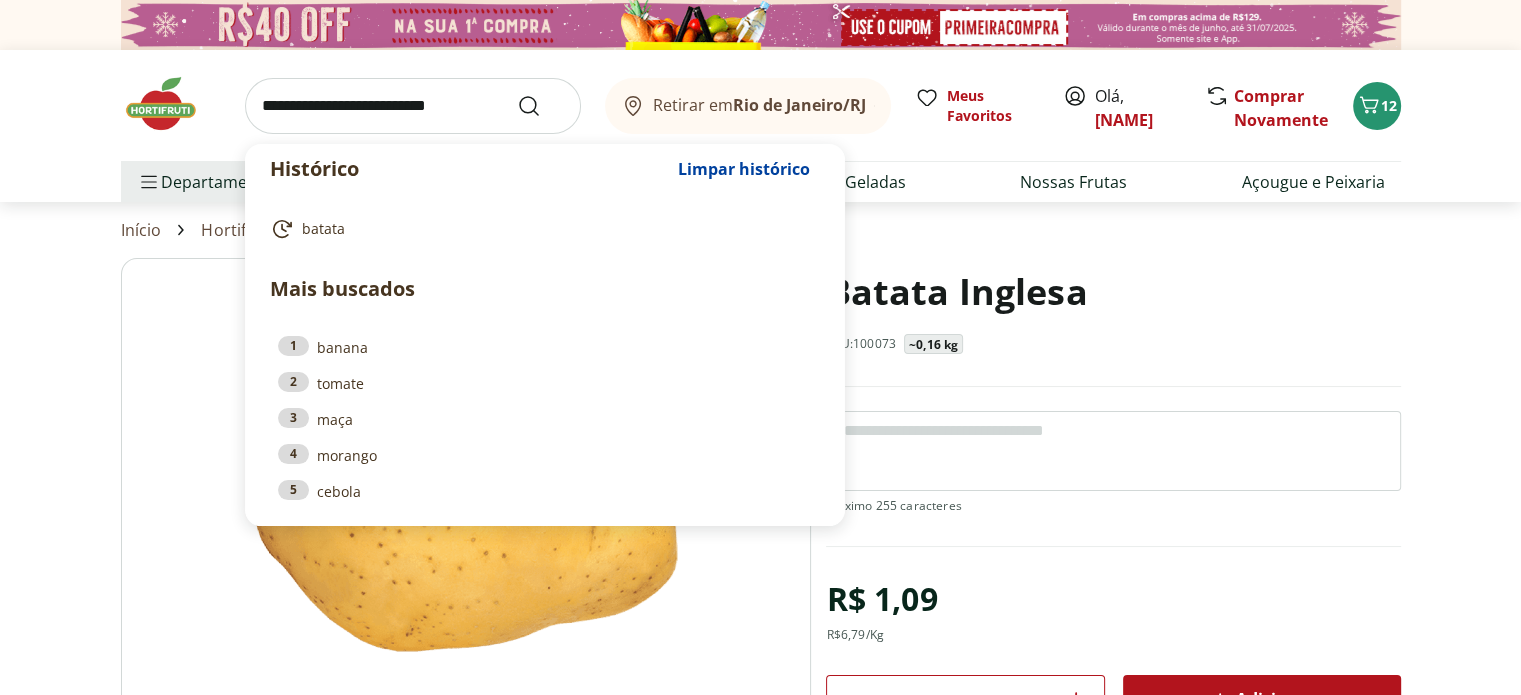 click at bounding box center (413, 106) 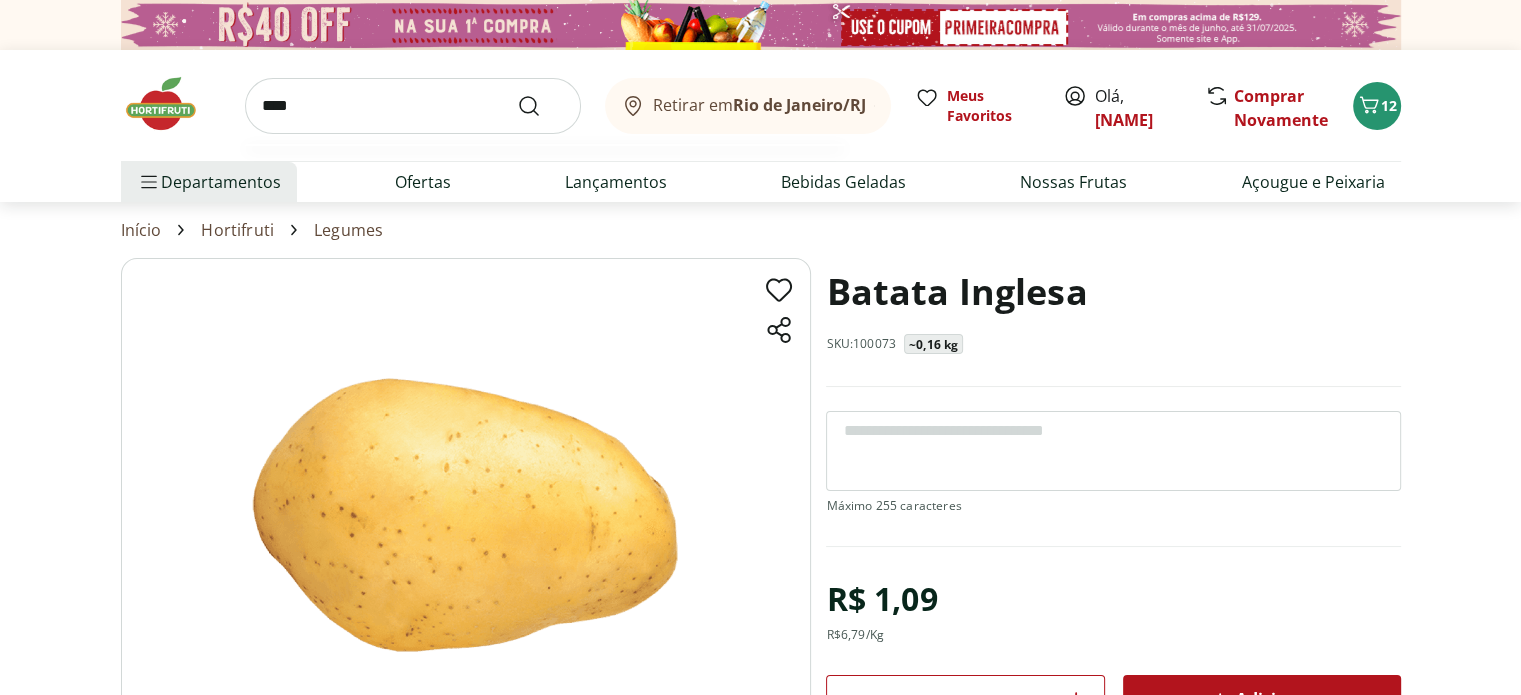 click at bounding box center (413, 106) 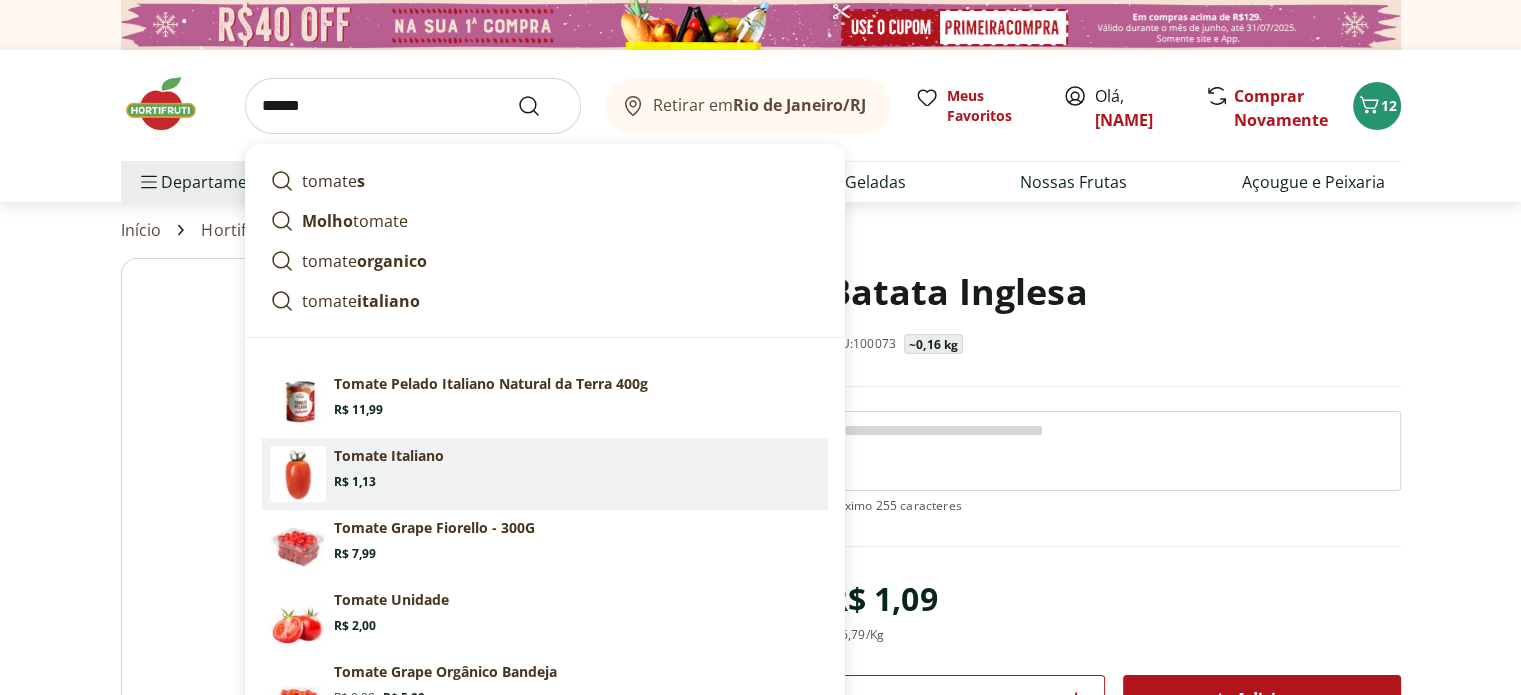 click on "Tomate Italiano" at bounding box center [389, 456] 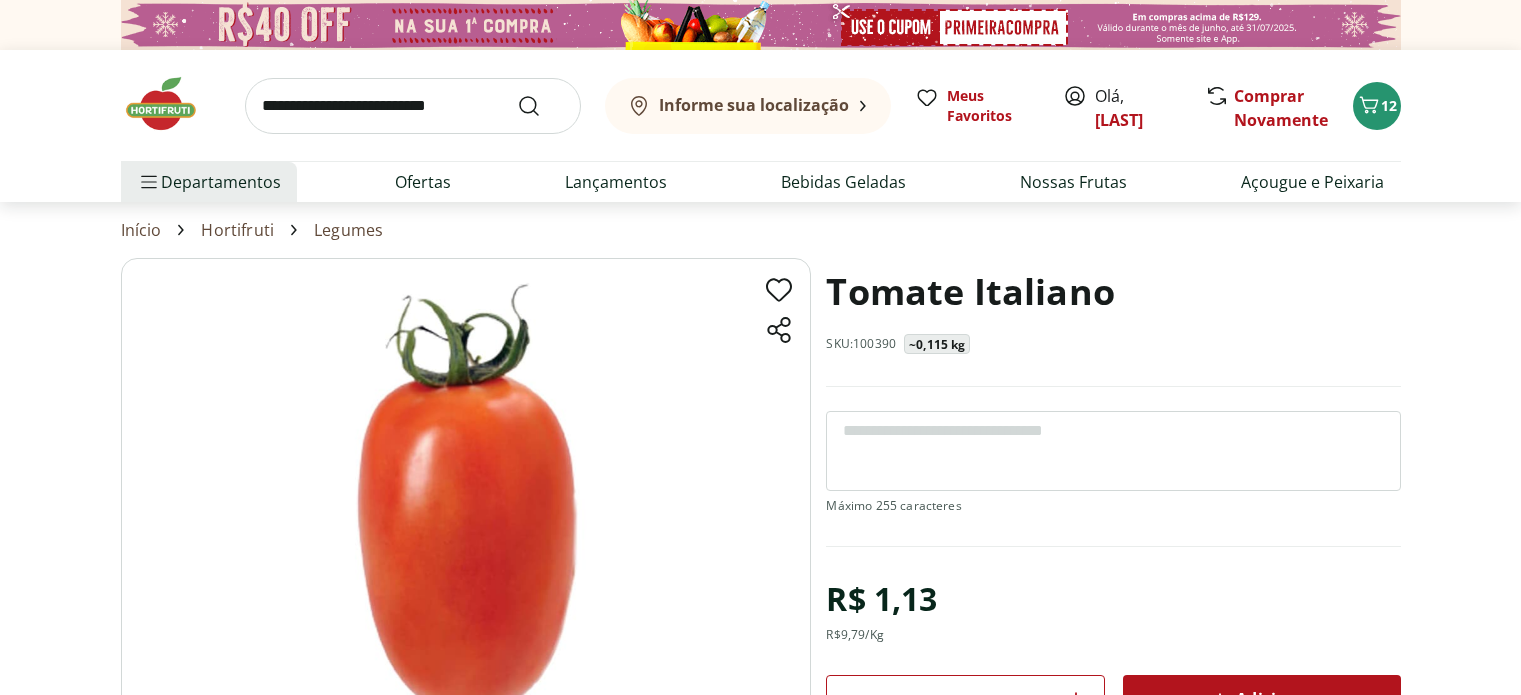 scroll, scrollTop: 0, scrollLeft: 0, axis: both 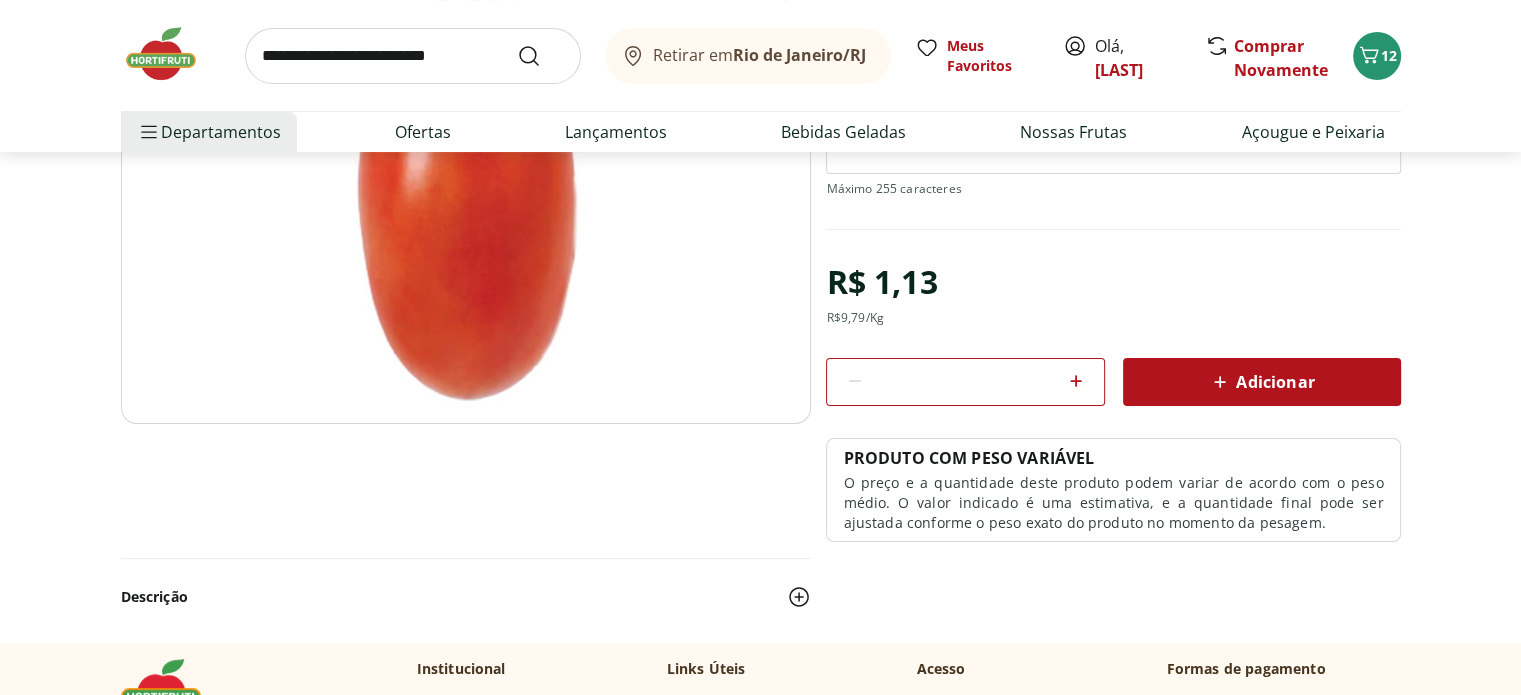 click 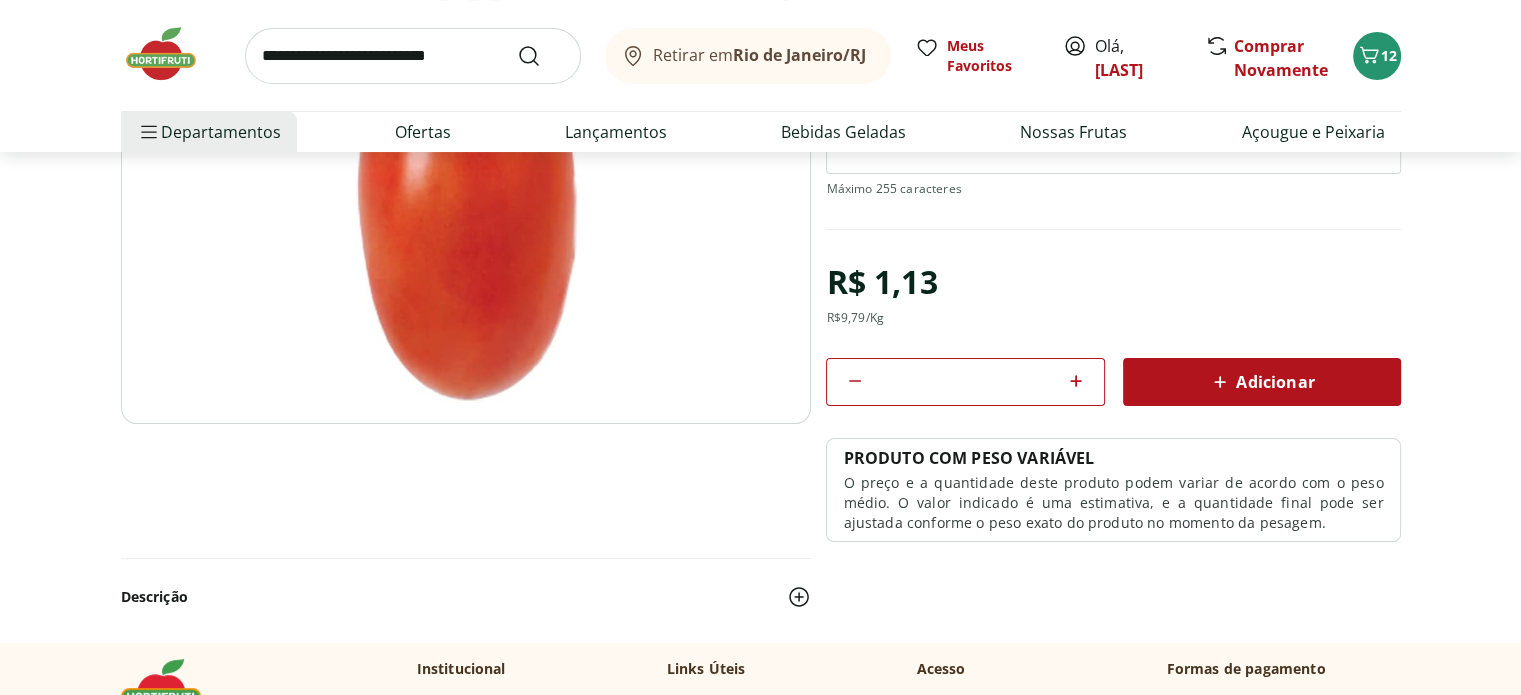 click 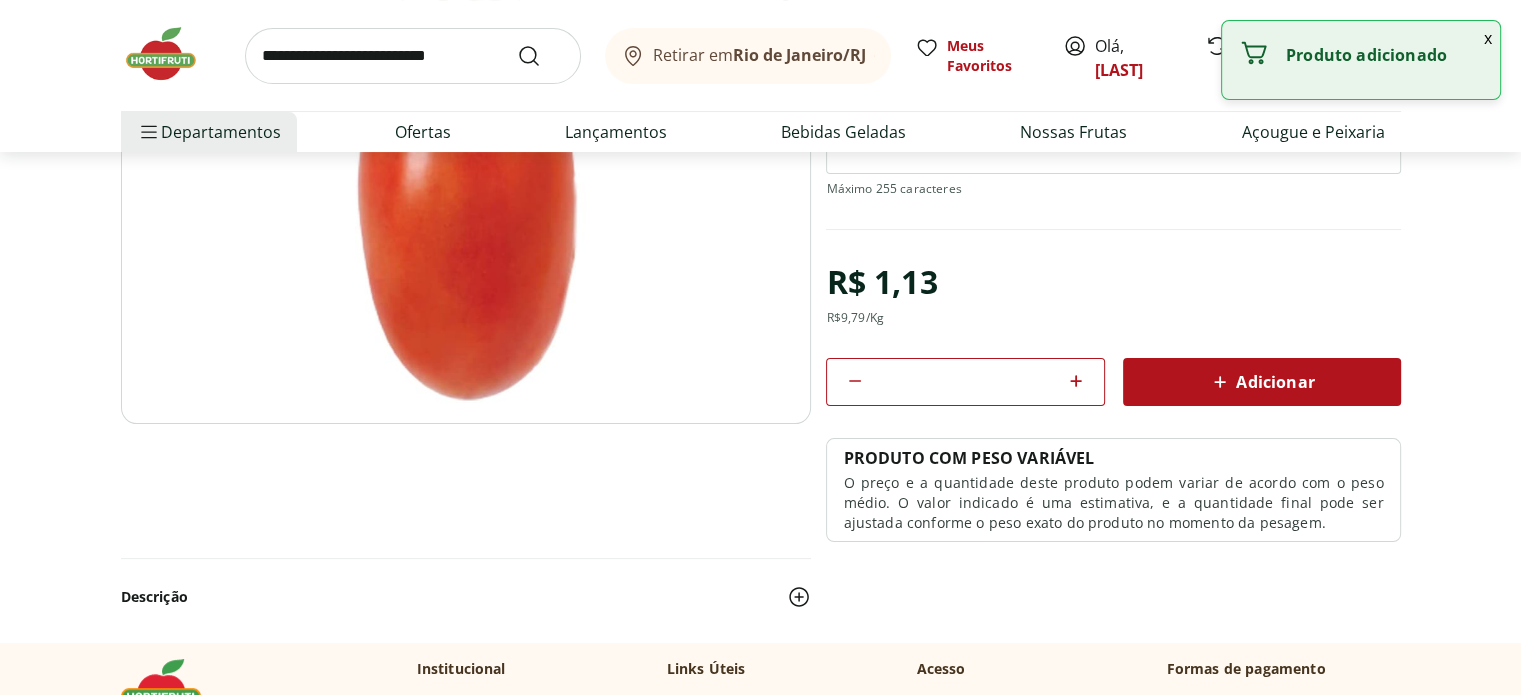 click at bounding box center (413, 56) 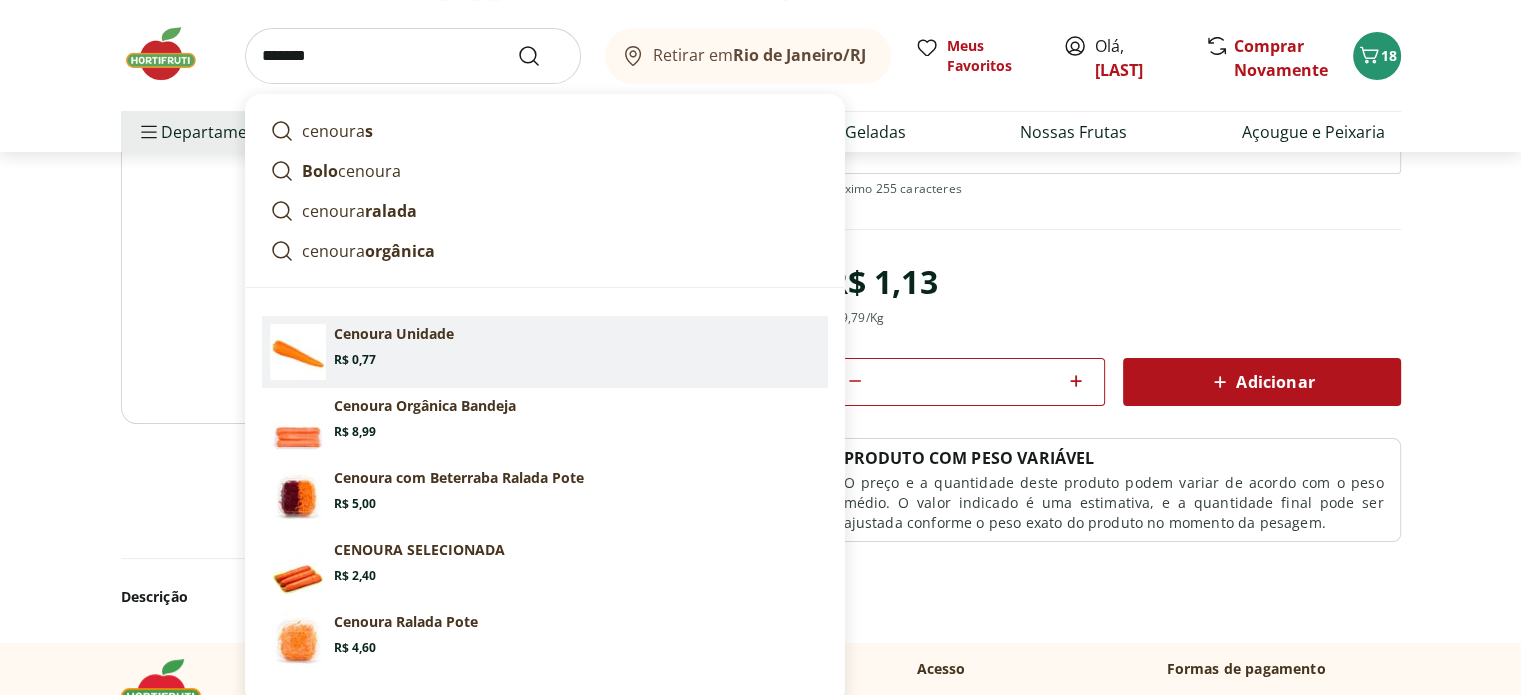 click on "Cenoura Unidade" at bounding box center [394, 334] 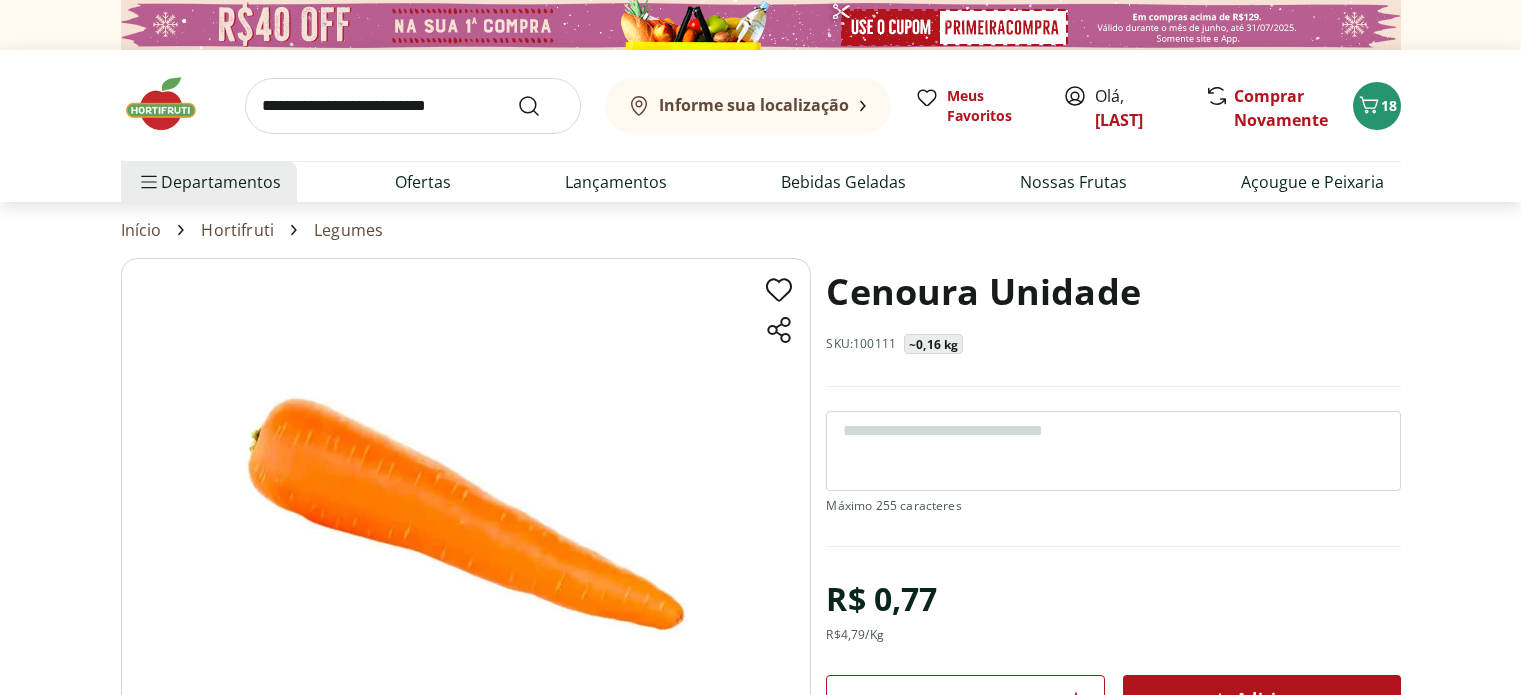 scroll, scrollTop: 0, scrollLeft: 0, axis: both 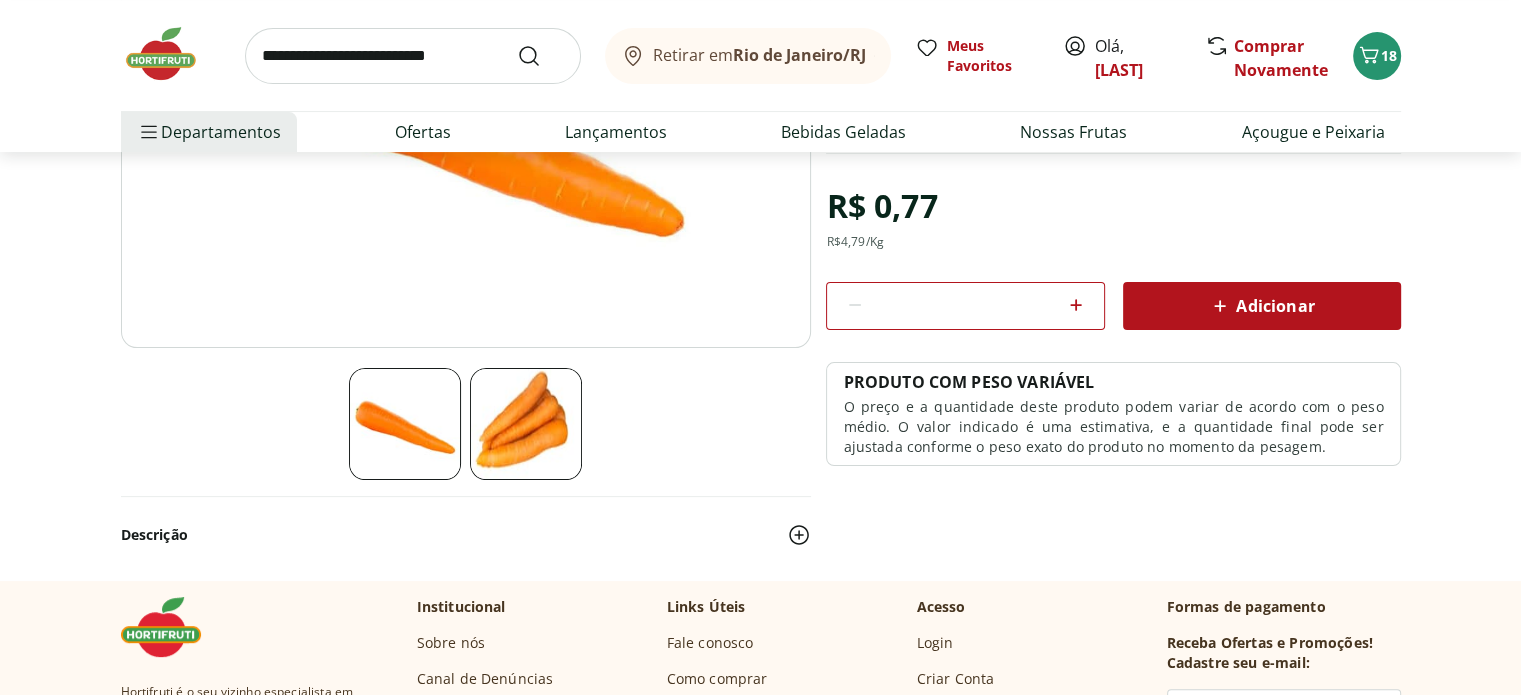 click 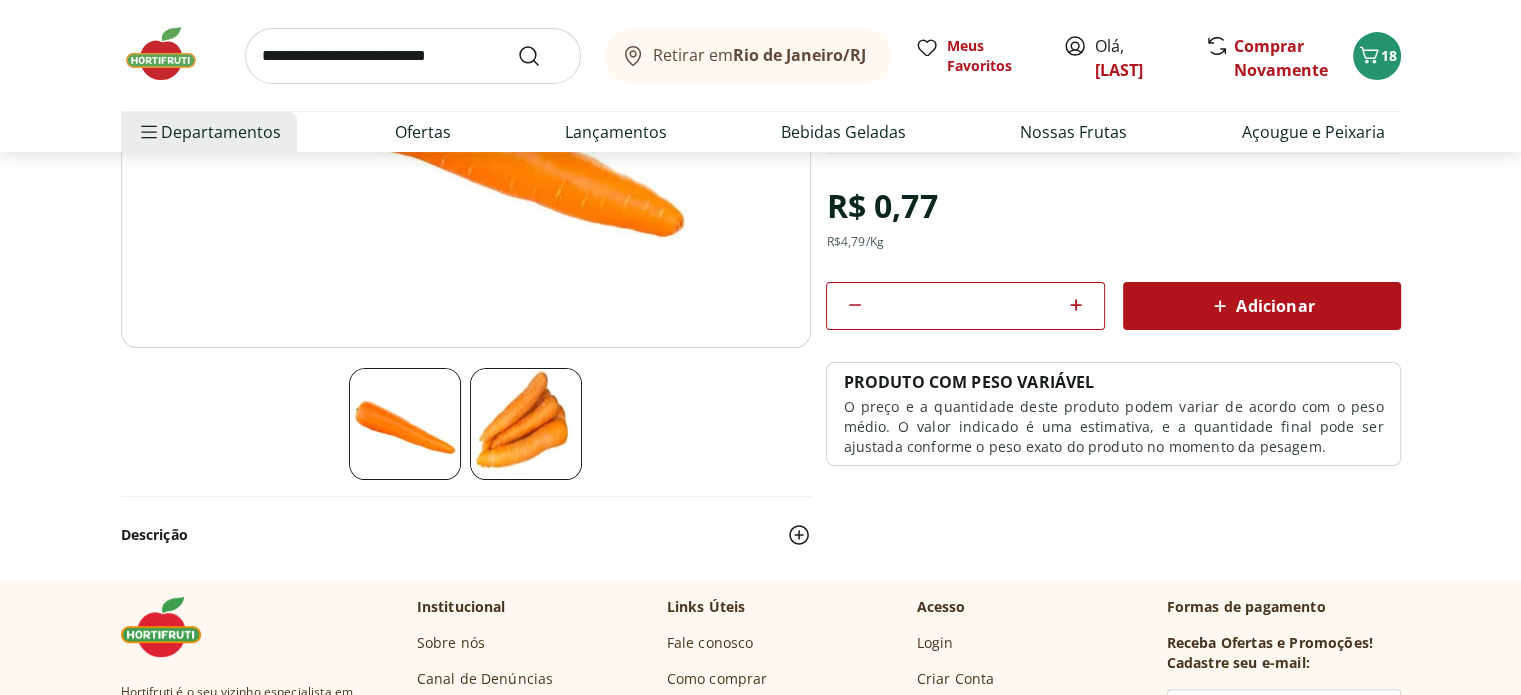 click 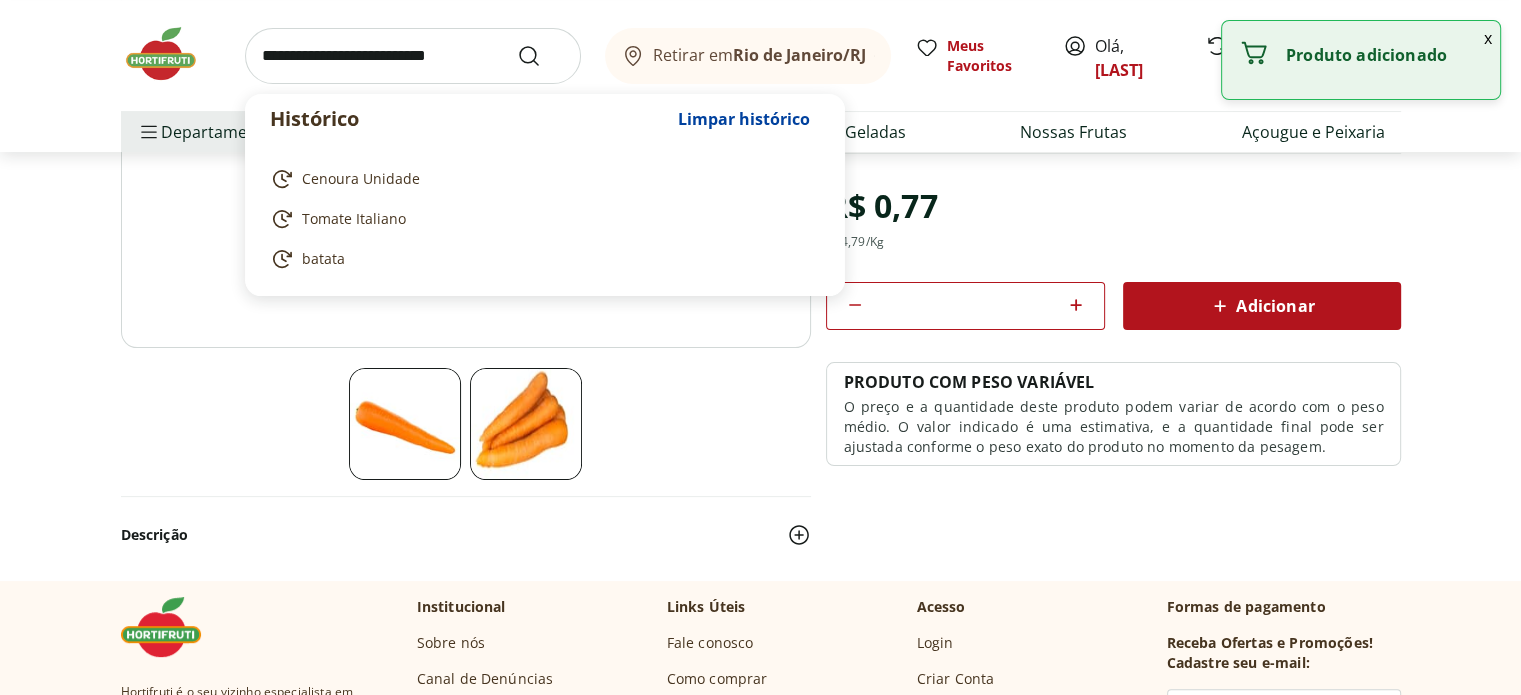 click at bounding box center [413, 56] 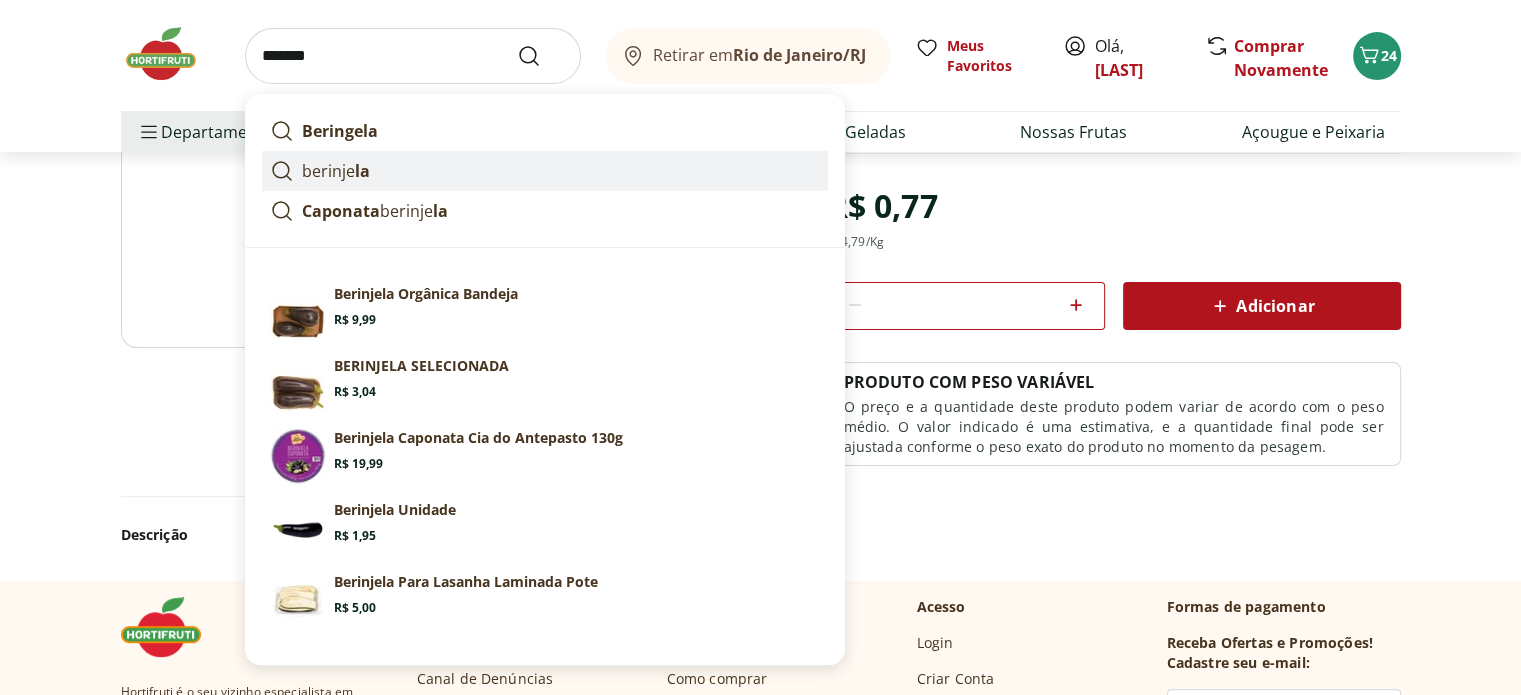 click on "la" at bounding box center (362, 171) 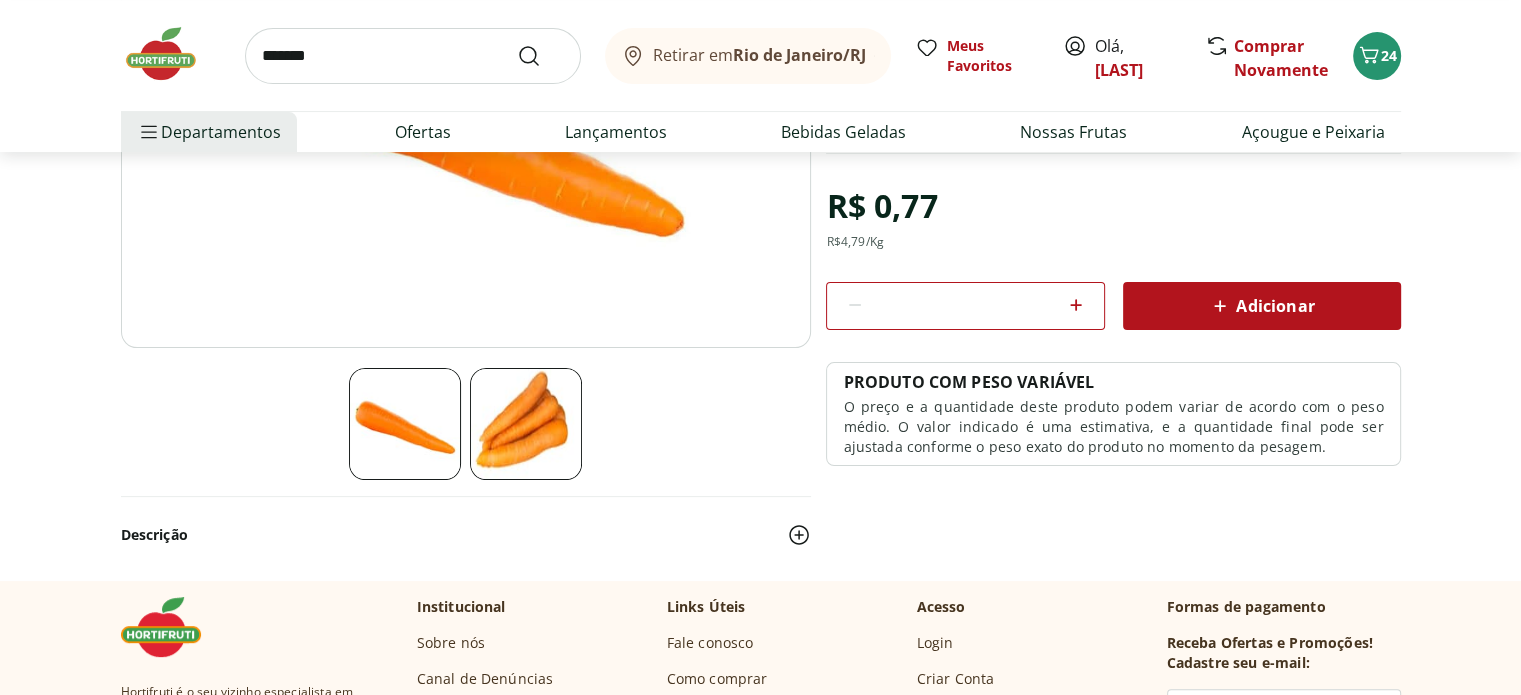 type on "*********" 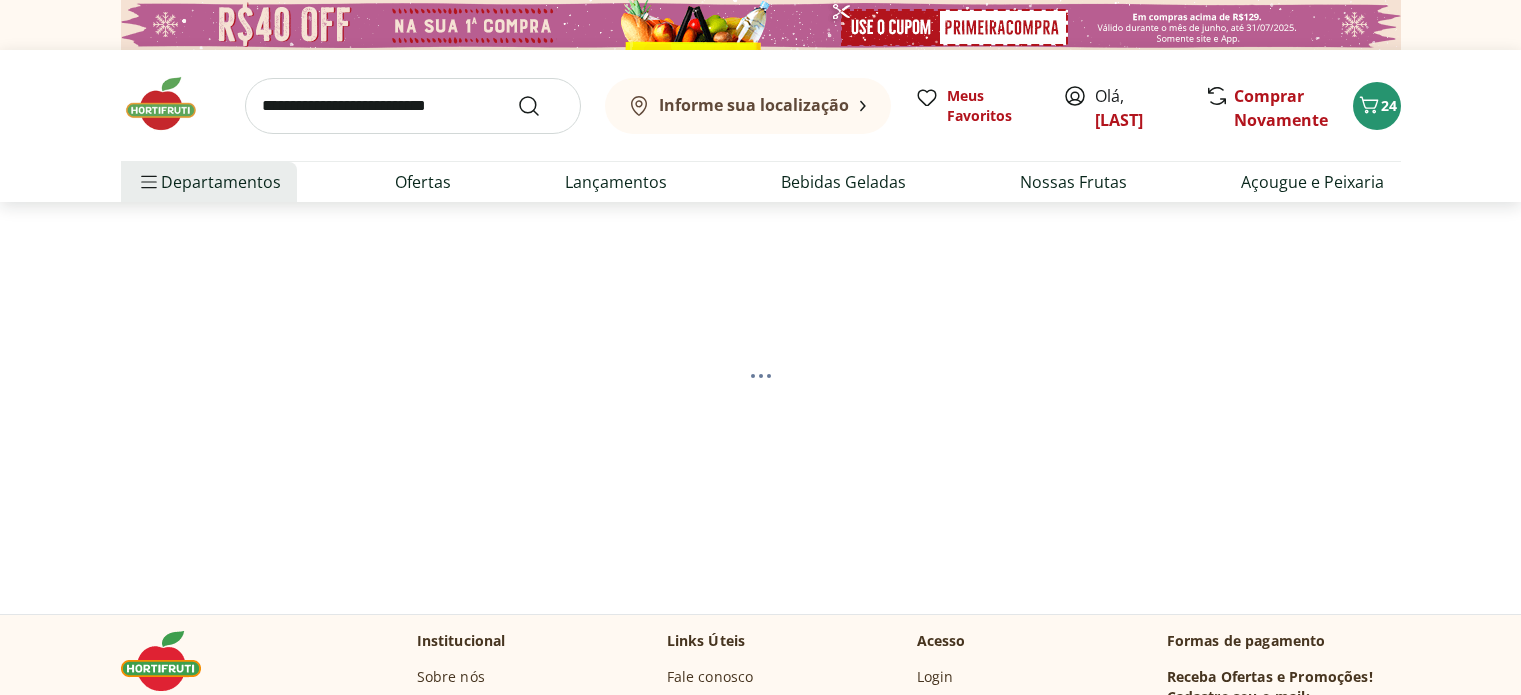 scroll, scrollTop: 0, scrollLeft: 0, axis: both 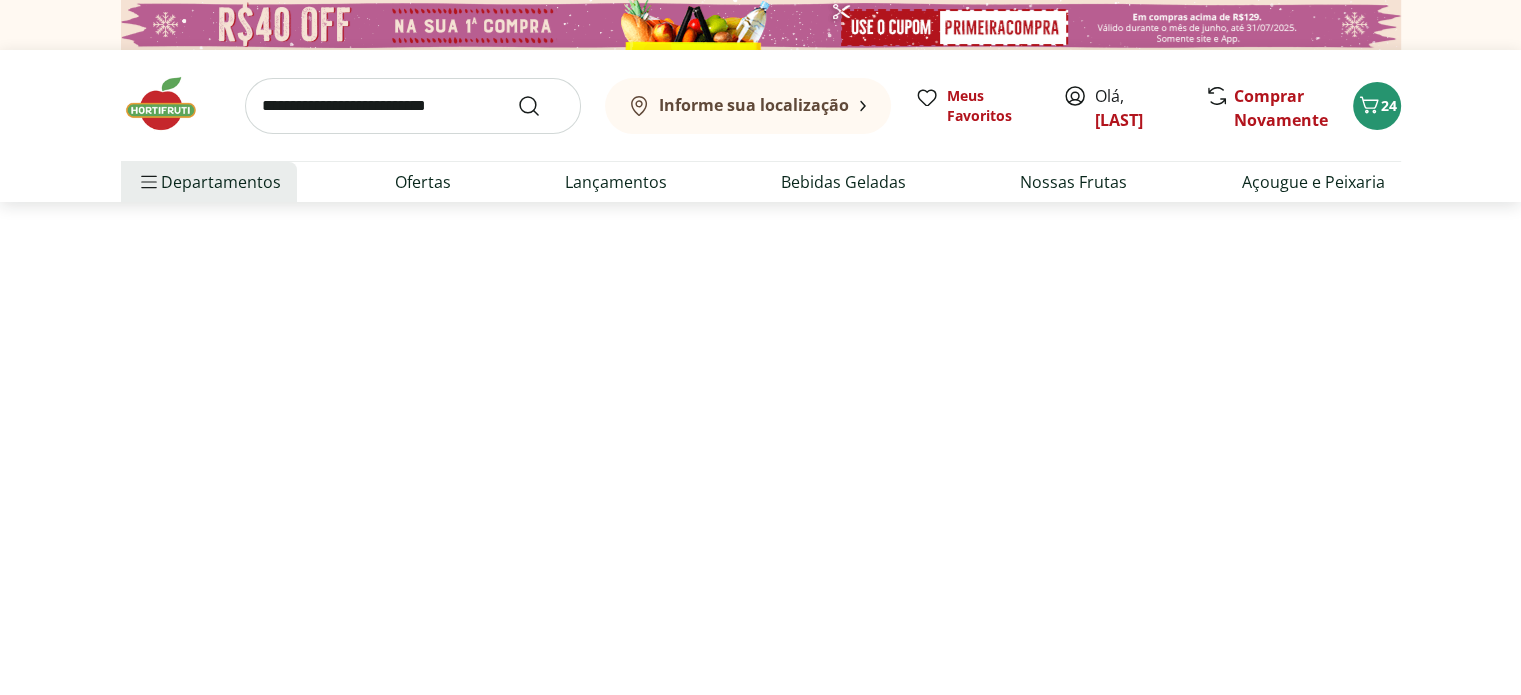 select on "**********" 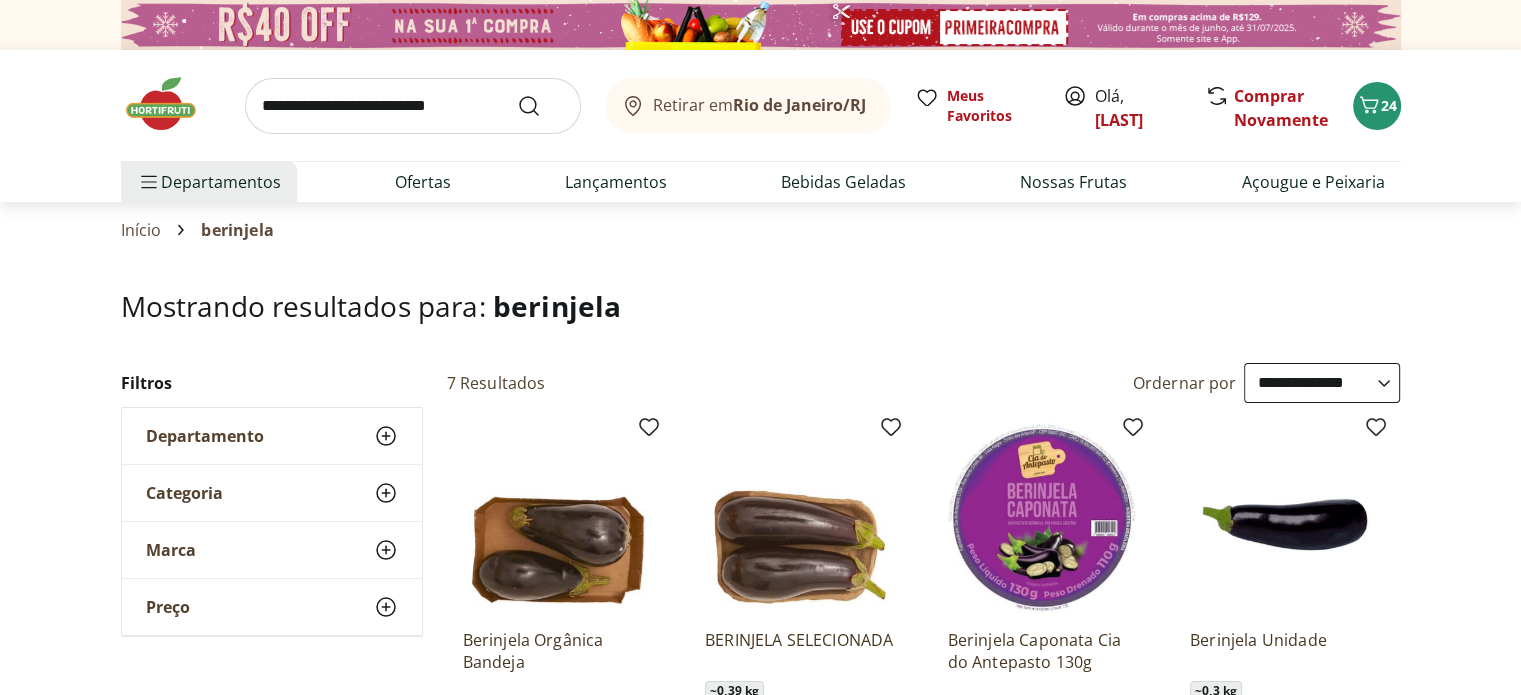 scroll, scrollTop: 290, scrollLeft: 0, axis: vertical 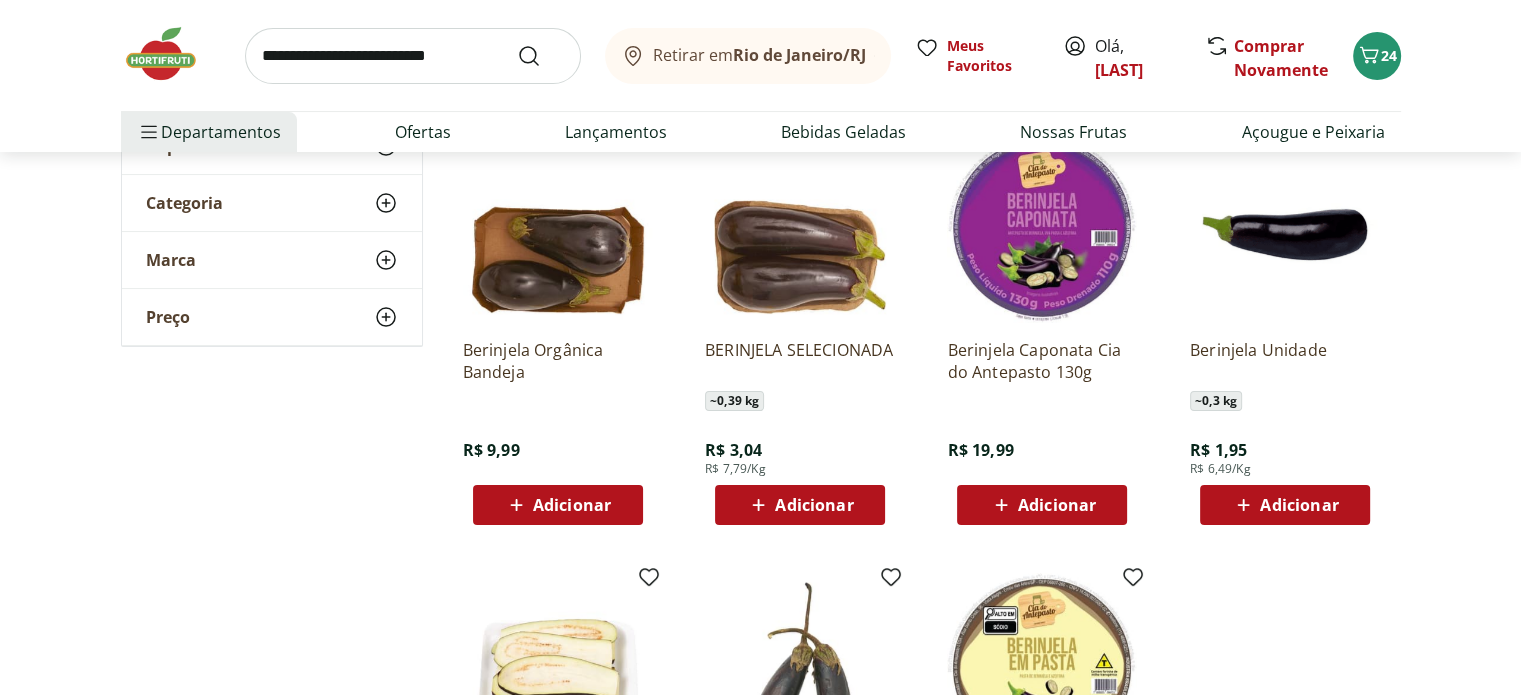 click on "Adicionar" at bounding box center [1299, 505] 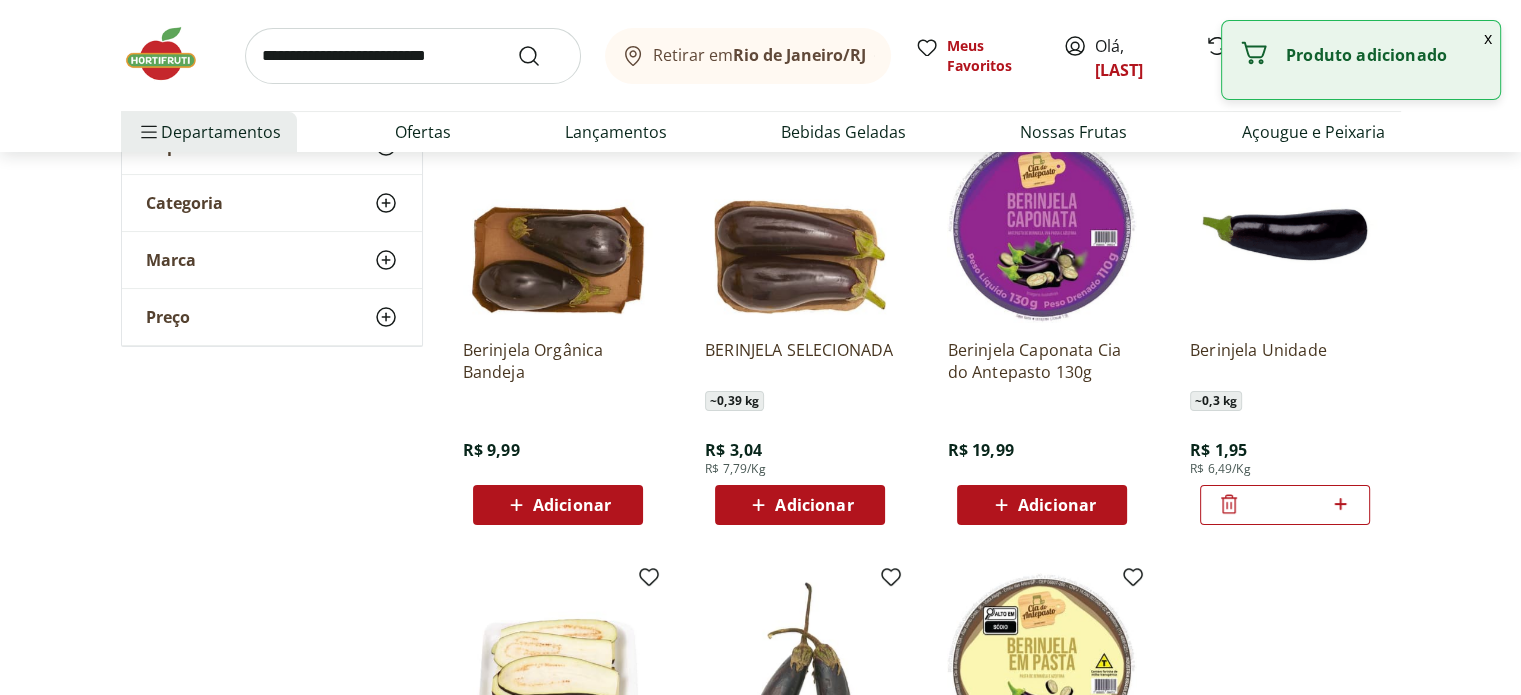 click 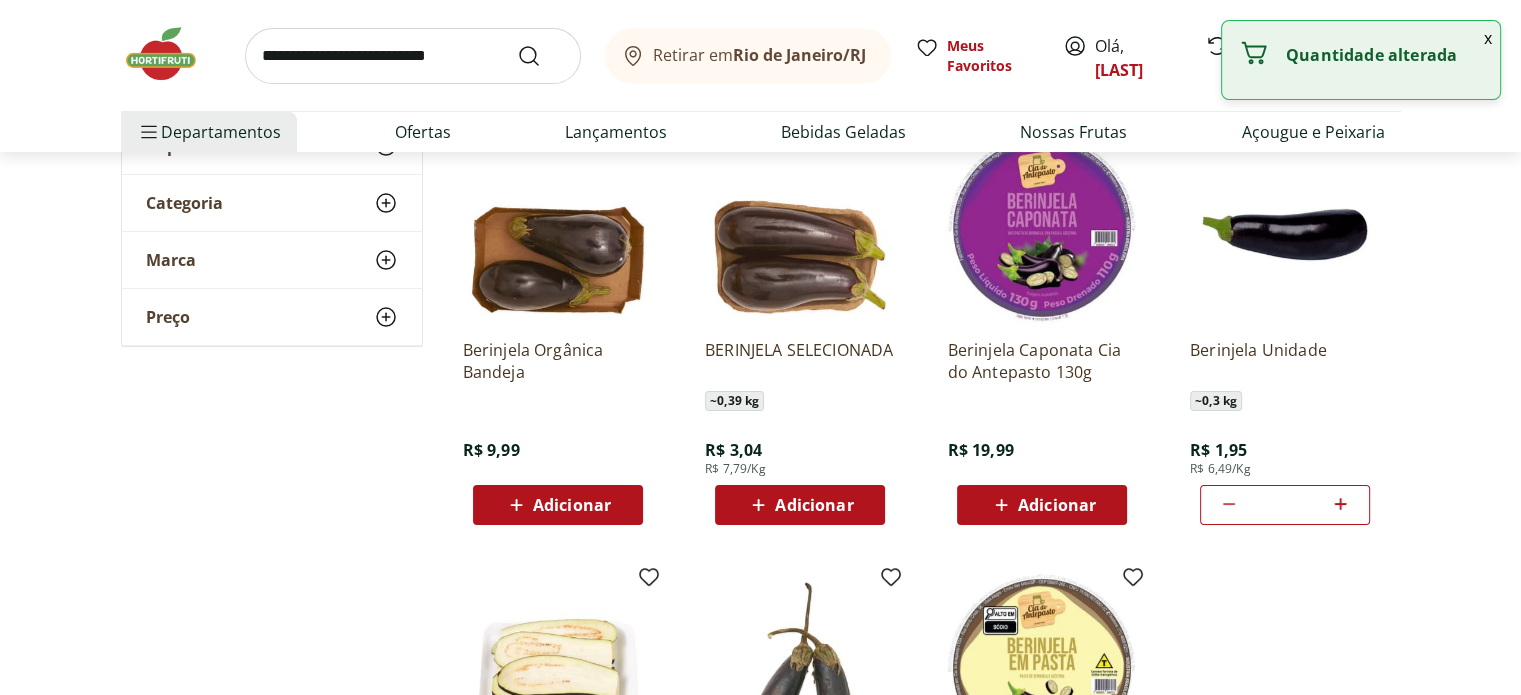 click 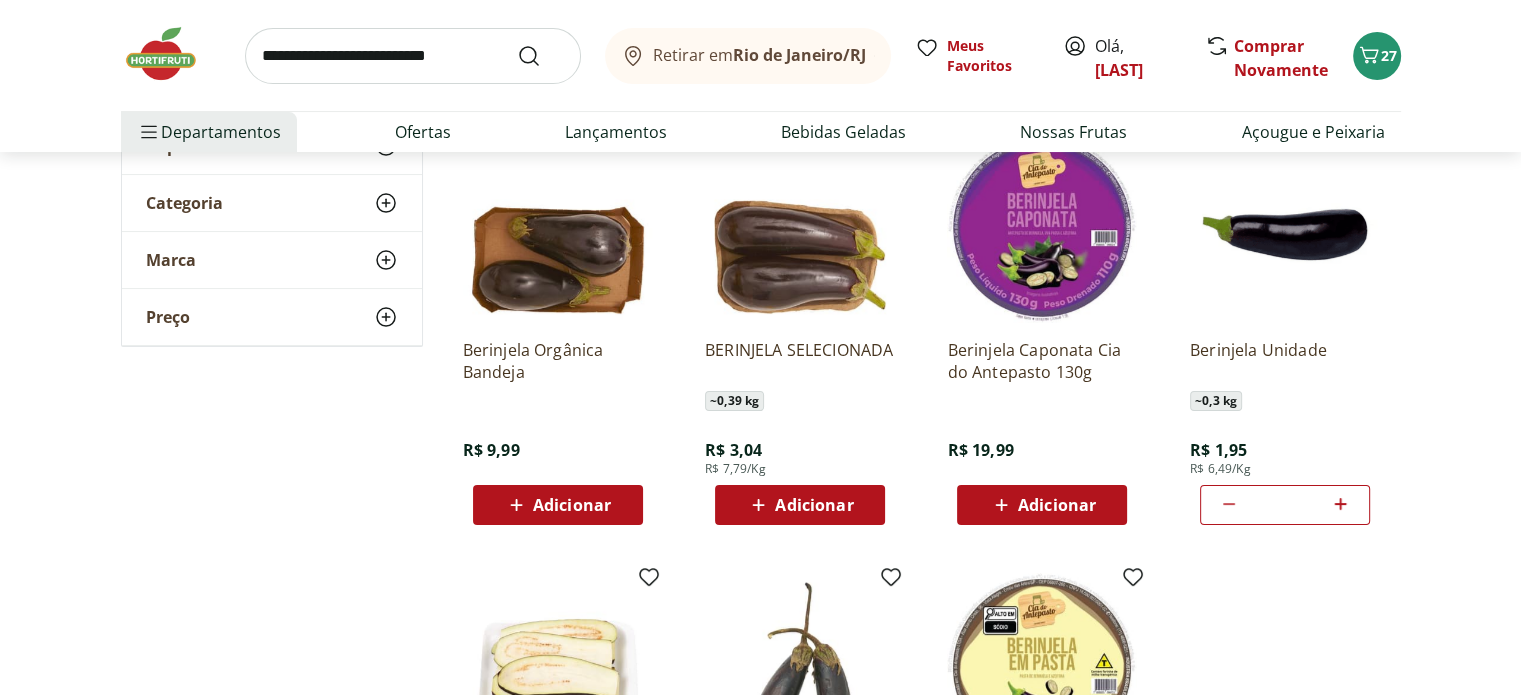 click on "**********" at bounding box center (760, 490) 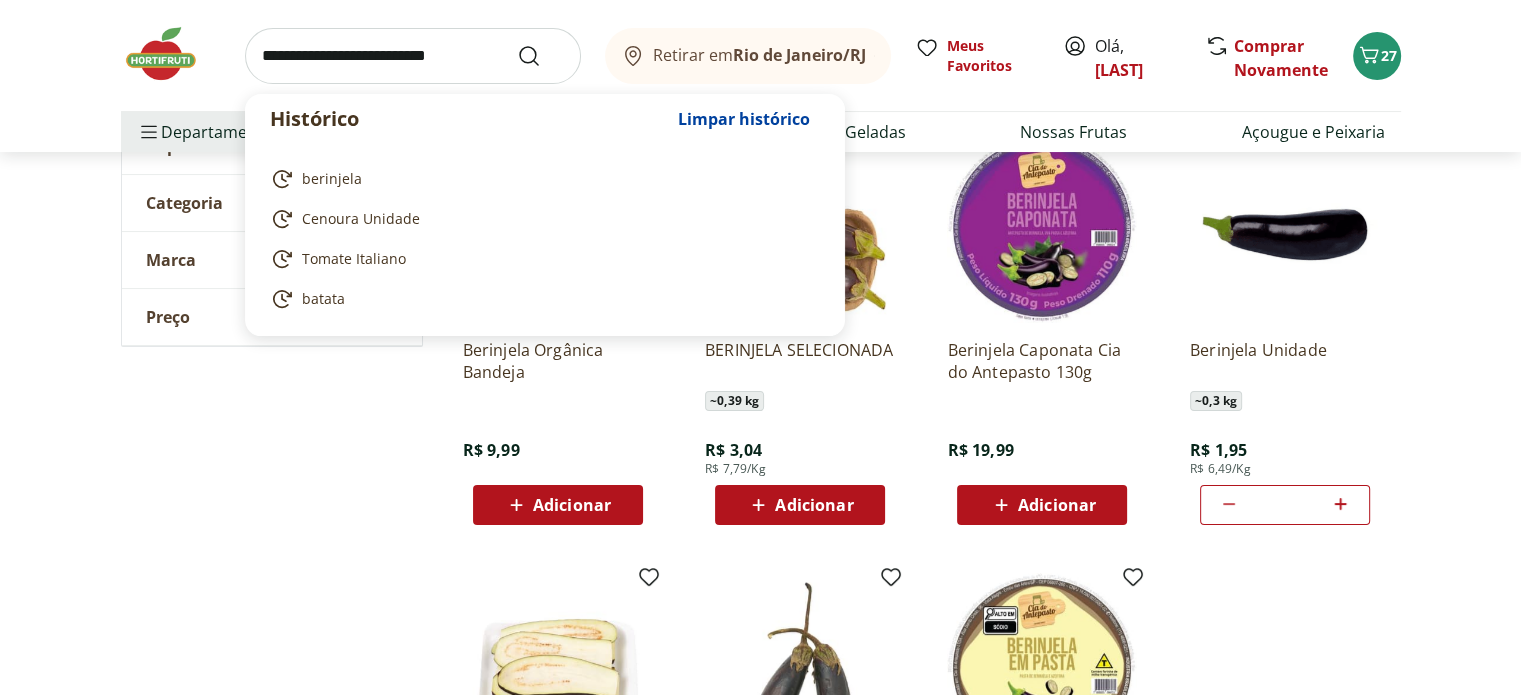 click at bounding box center [413, 56] 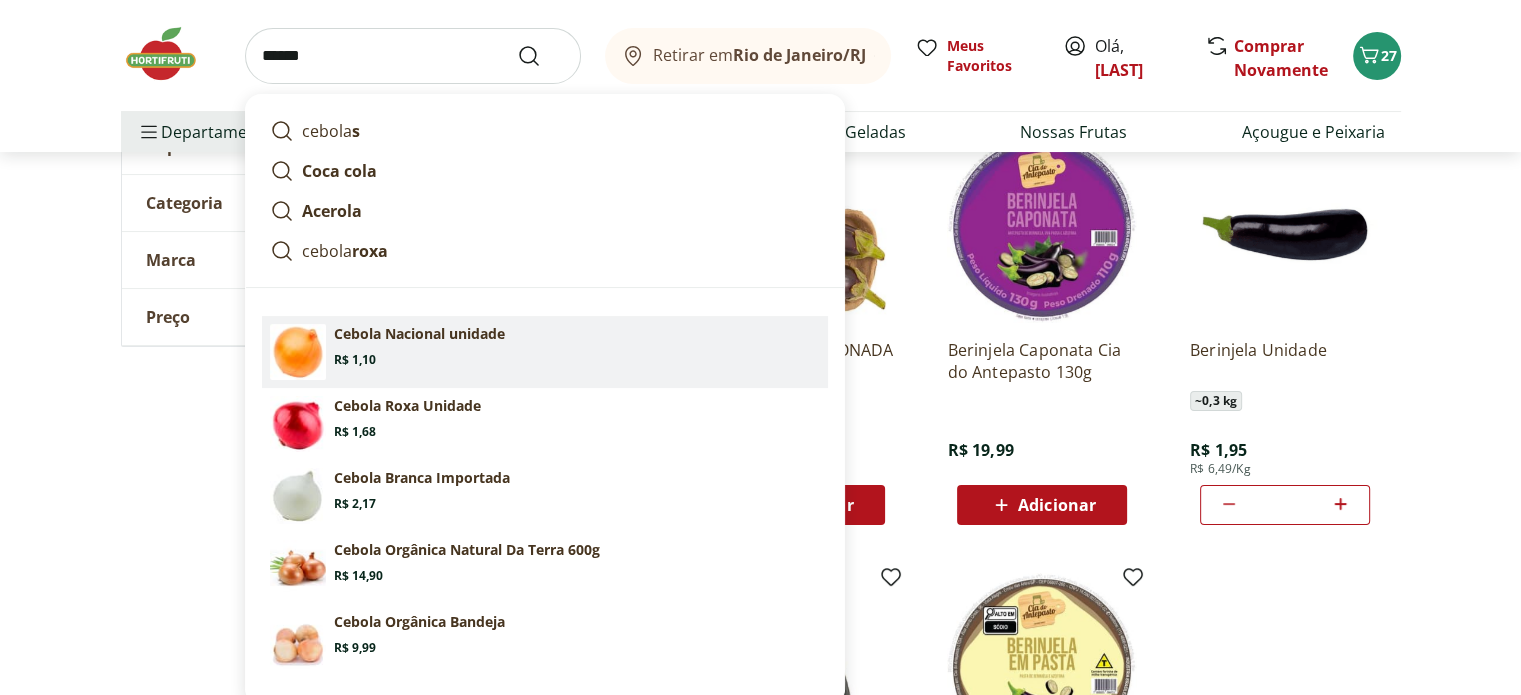 click on "Cebola Nacional unidade Price: R$ 1,10" at bounding box center (577, 346) 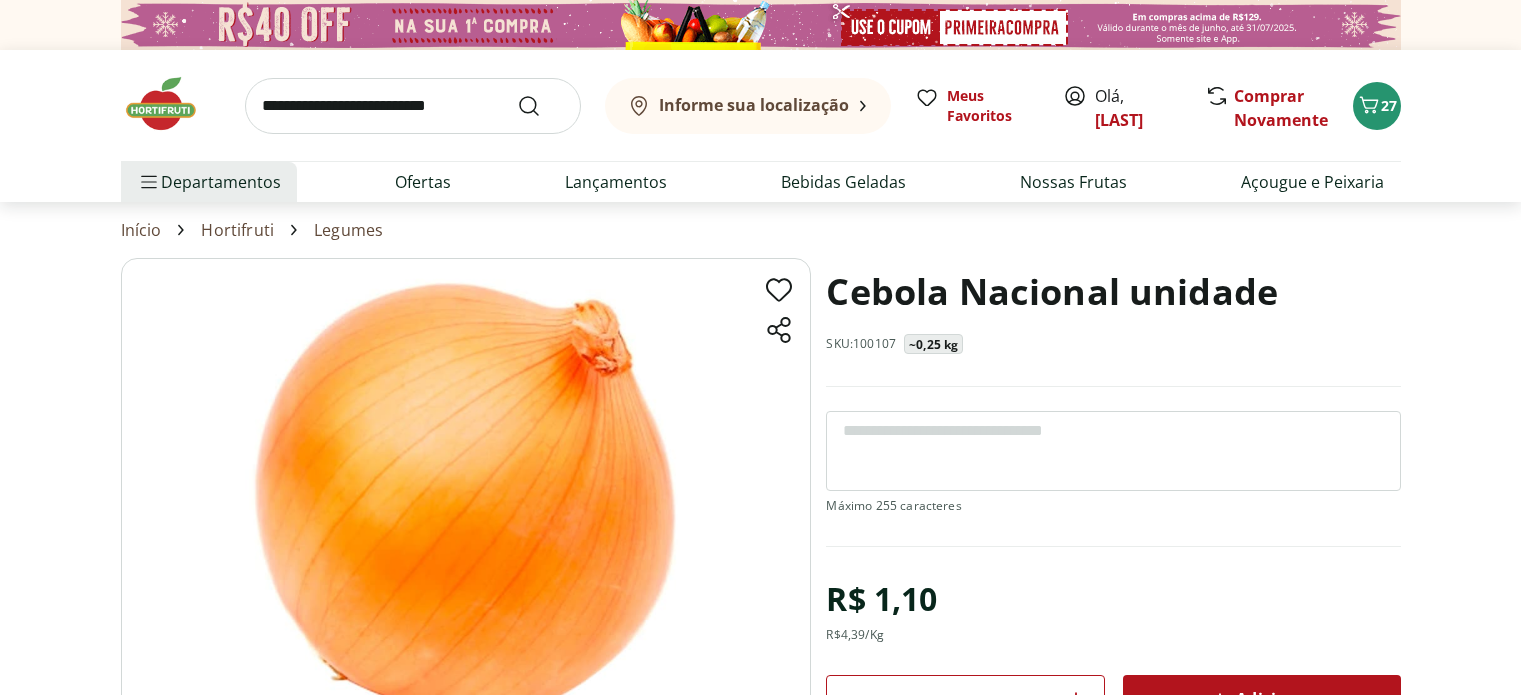scroll, scrollTop: 0, scrollLeft: 0, axis: both 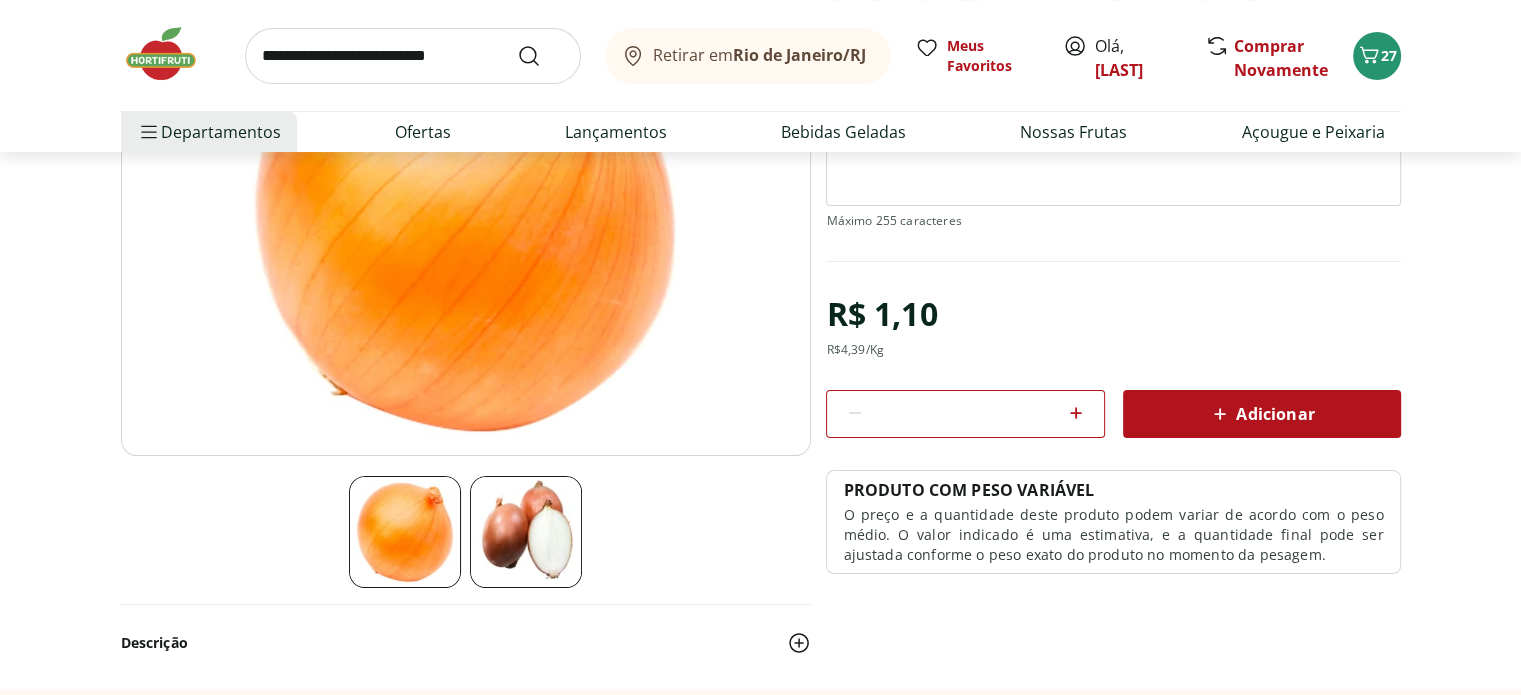 click 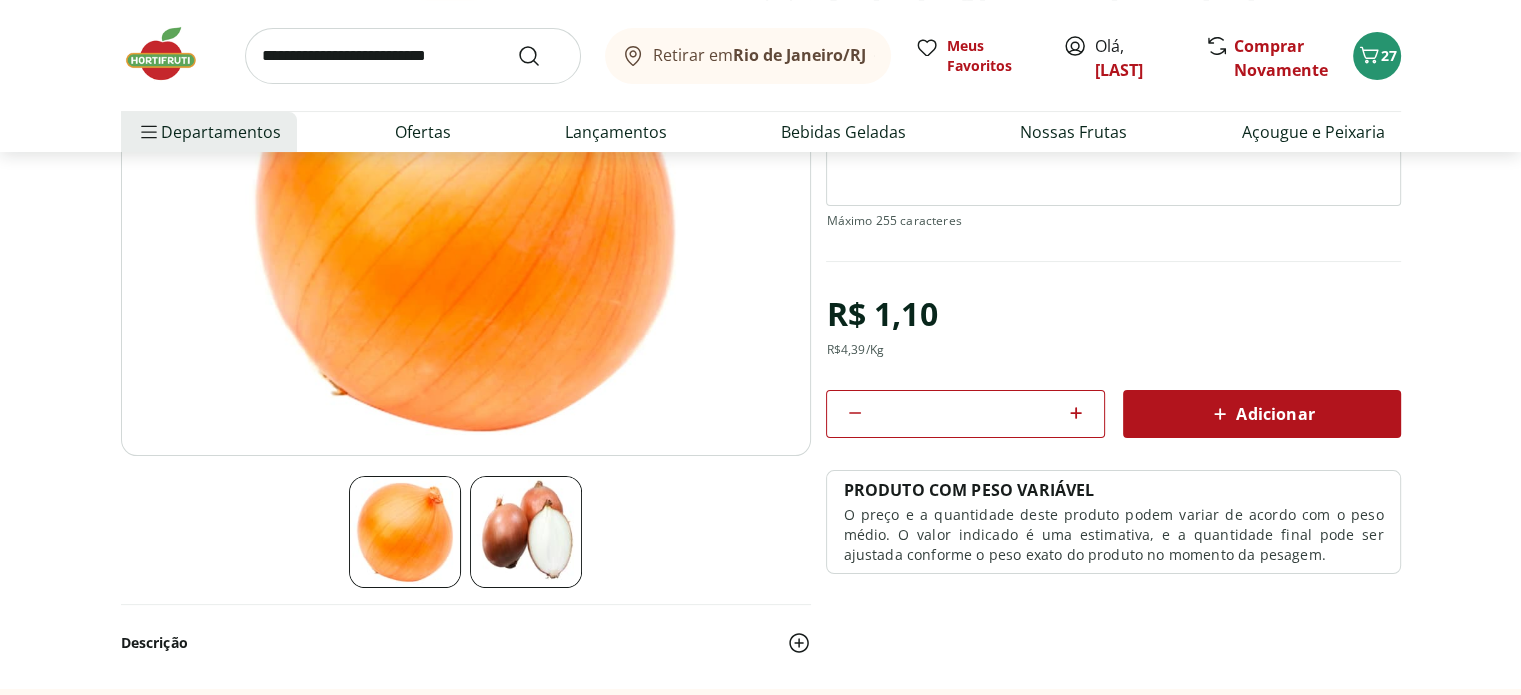 click 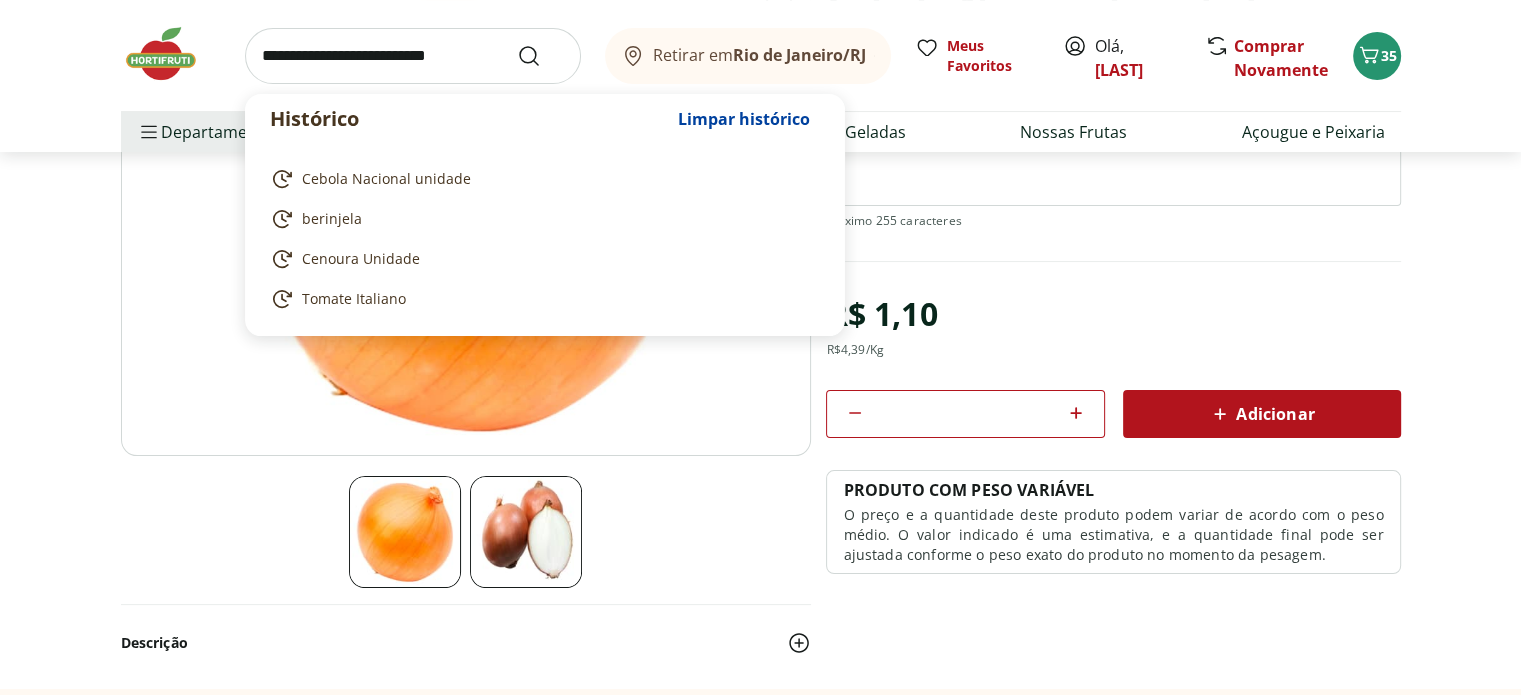 click at bounding box center [413, 56] 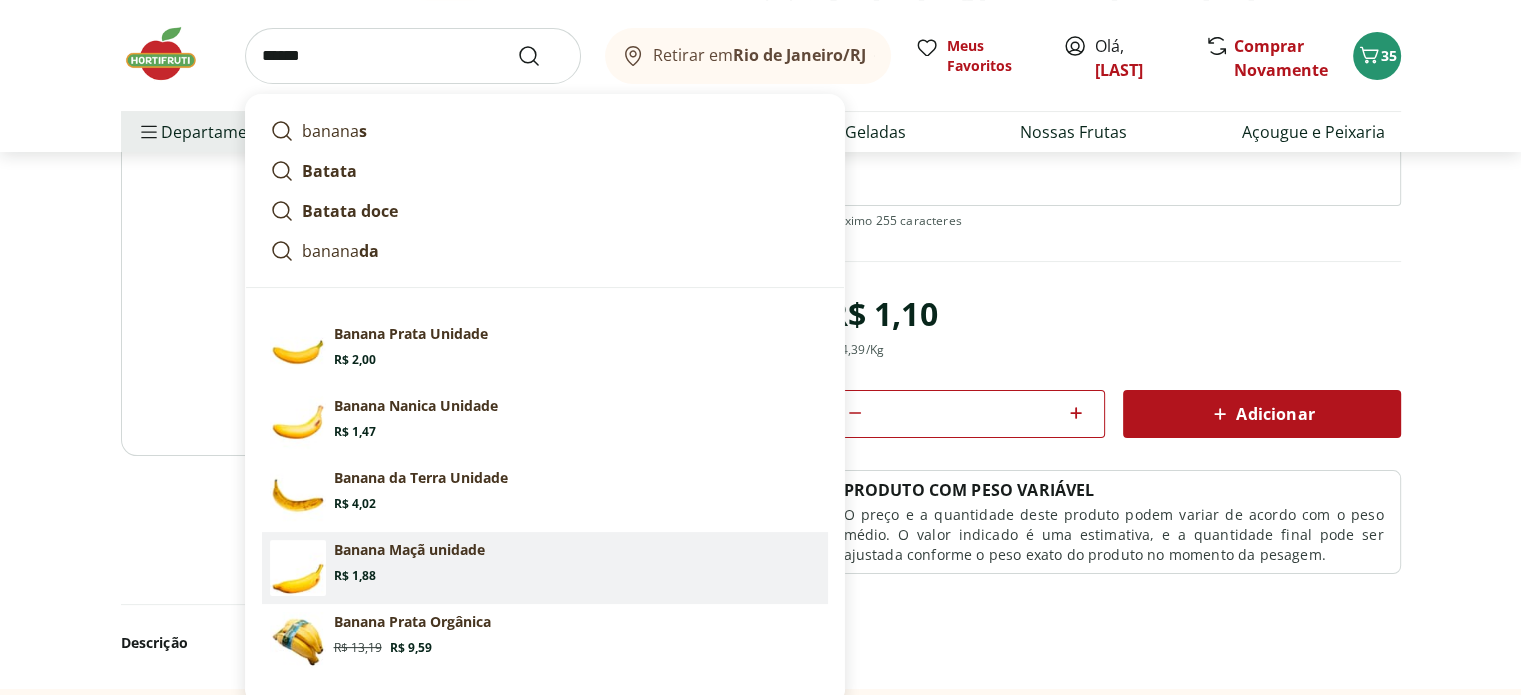 click on "Banana Maçã unidade Price: R$ 1,88" at bounding box center (577, 562) 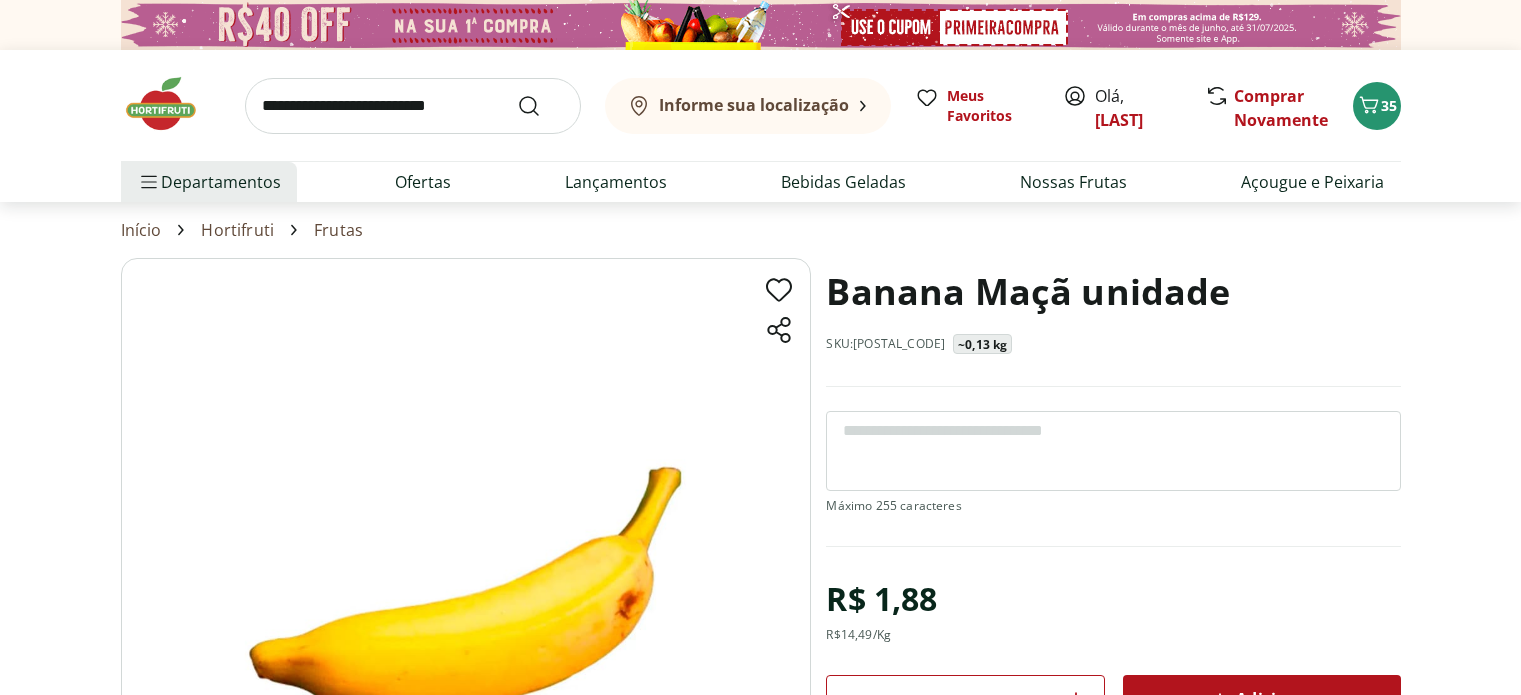 scroll, scrollTop: 0, scrollLeft: 0, axis: both 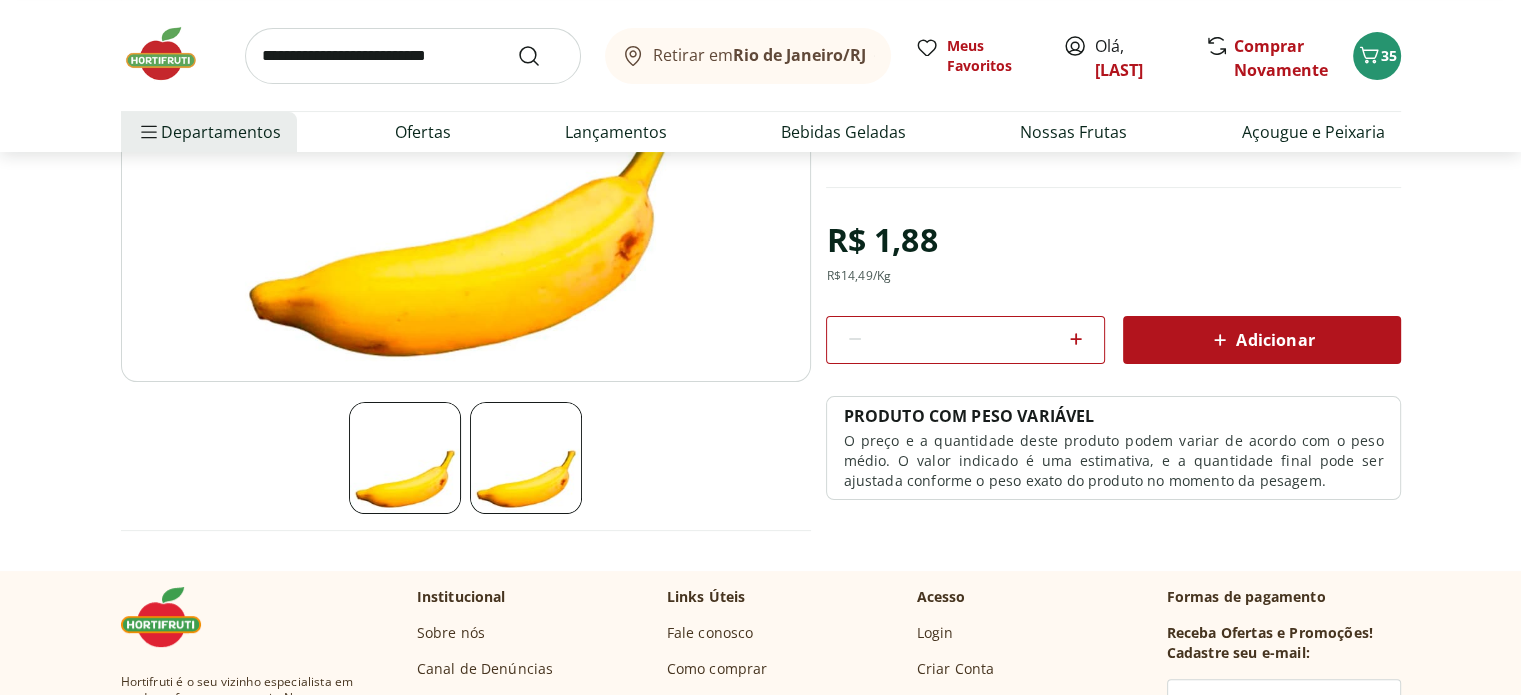 click 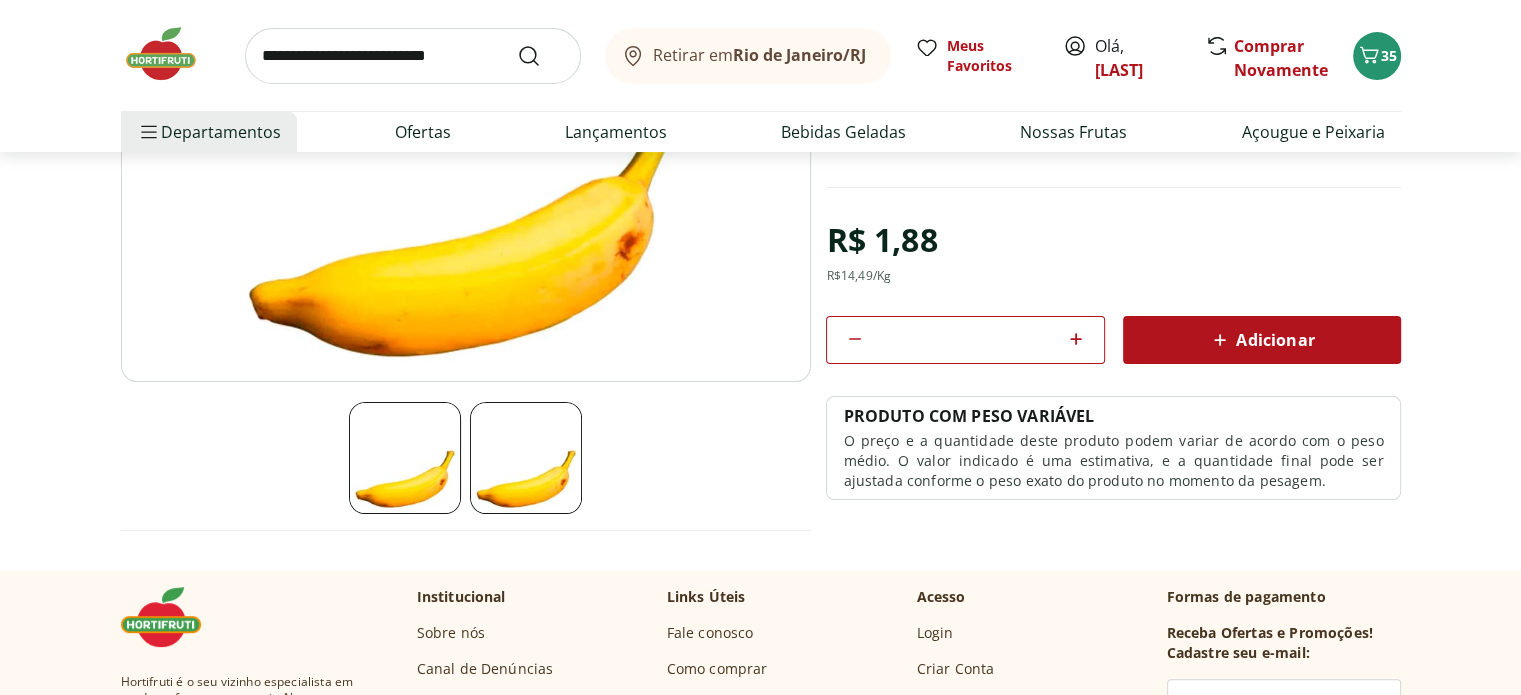 click 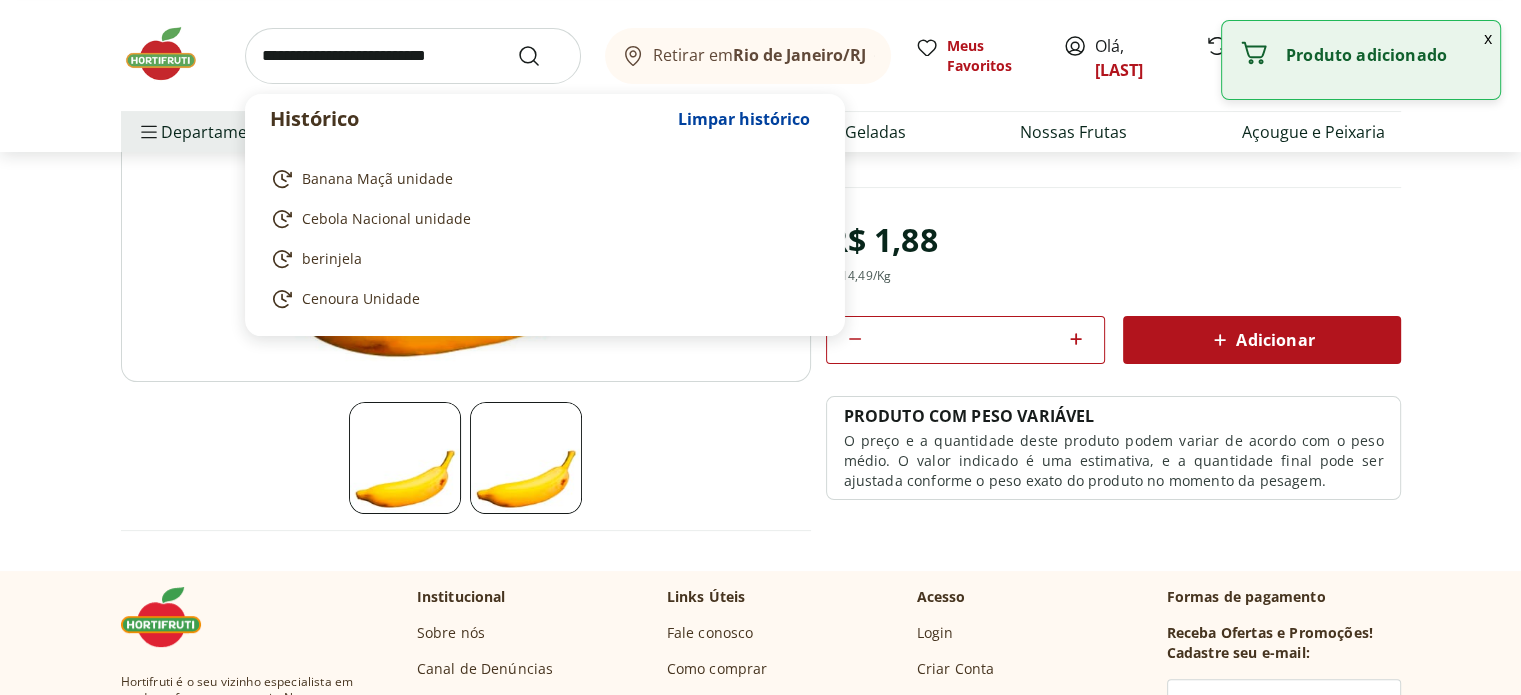 click at bounding box center (413, 56) 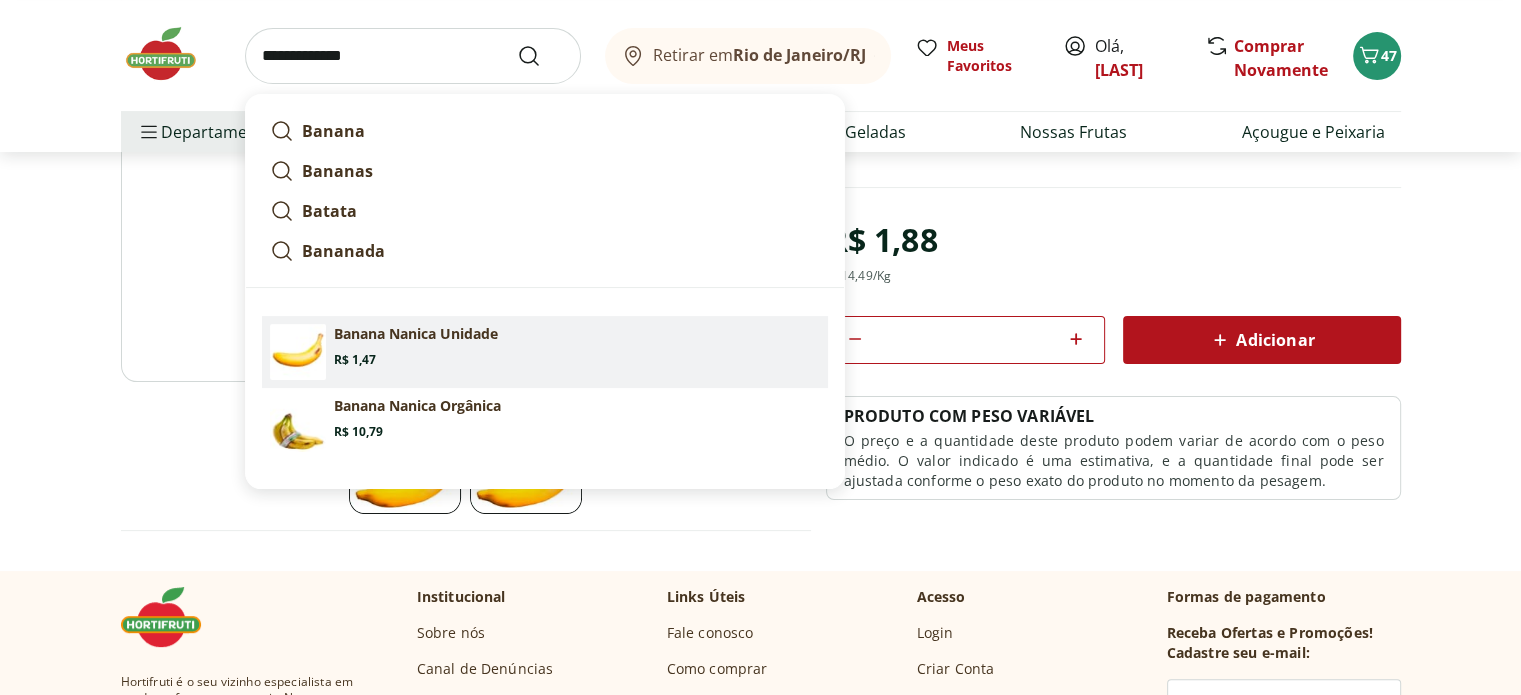 click on "Banana Nanica Unidade" at bounding box center (416, 334) 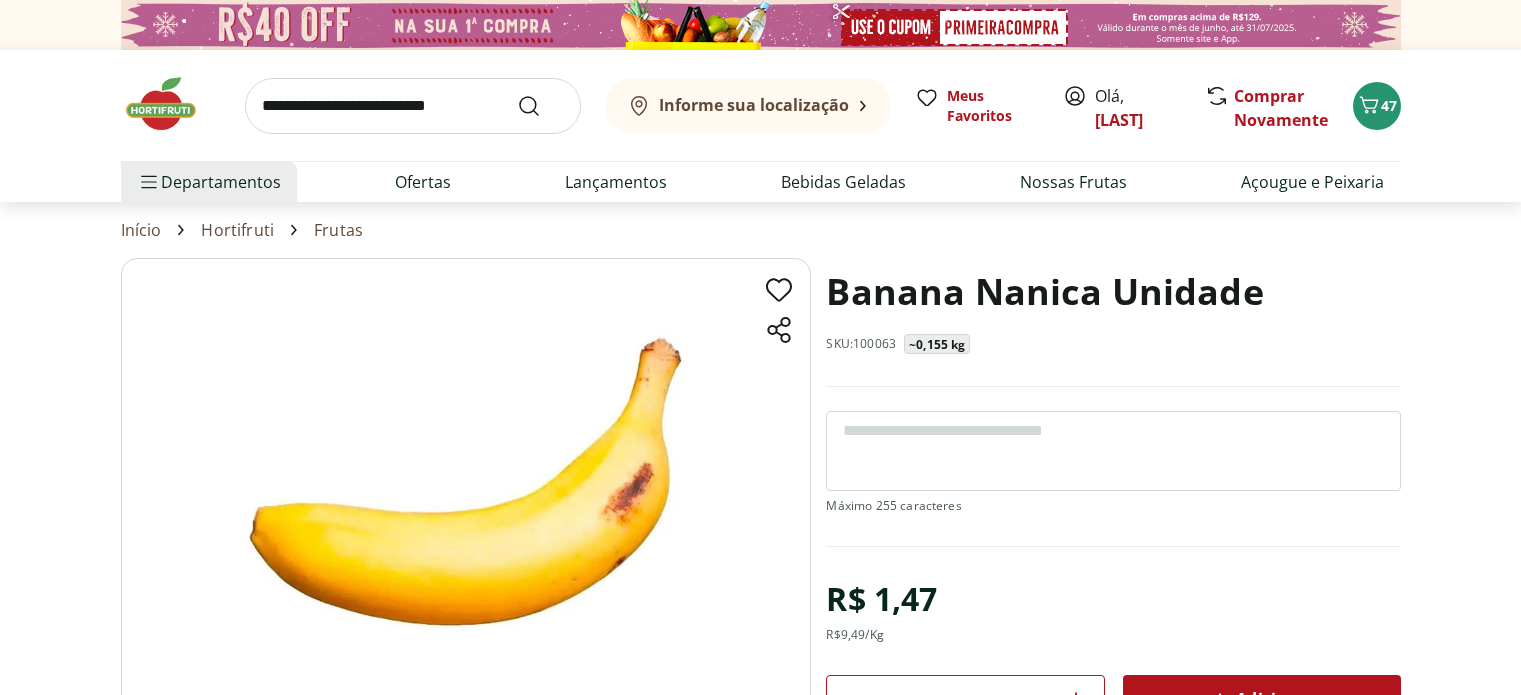 scroll, scrollTop: 0, scrollLeft: 0, axis: both 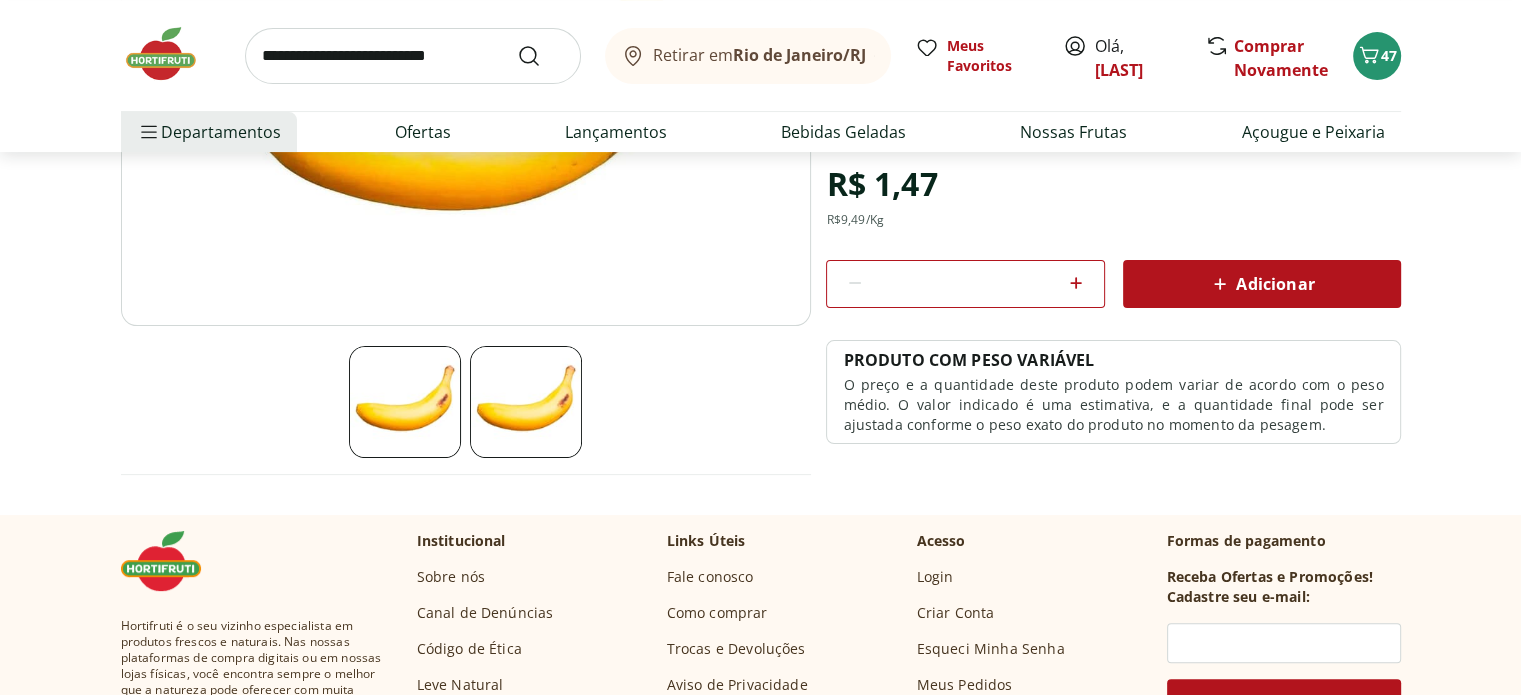 click 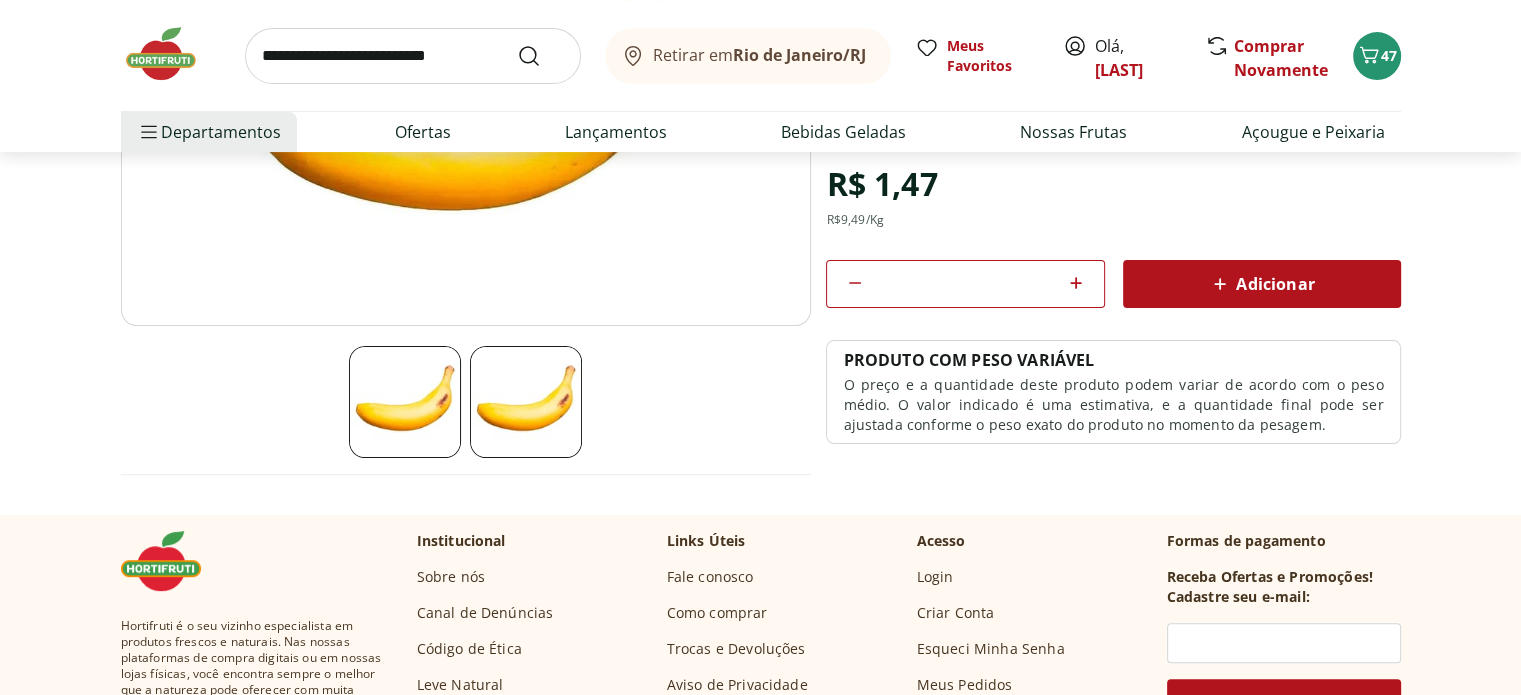 click 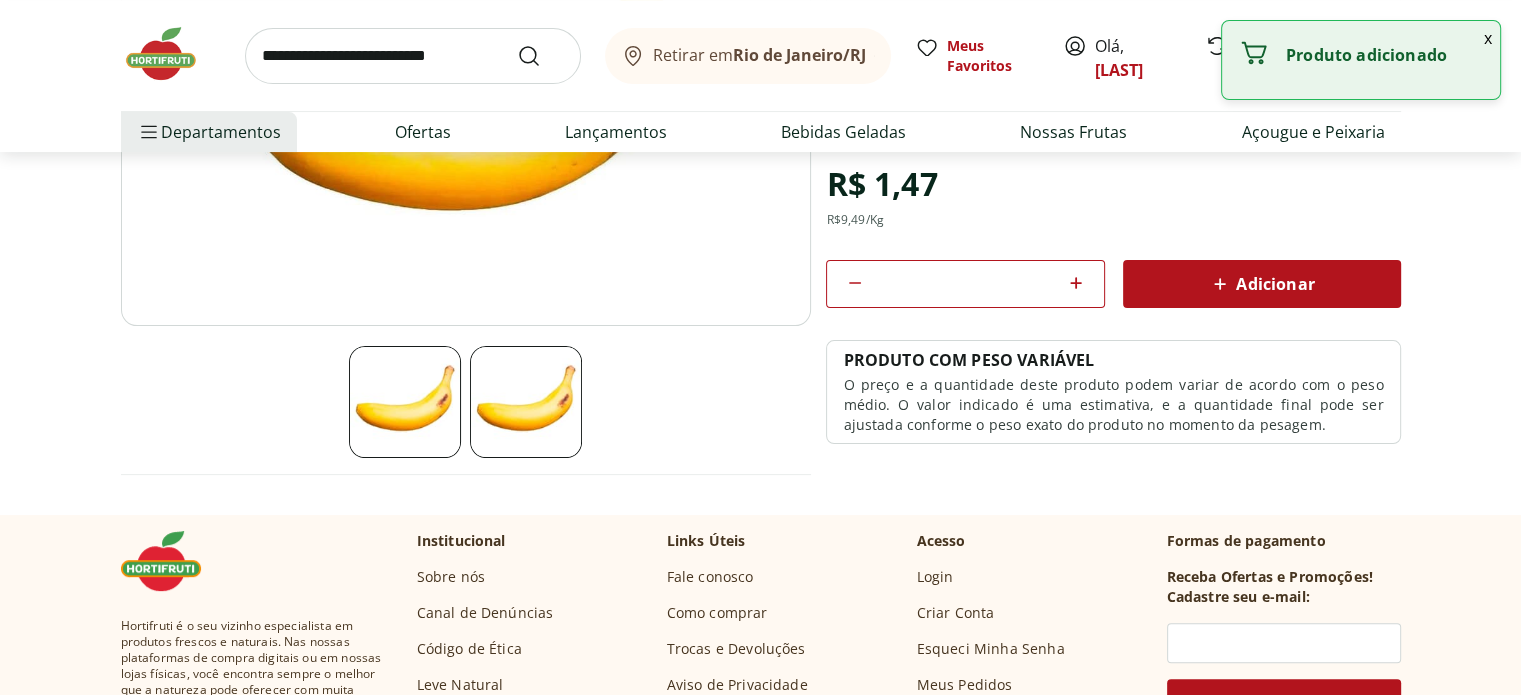 click at bounding box center [413, 56] 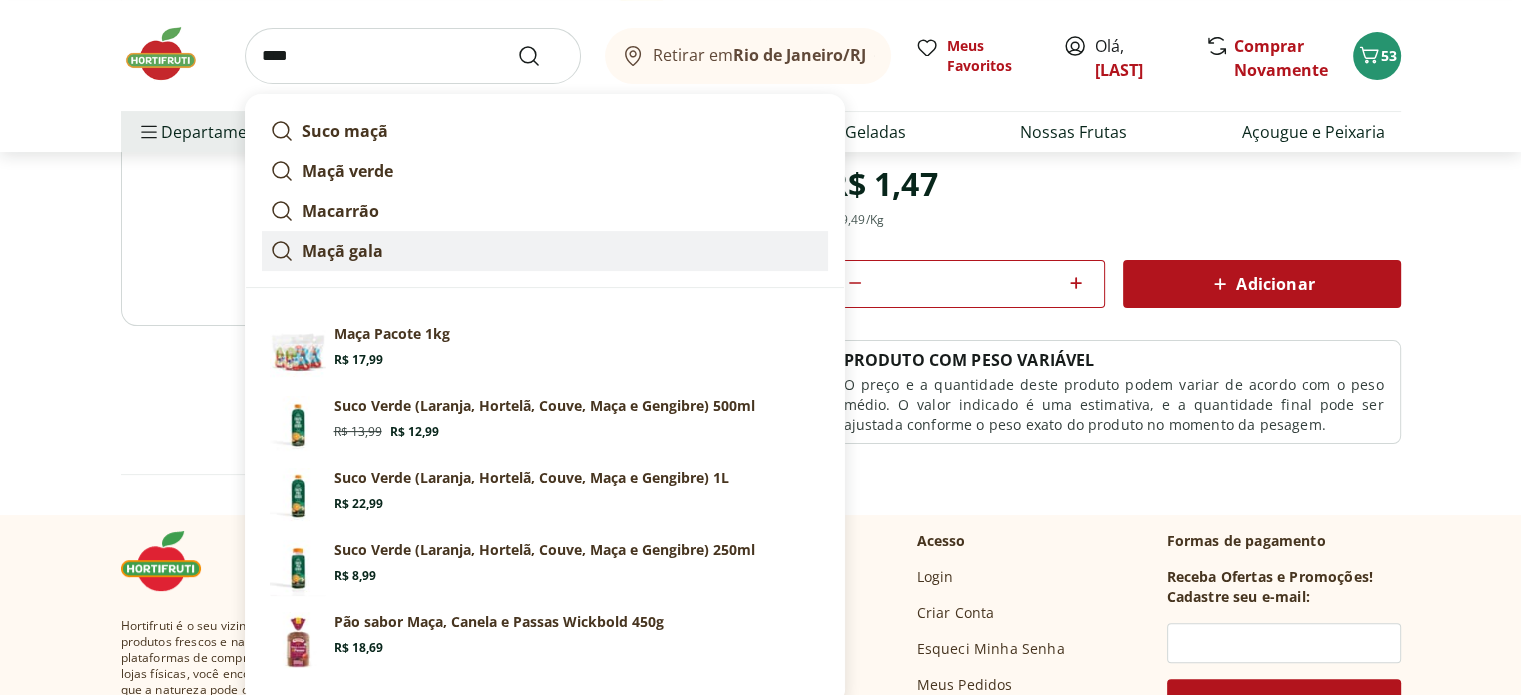 click on "Maçã gala" at bounding box center [342, 251] 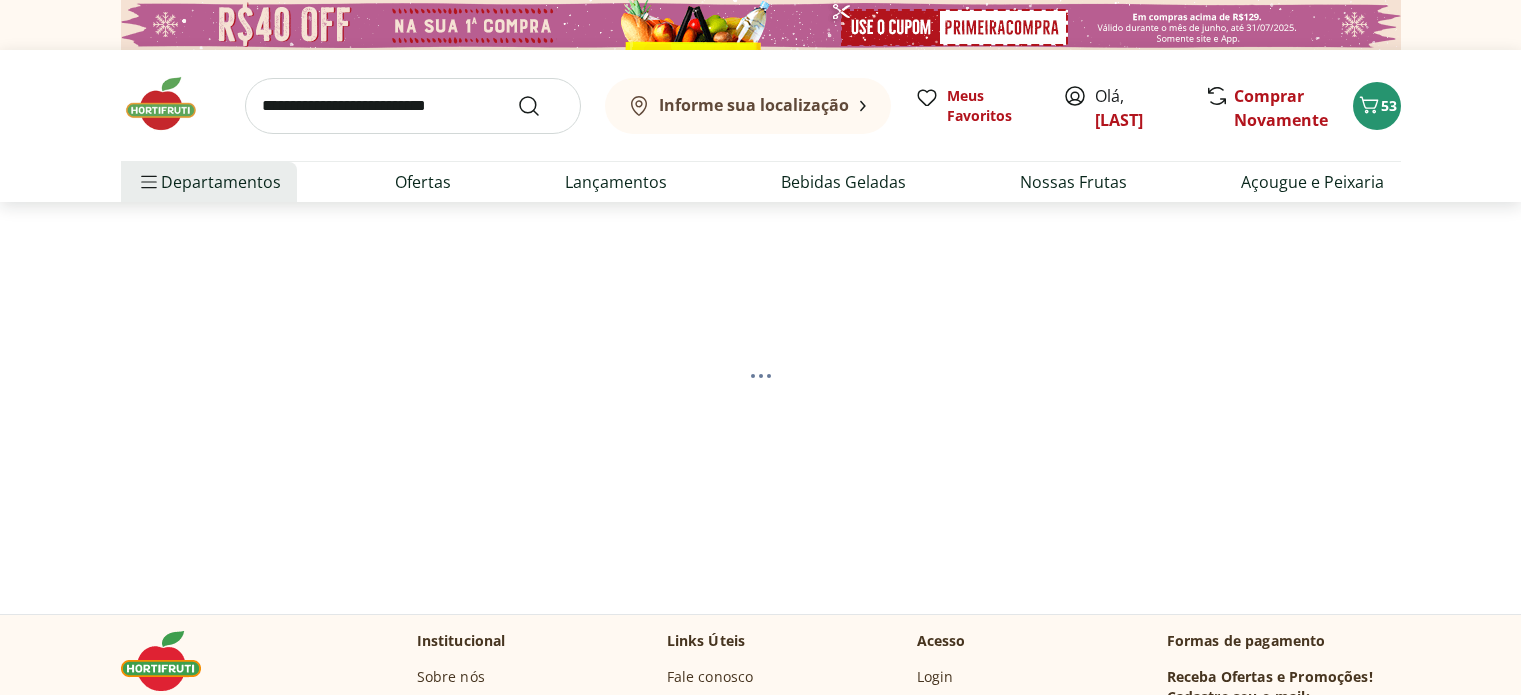 scroll, scrollTop: 0, scrollLeft: 0, axis: both 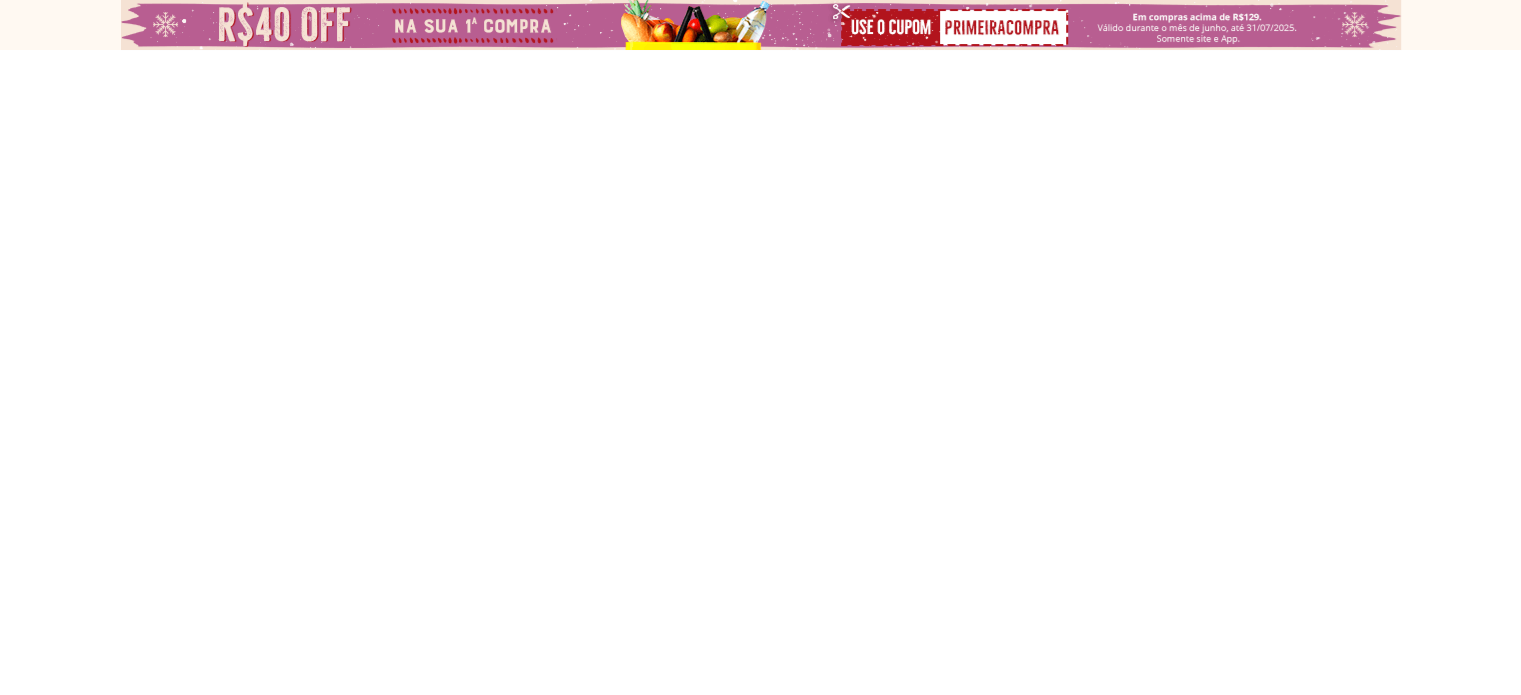 select on "**********" 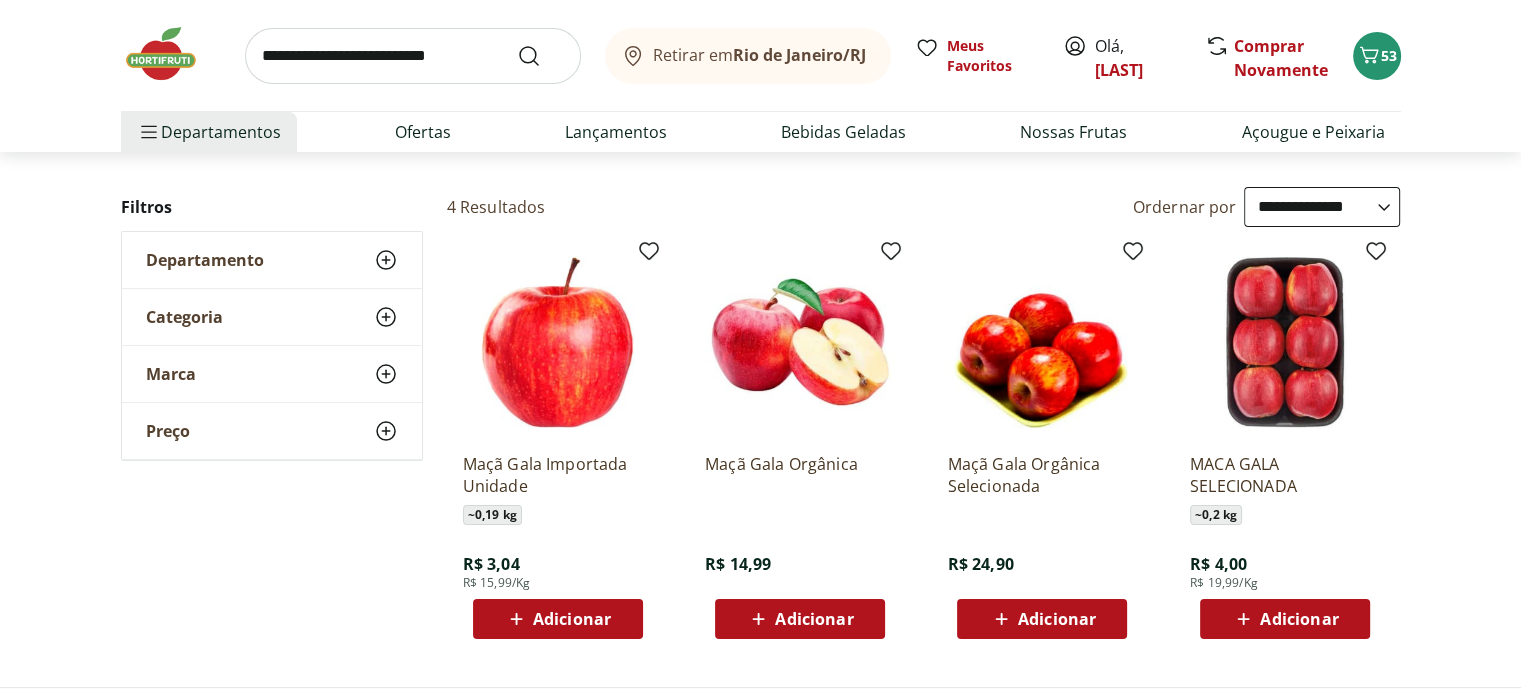 scroll, scrollTop: 224, scrollLeft: 0, axis: vertical 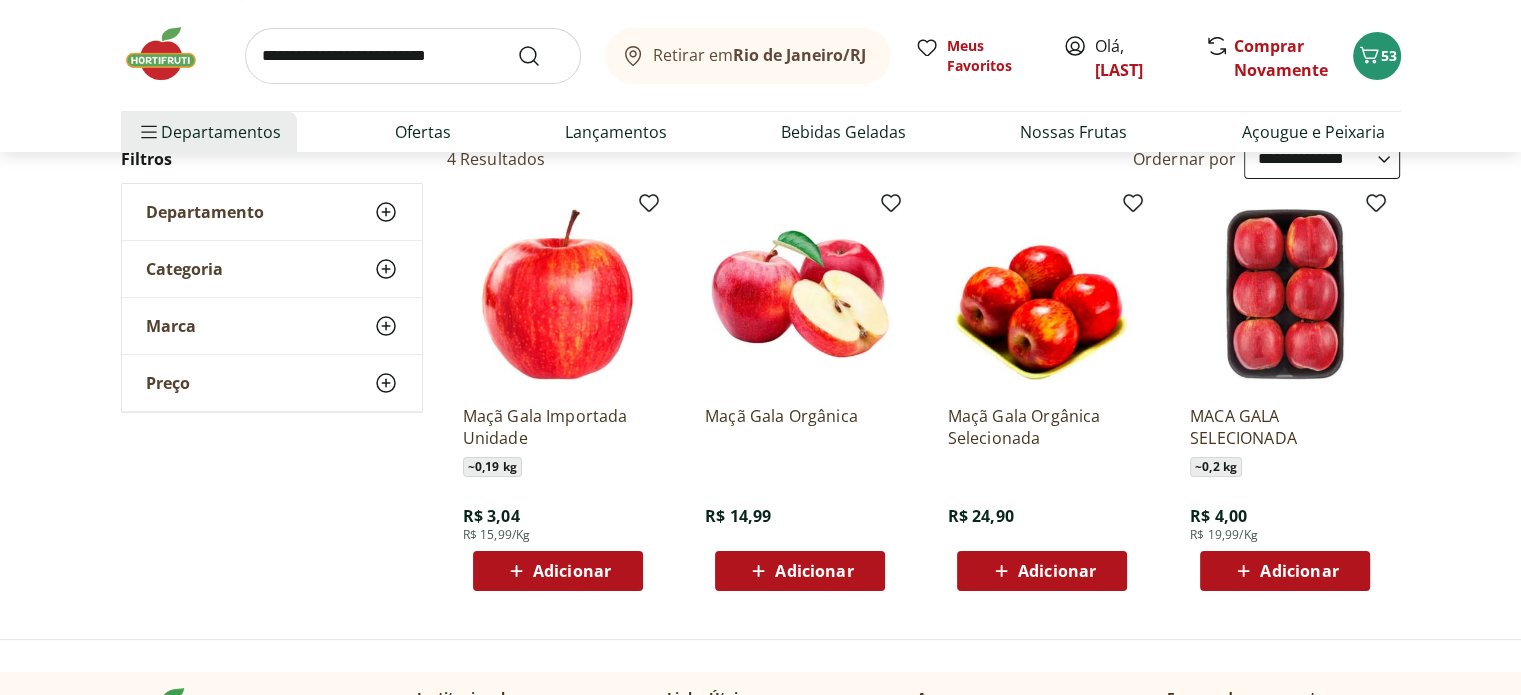 click on "Adicionar" at bounding box center (572, 571) 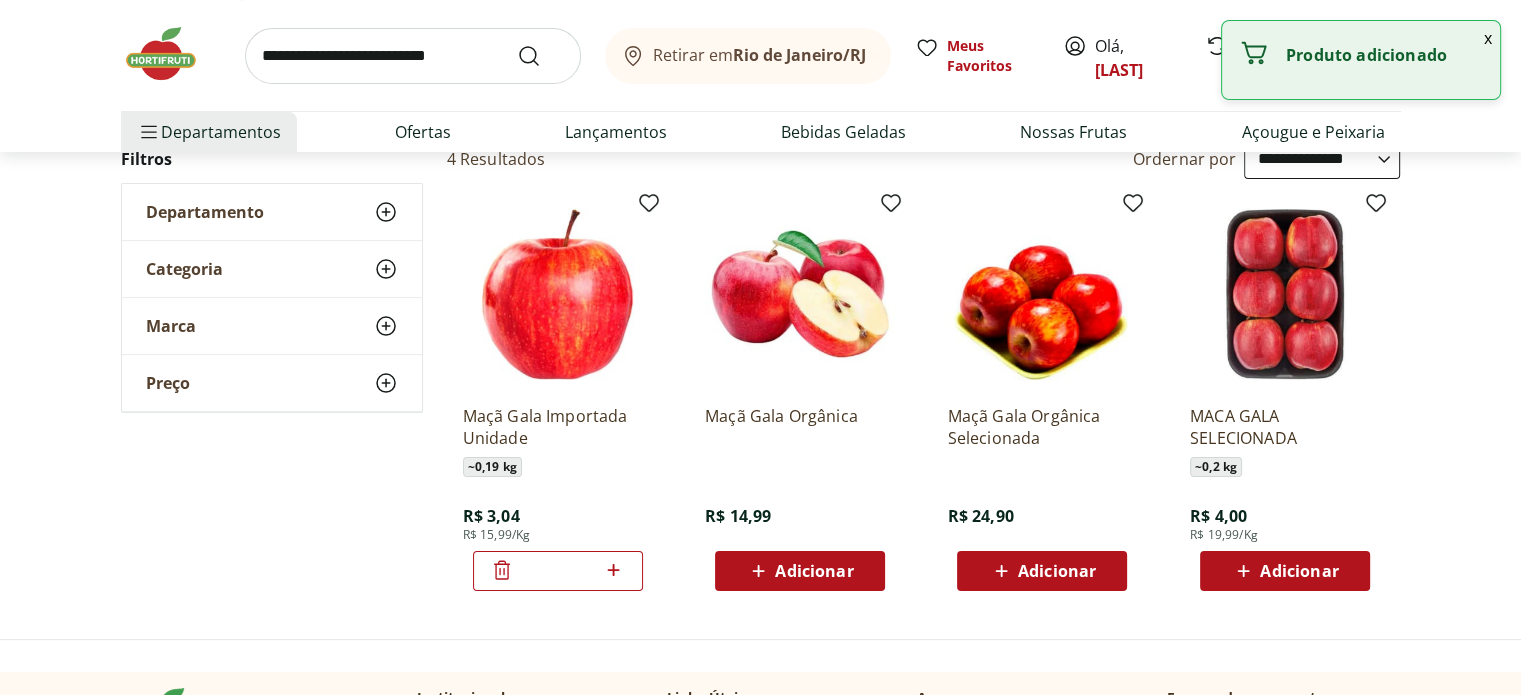 click 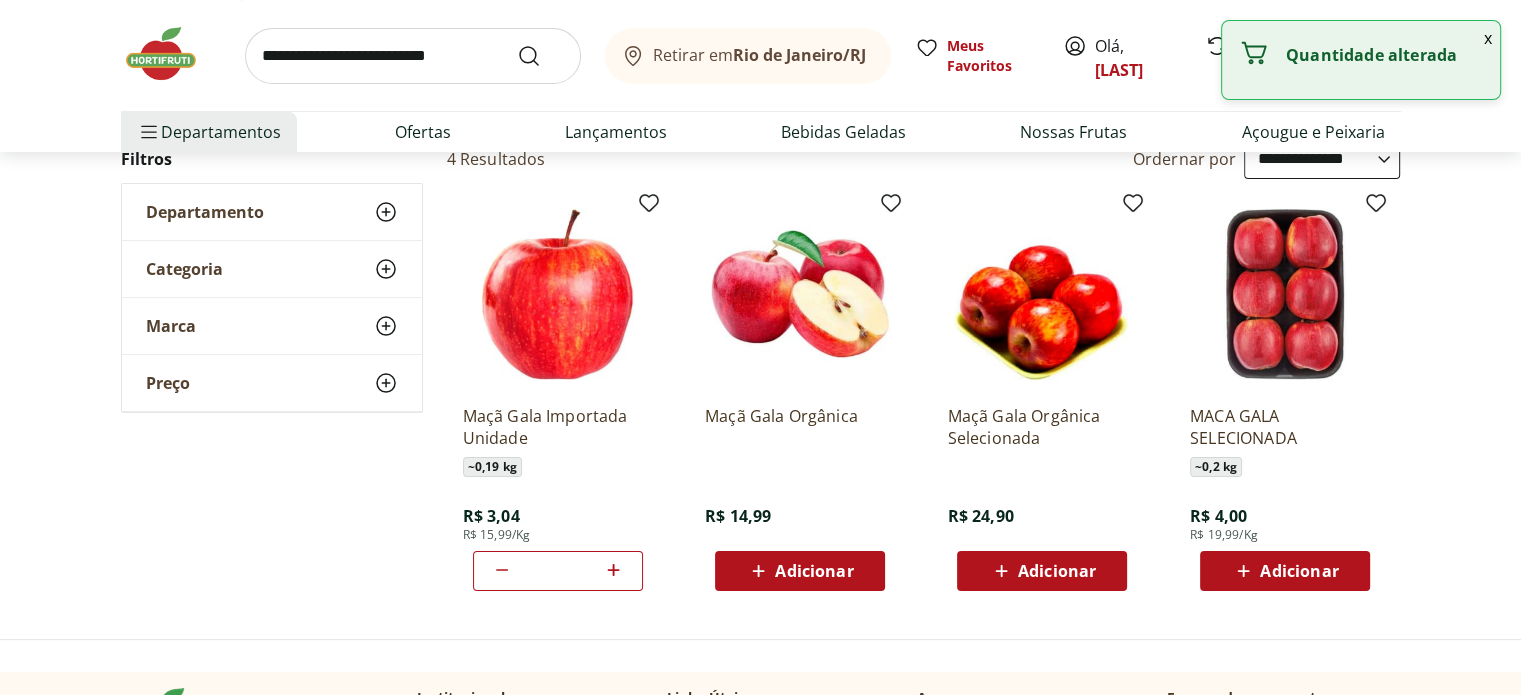 click 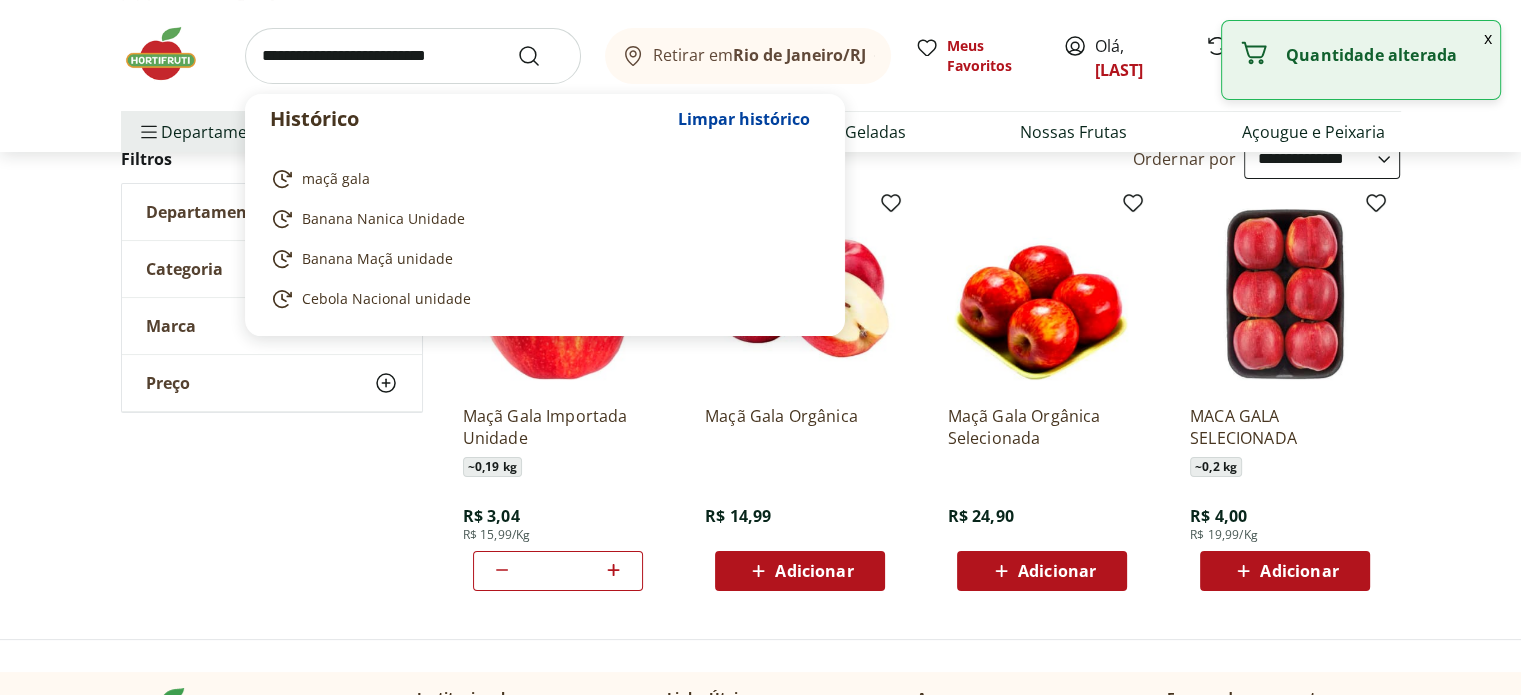 click at bounding box center [413, 56] 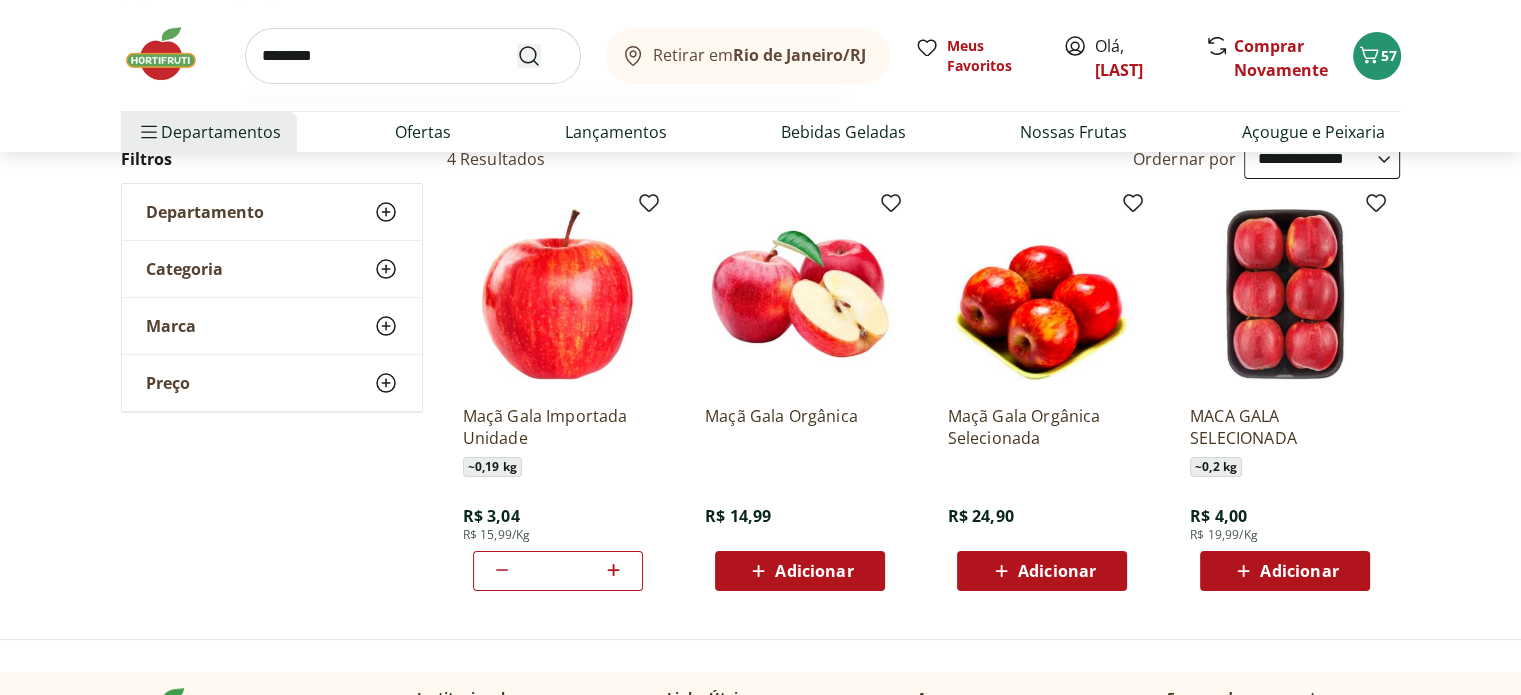 type on "********" 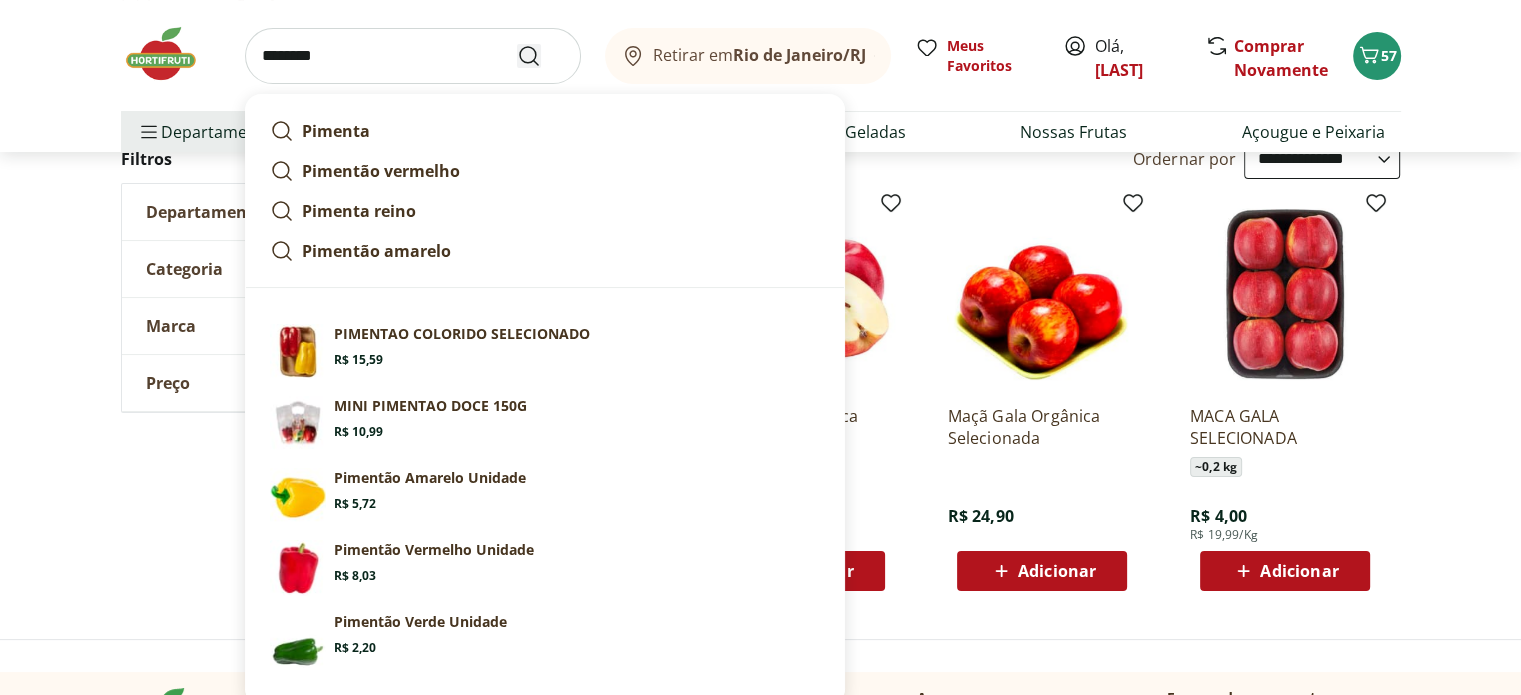 click 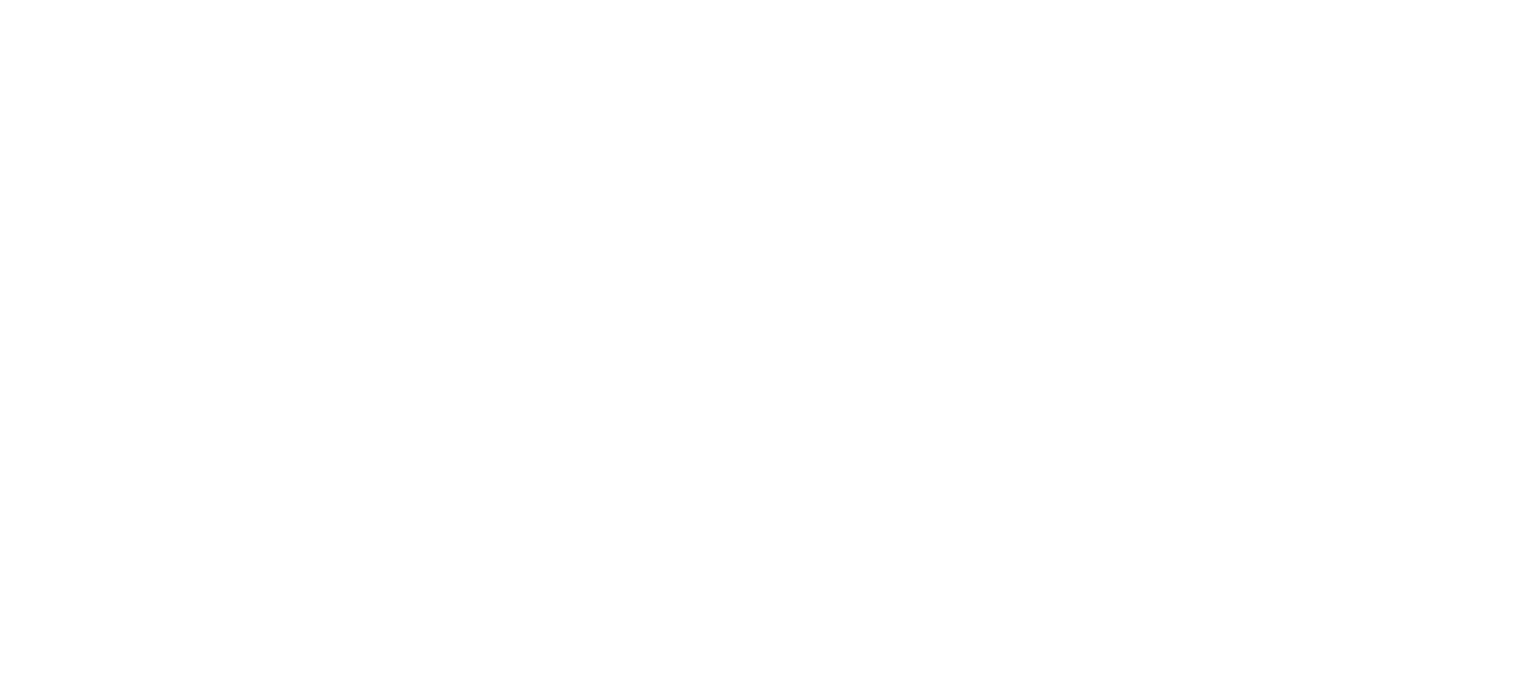 scroll, scrollTop: 0, scrollLeft: 0, axis: both 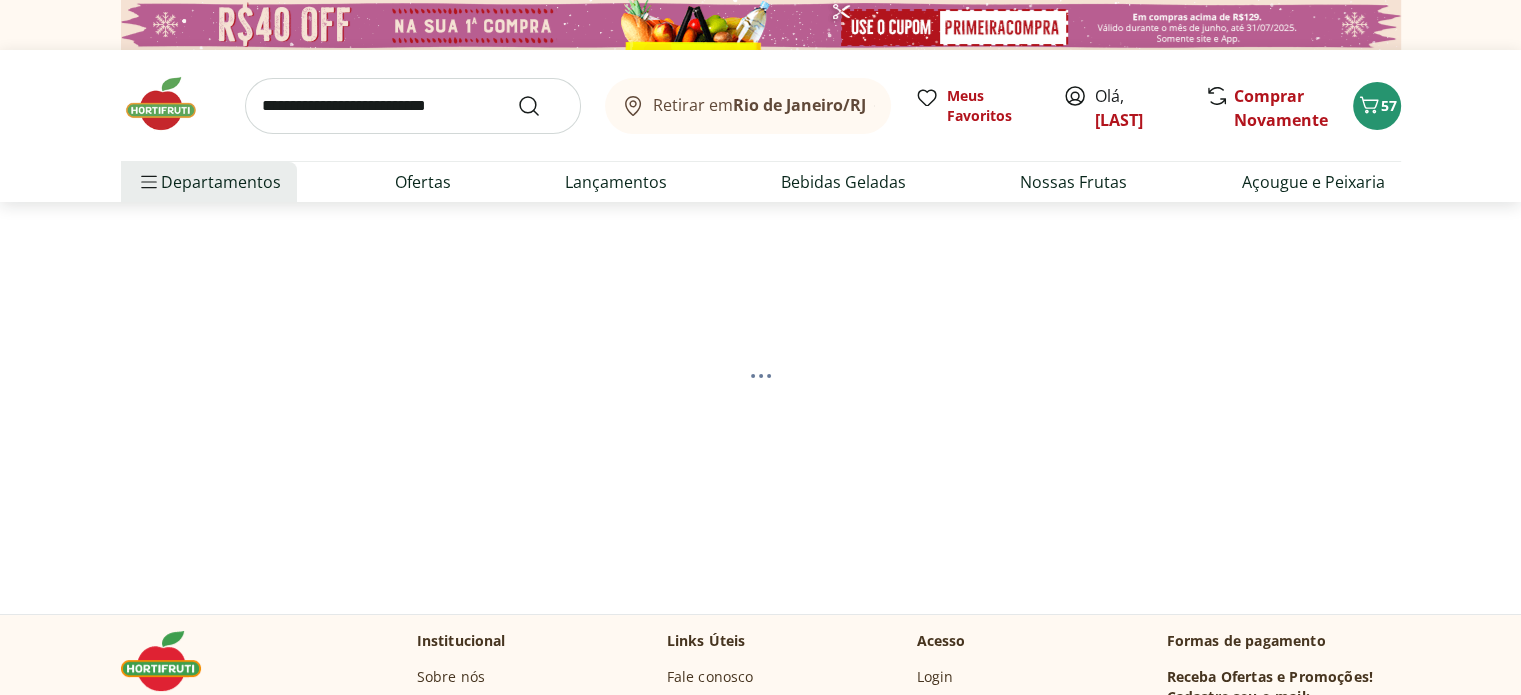 select on "**********" 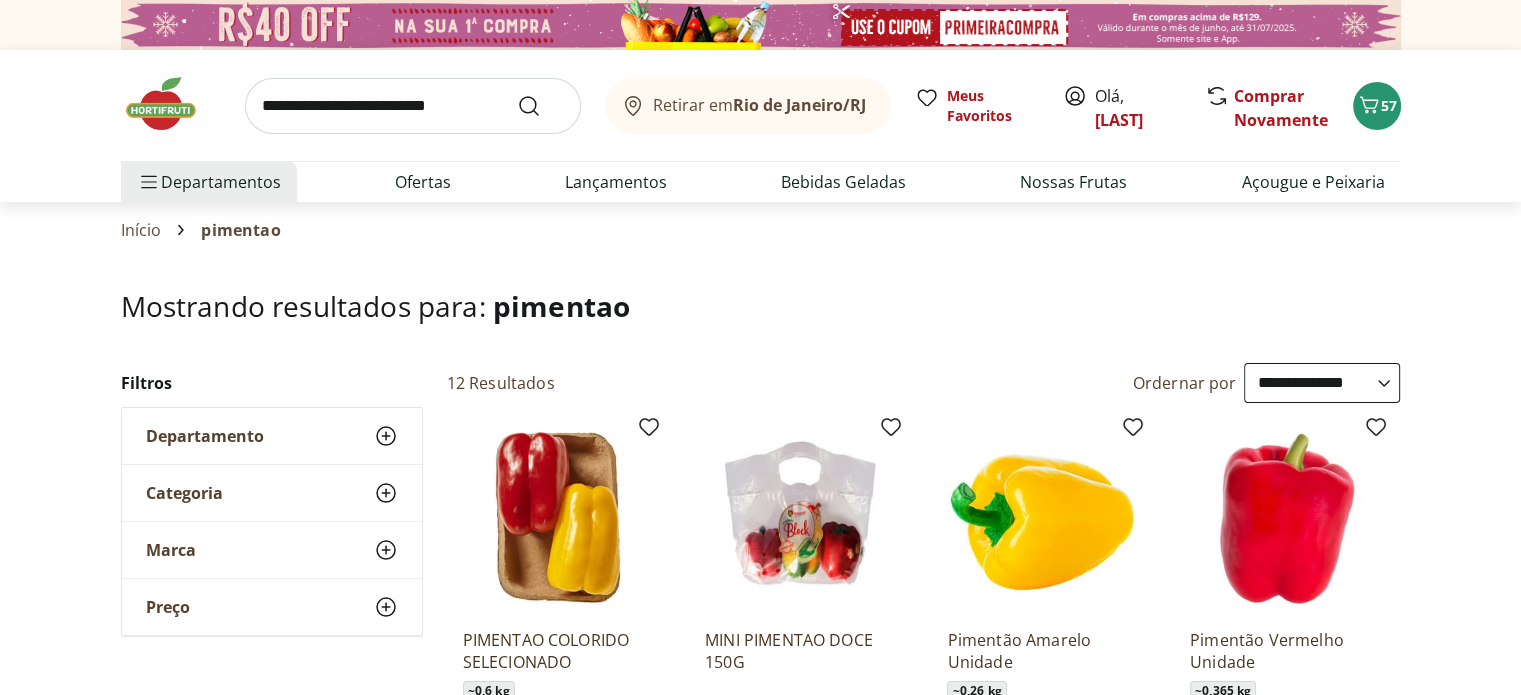 scroll, scrollTop: 220, scrollLeft: 0, axis: vertical 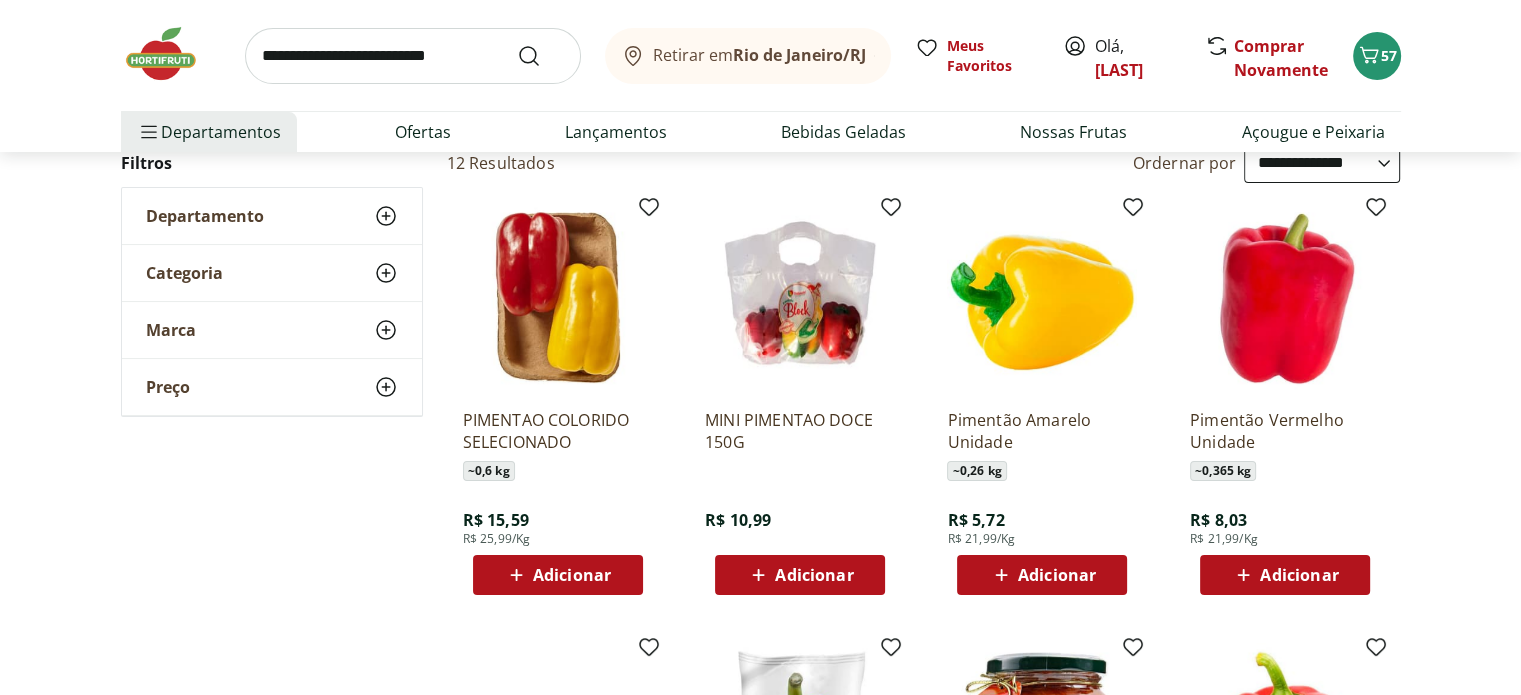 click on "Adicionar" at bounding box center (572, 575) 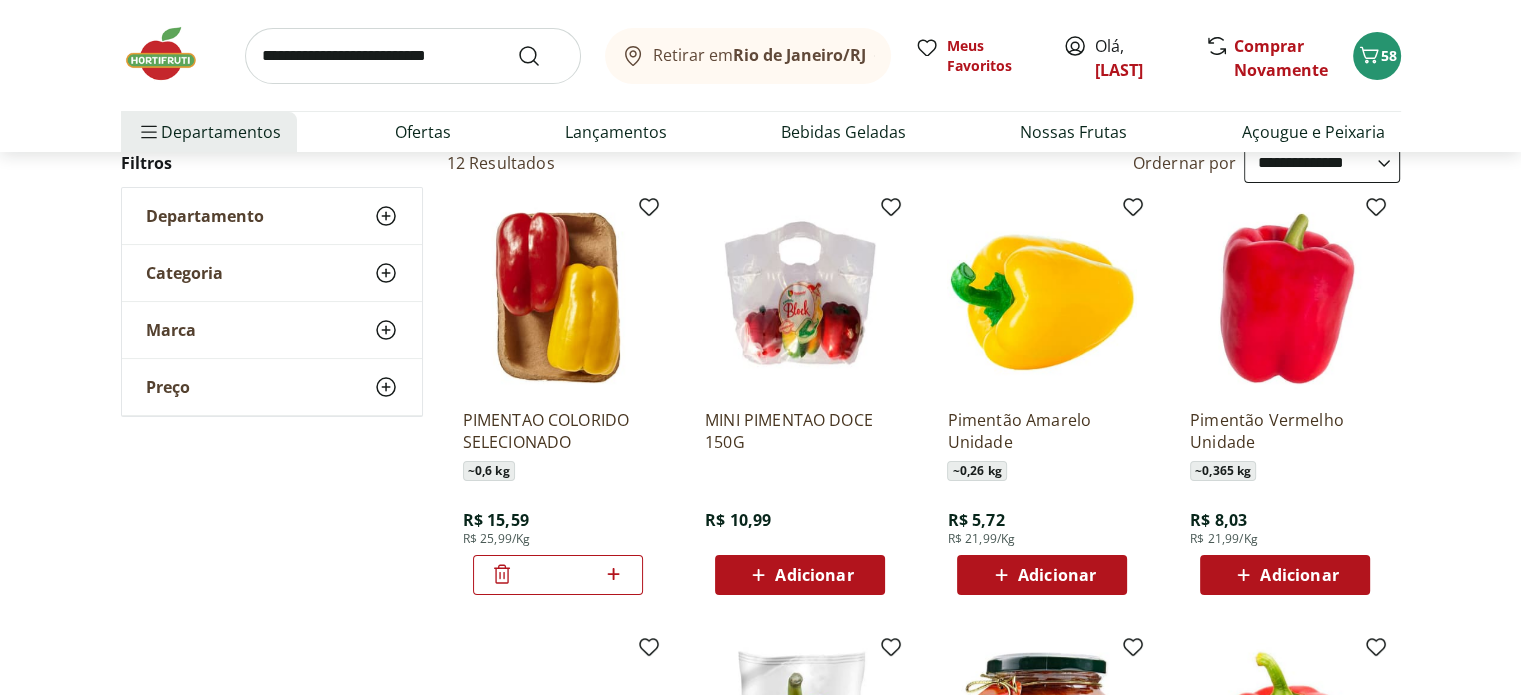 click 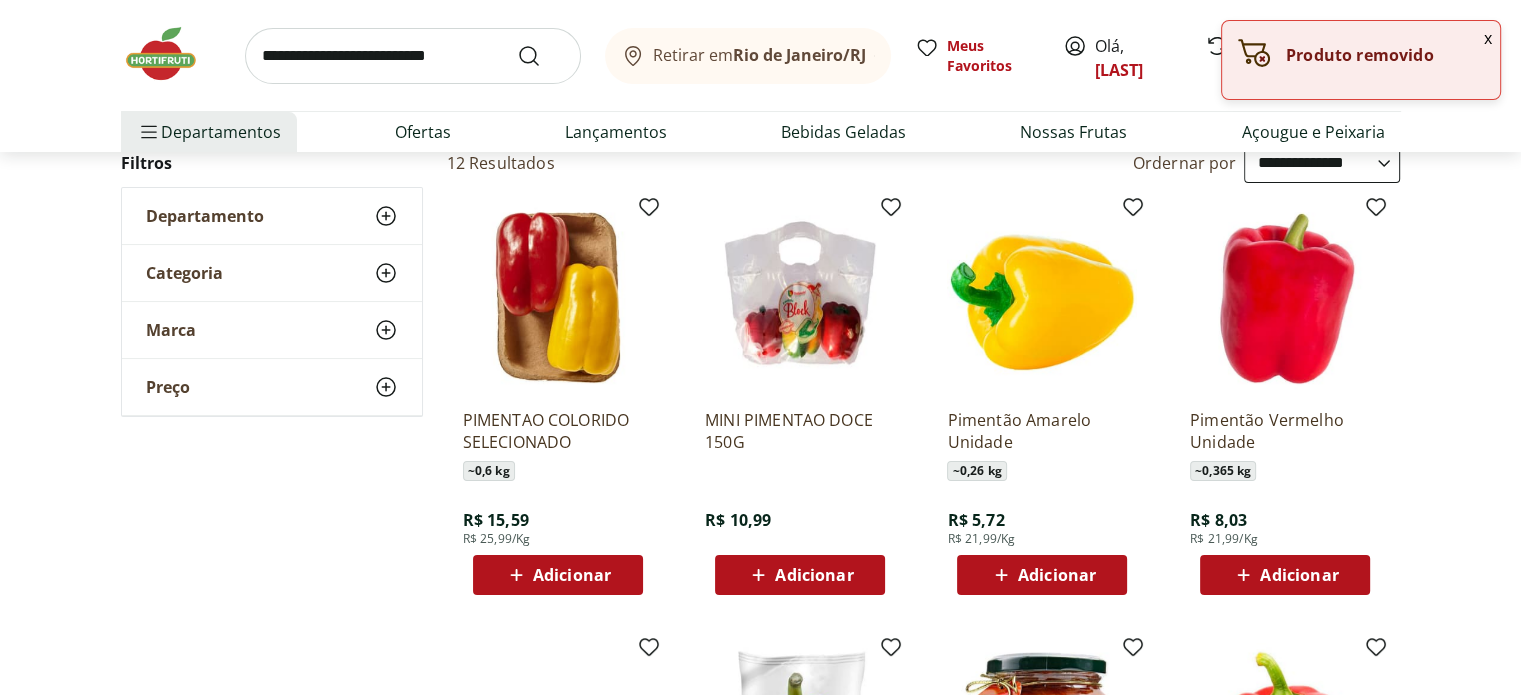 click on "Adicionar" at bounding box center (1057, 575) 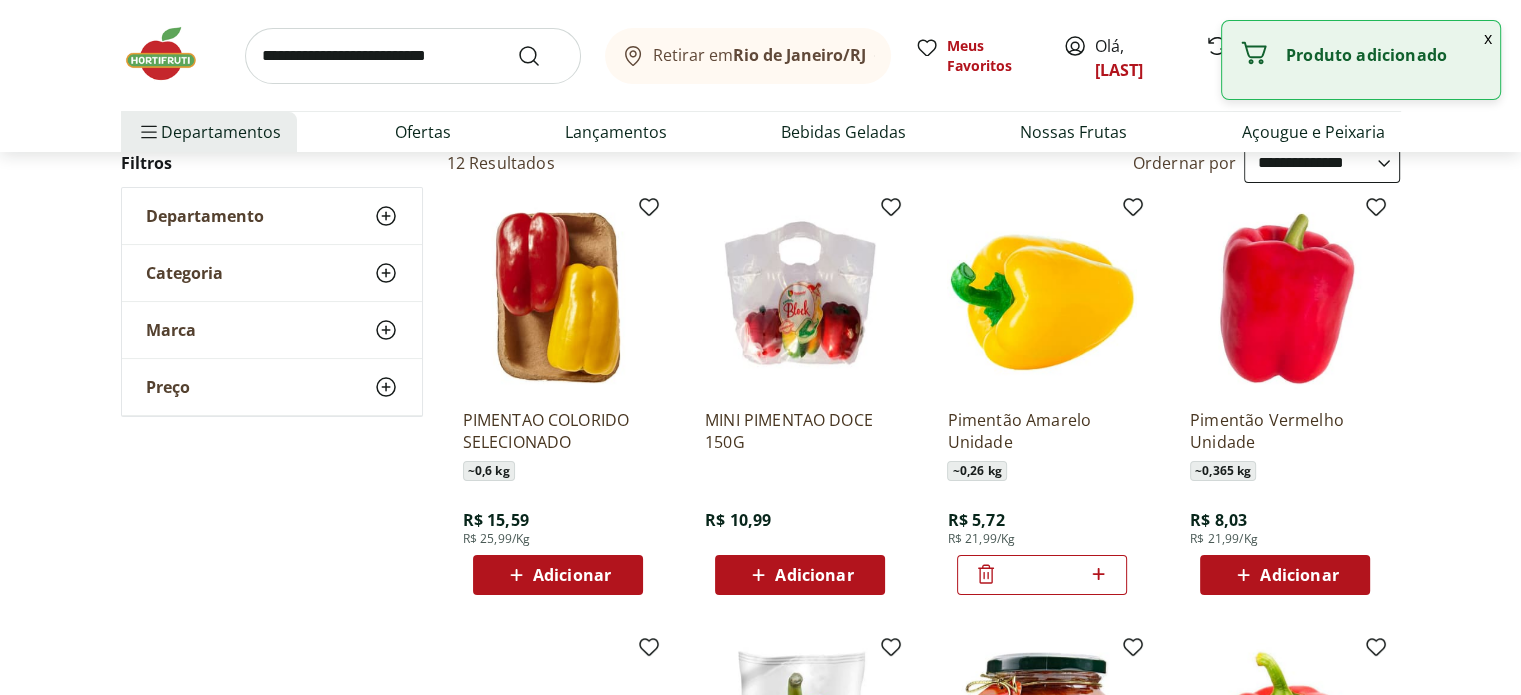 click on "Adicionar" at bounding box center (1285, 575) 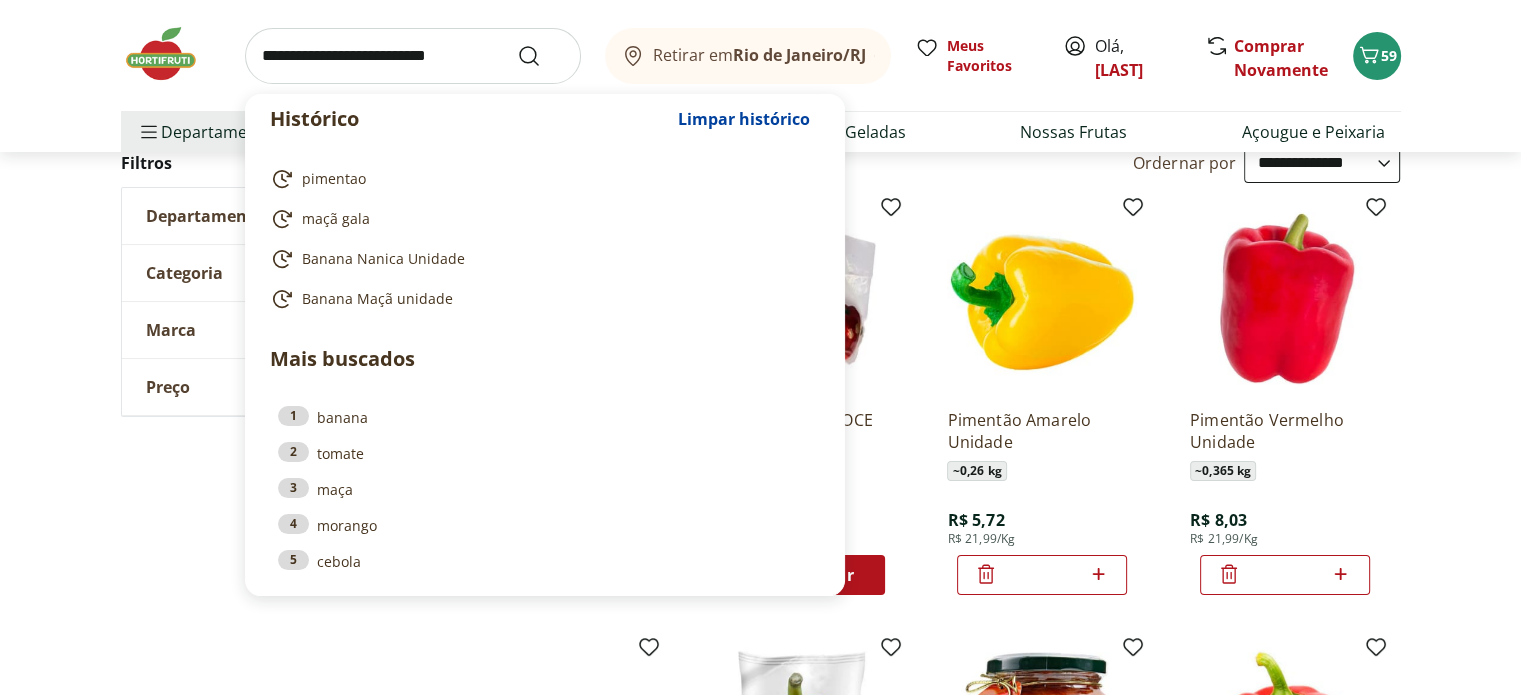 click at bounding box center [413, 56] 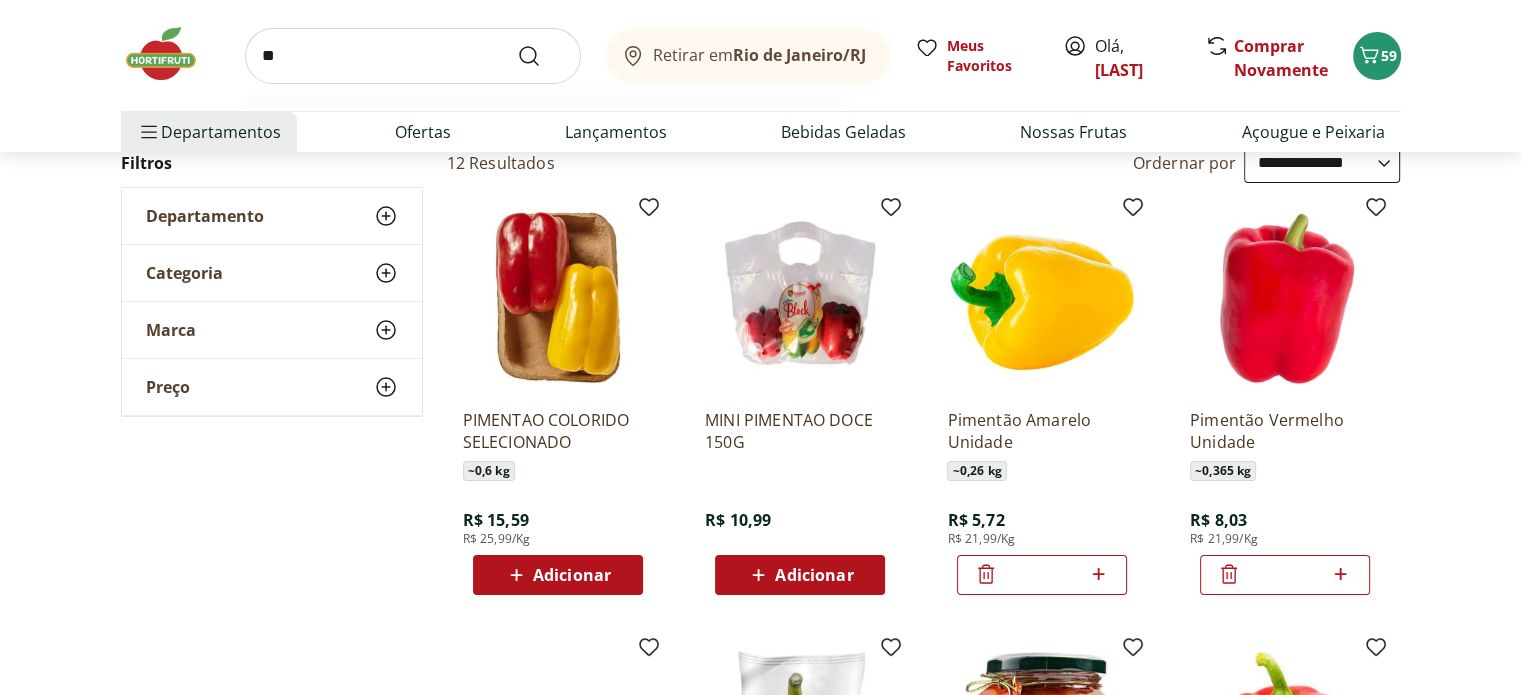 type on "*" 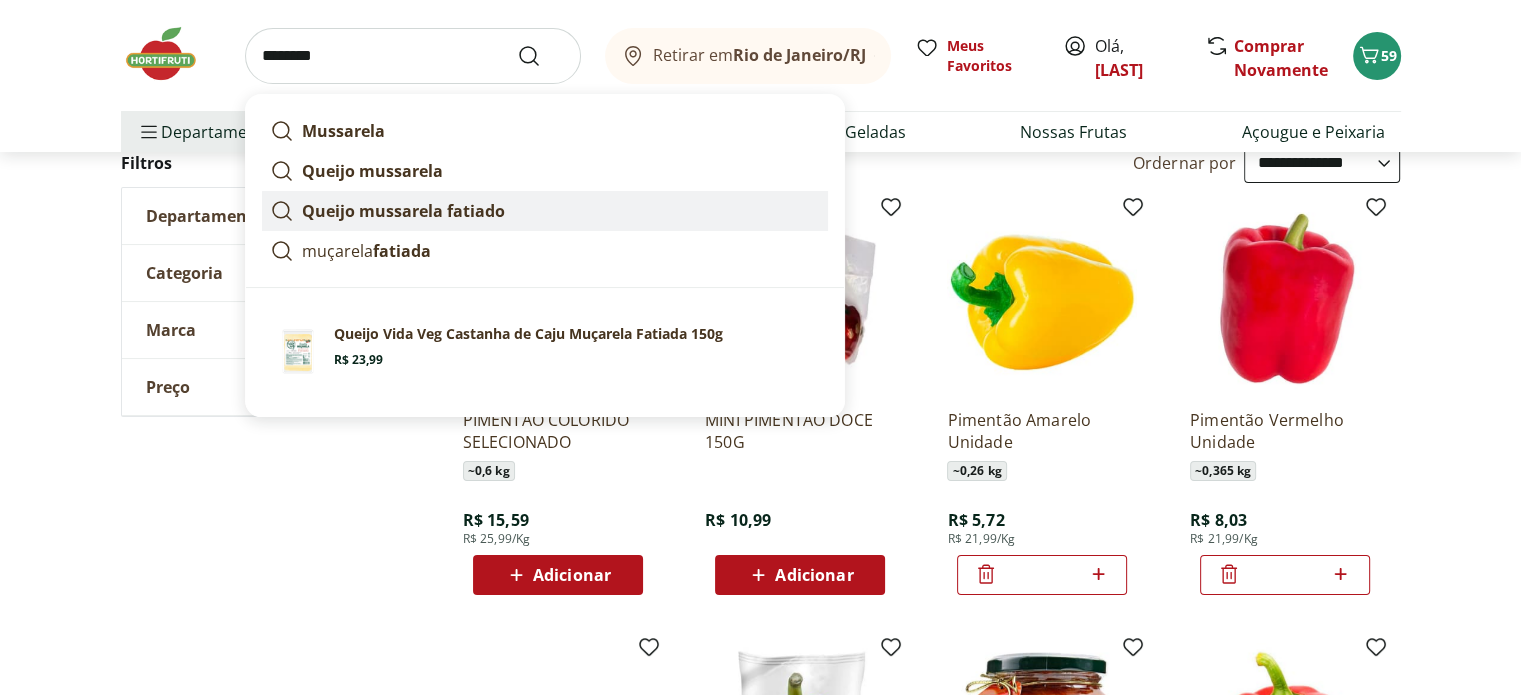 click on "Queijo mussarela fatiado" at bounding box center [403, 211] 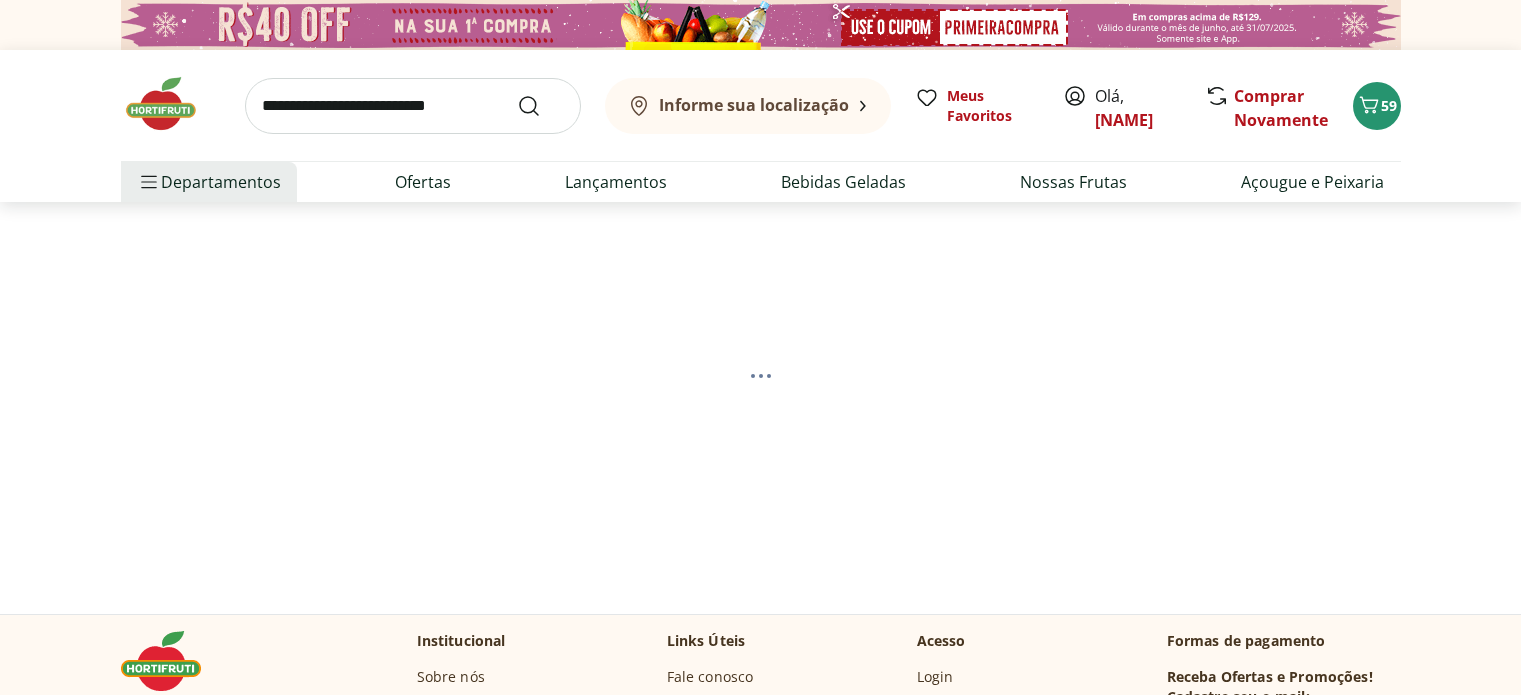 scroll, scrollTop: 0, scrollLeft: 0, axis: both 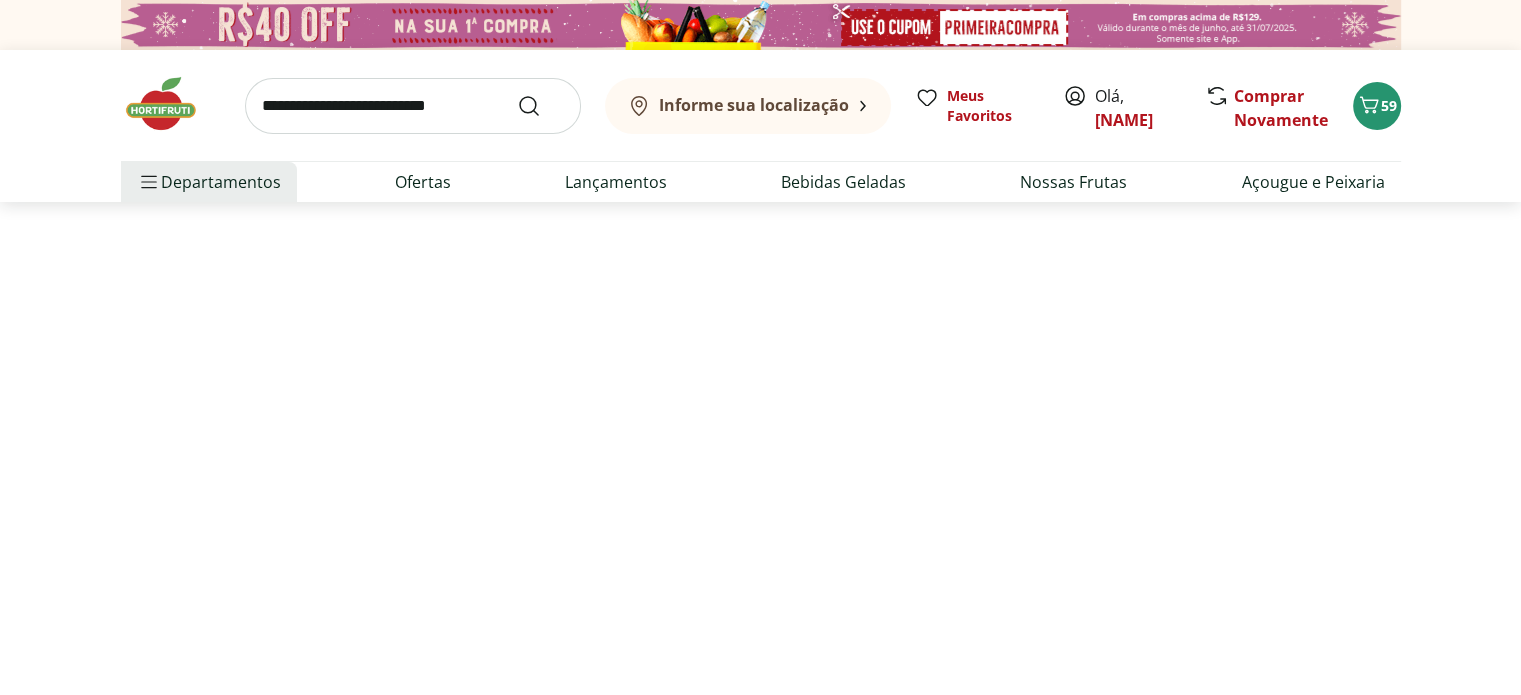 select on "**********" 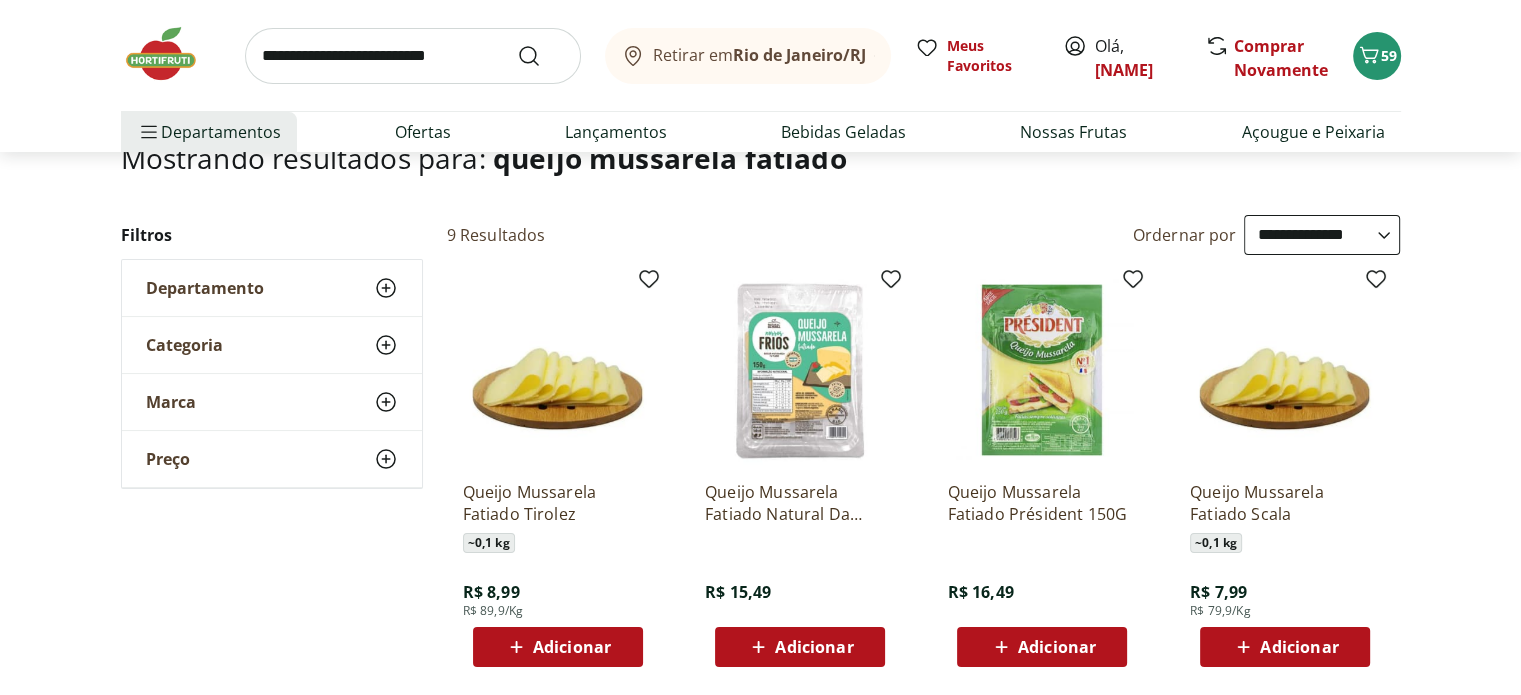scroll, scrollTop: 348, scrollLeft: 0, axis: vertical 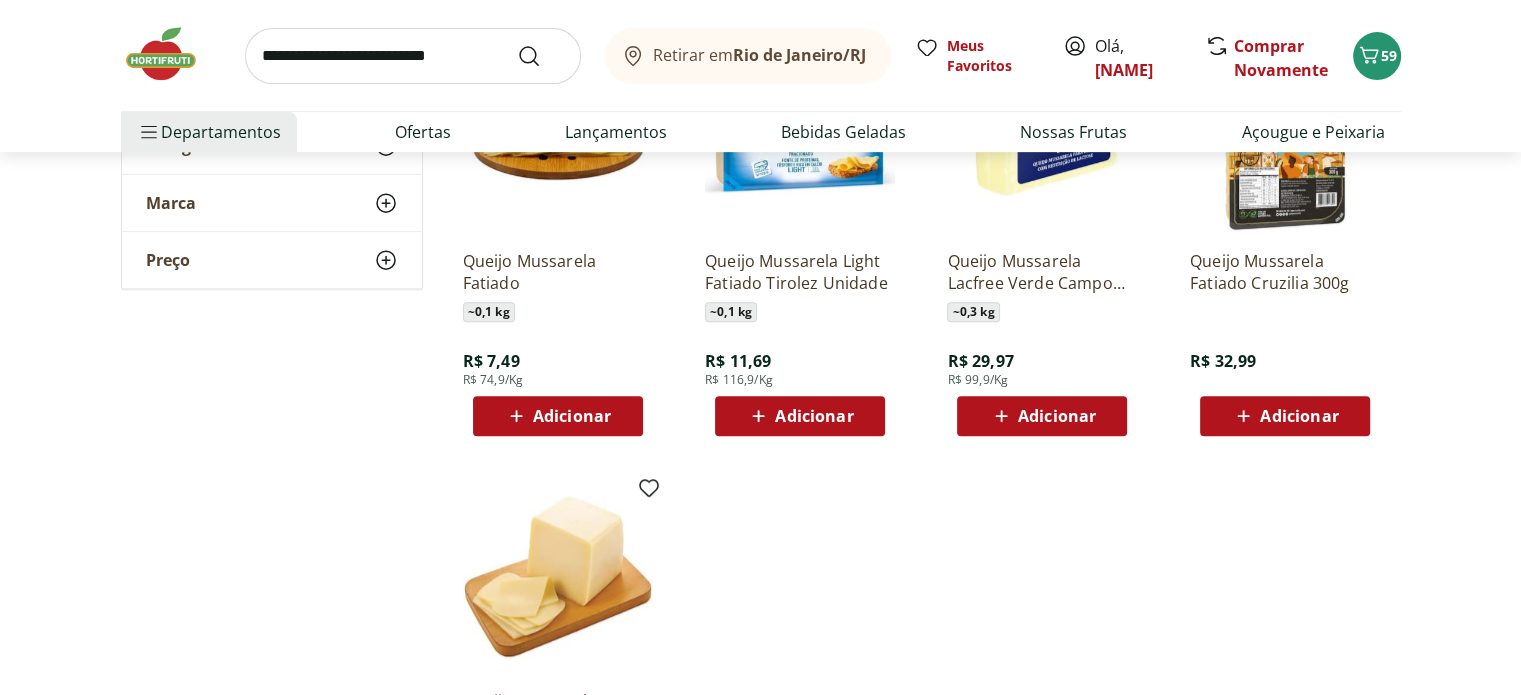 click on "Adicionar" at bounding box center (558, 416) 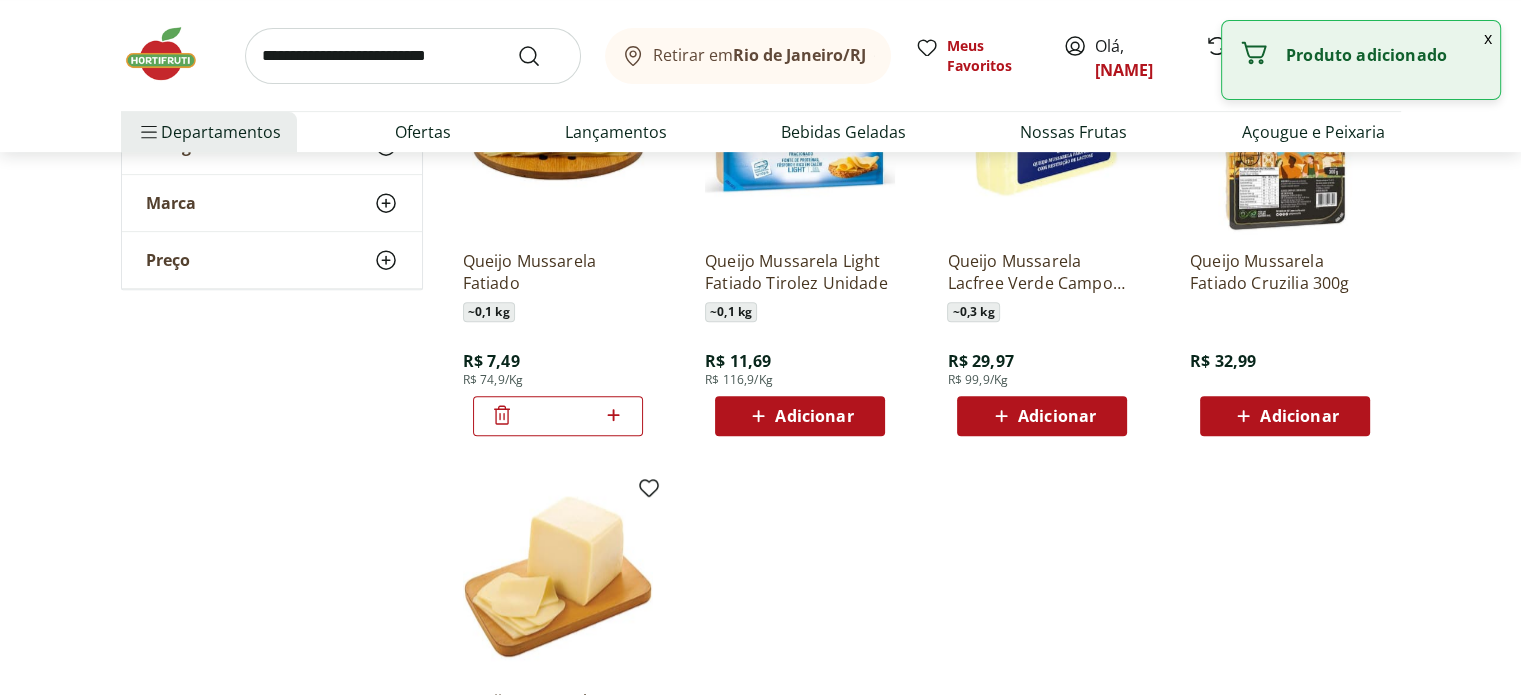 click 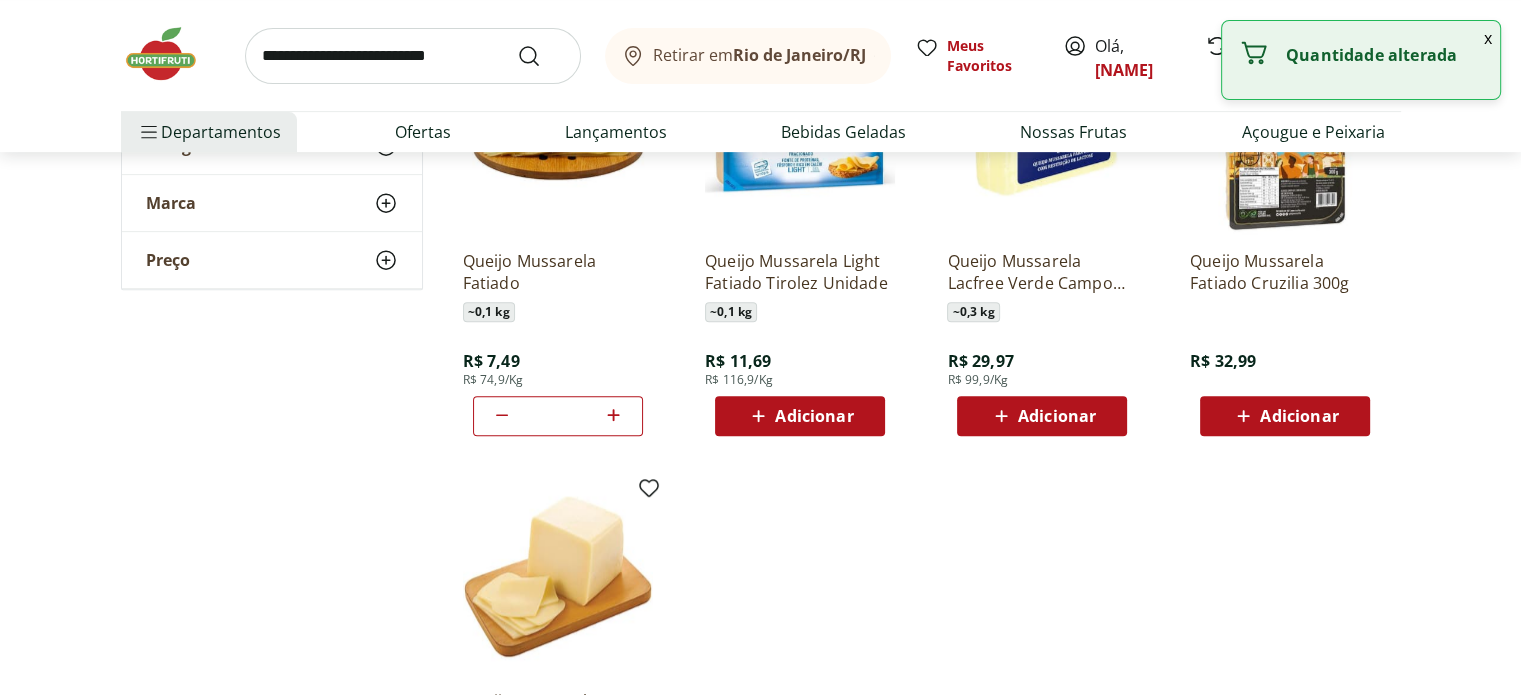 click 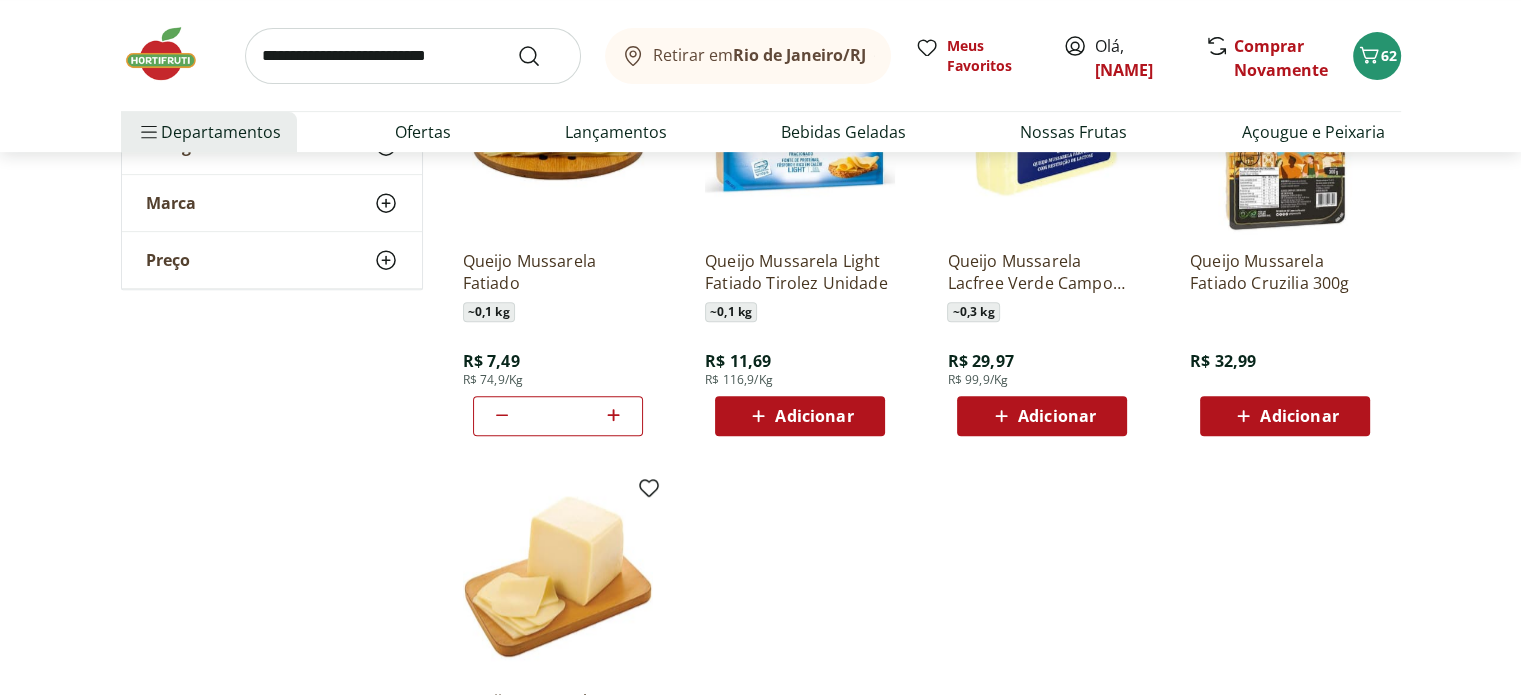 click 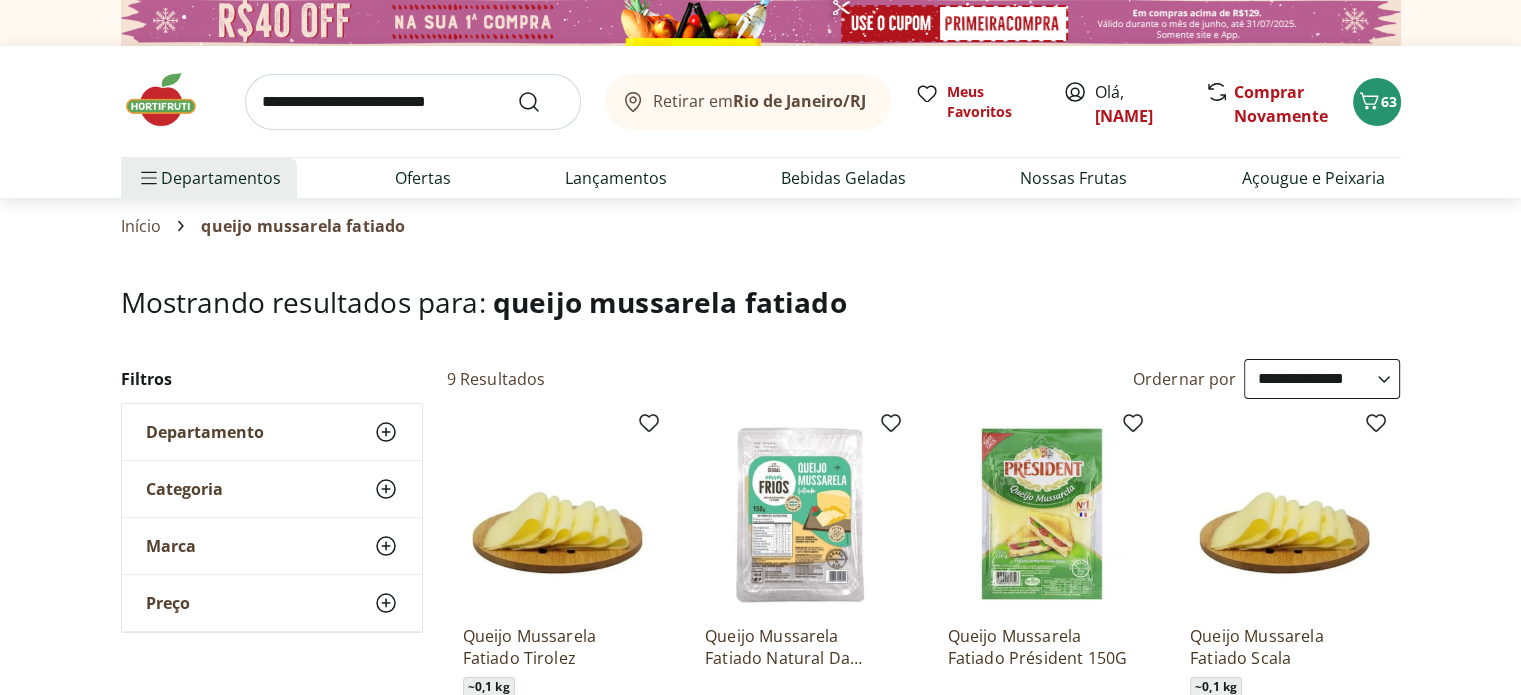 scroll, scrollTop: 0, scrollLeft: 0, axis: both 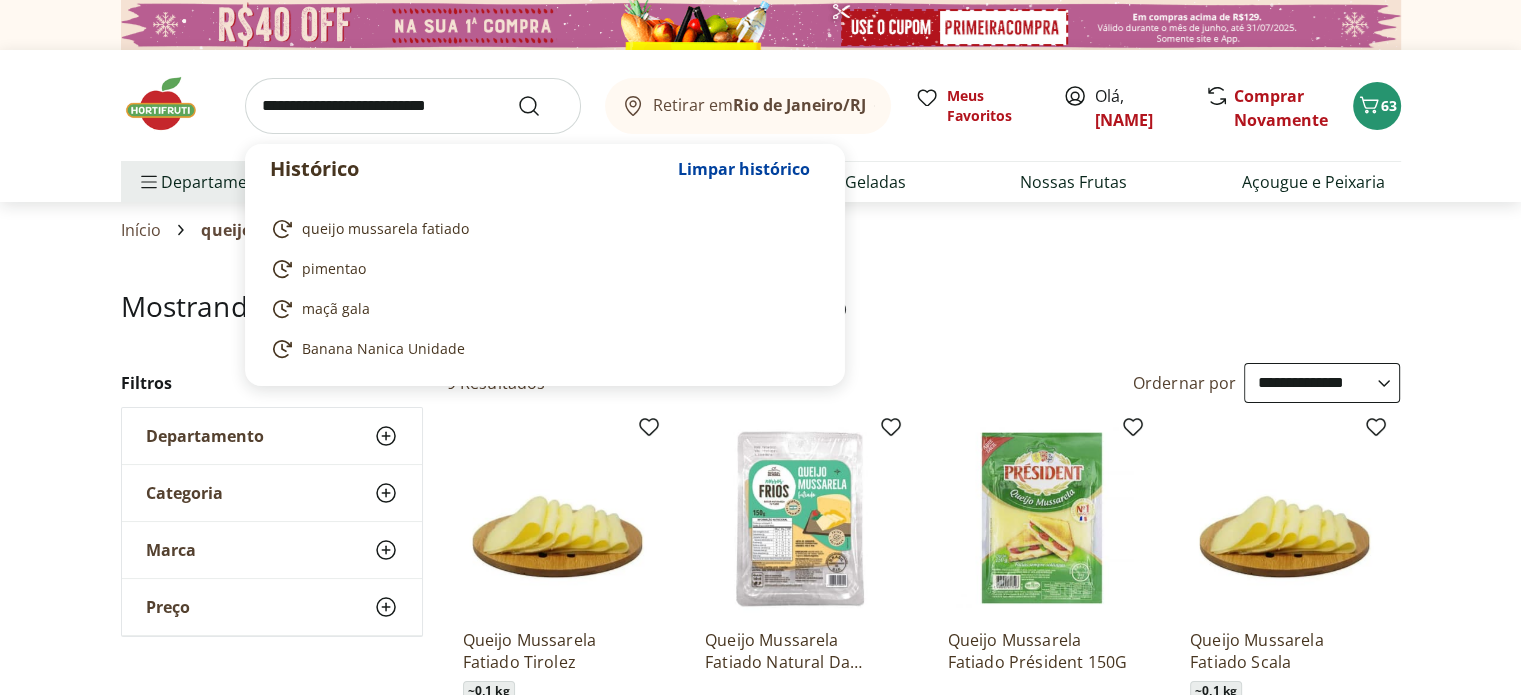 click at bounding box center [413, 106] 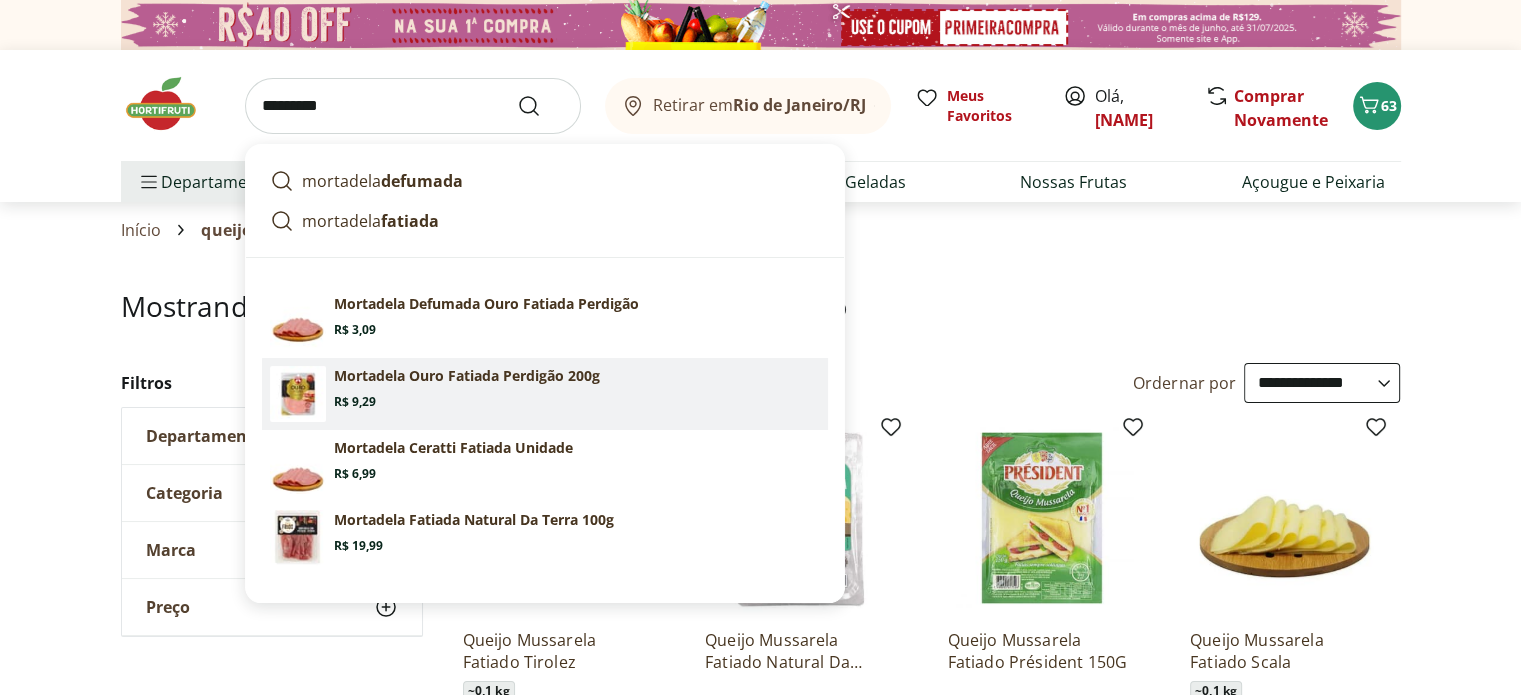 click on "Mortadela Ouro Fatiada Perdigão 200g Price: R$ 9,29" at bounding box center [577, 388] 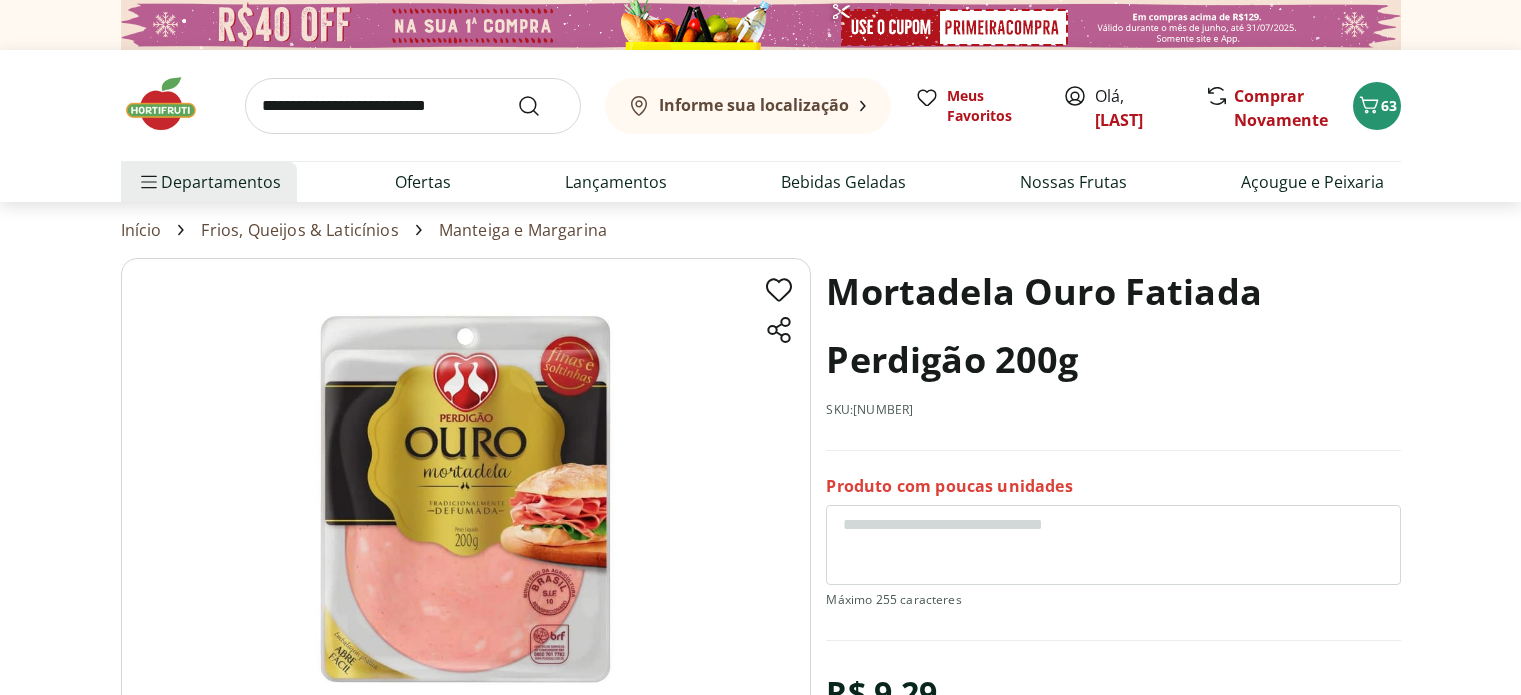 scroll, scrollTop: 0, scrollLeft: 0, axis: both 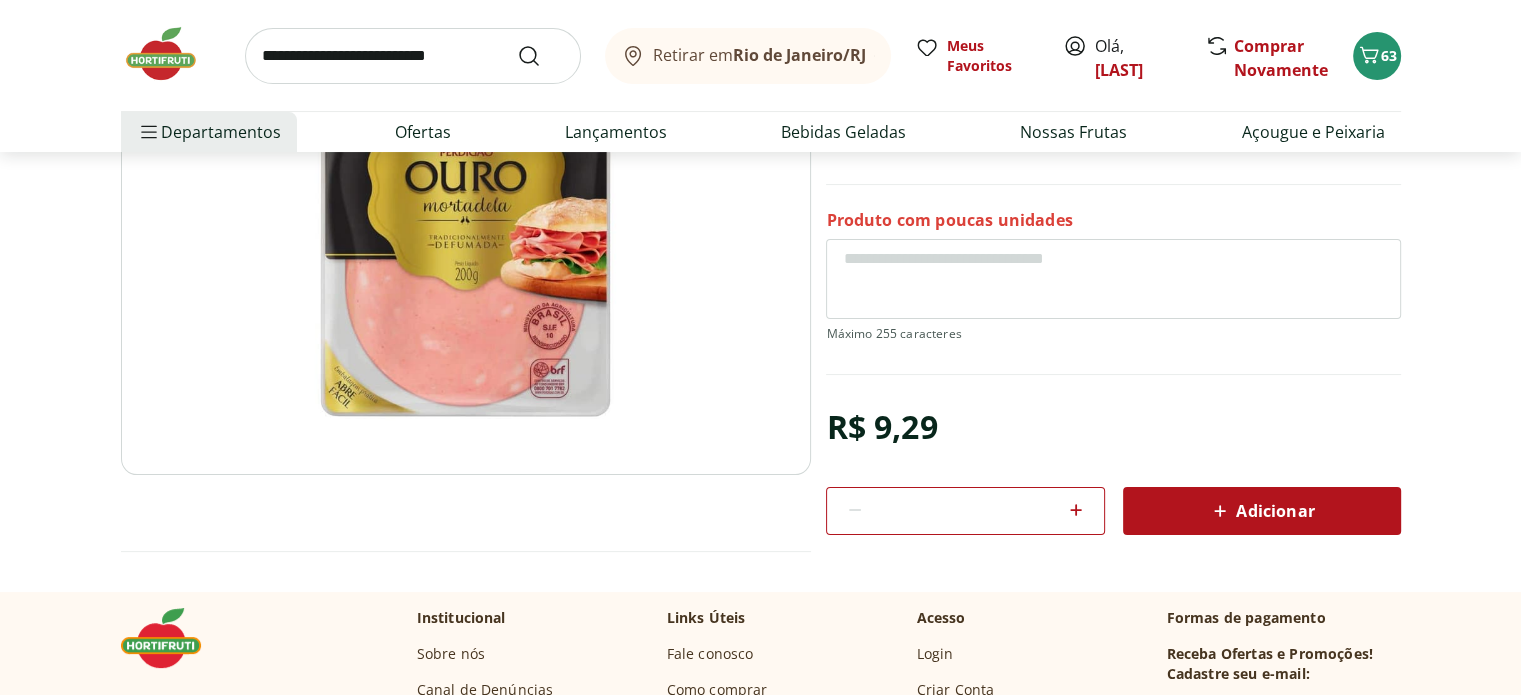 click 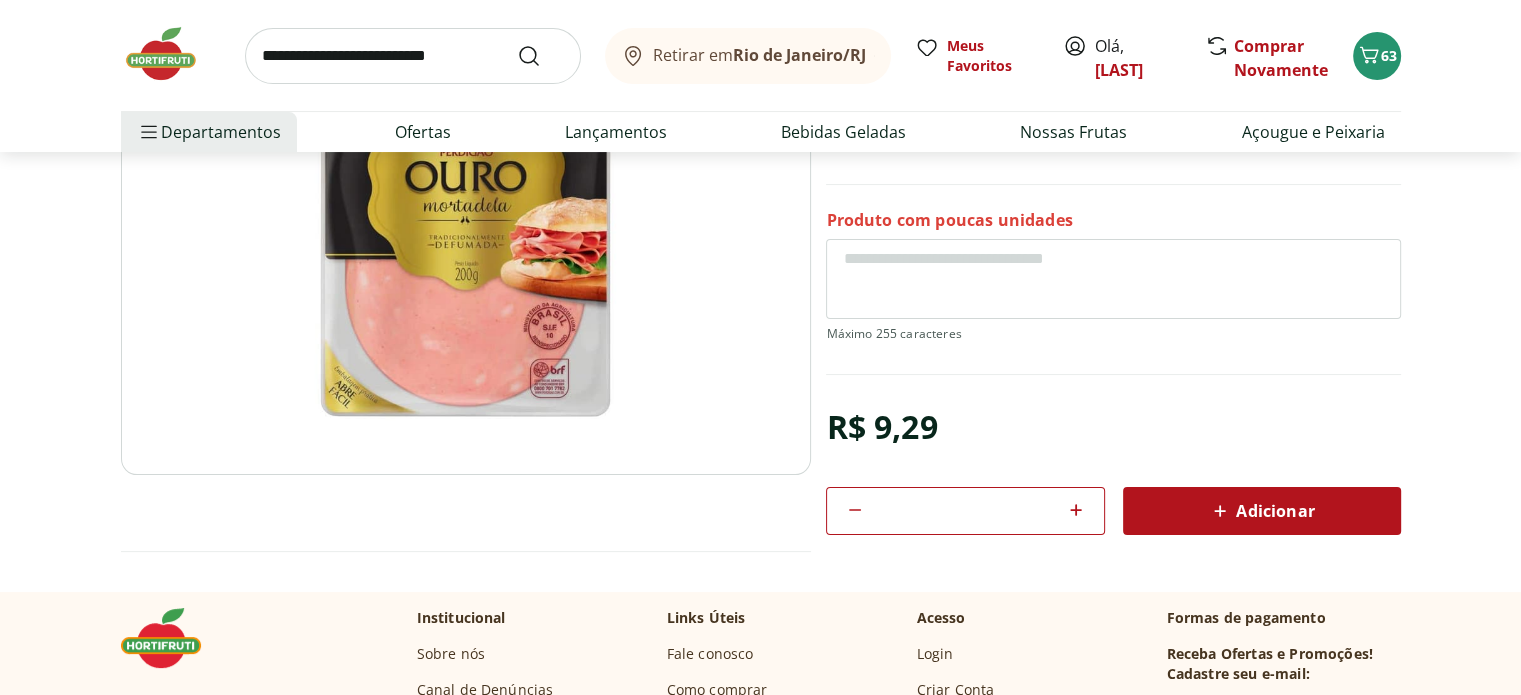 click 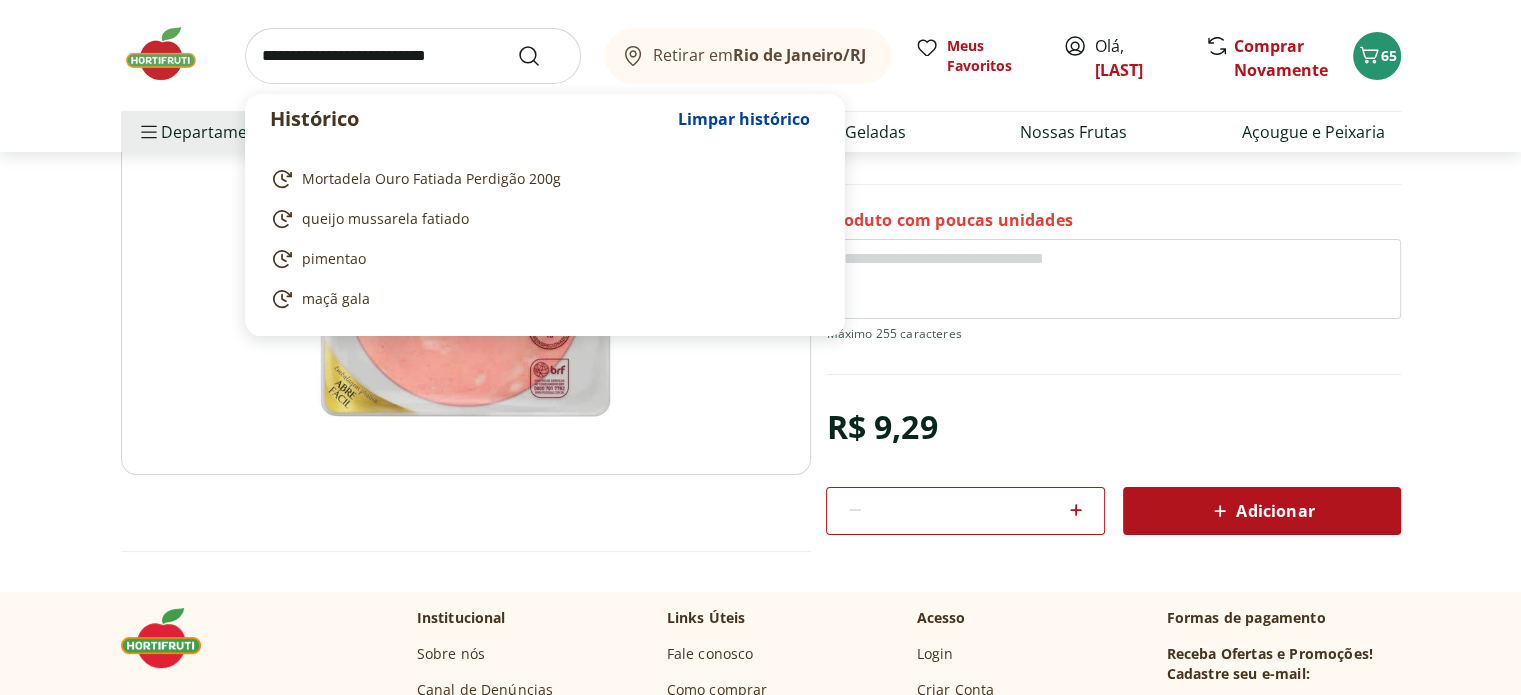 click at bounding box center (413, 56) 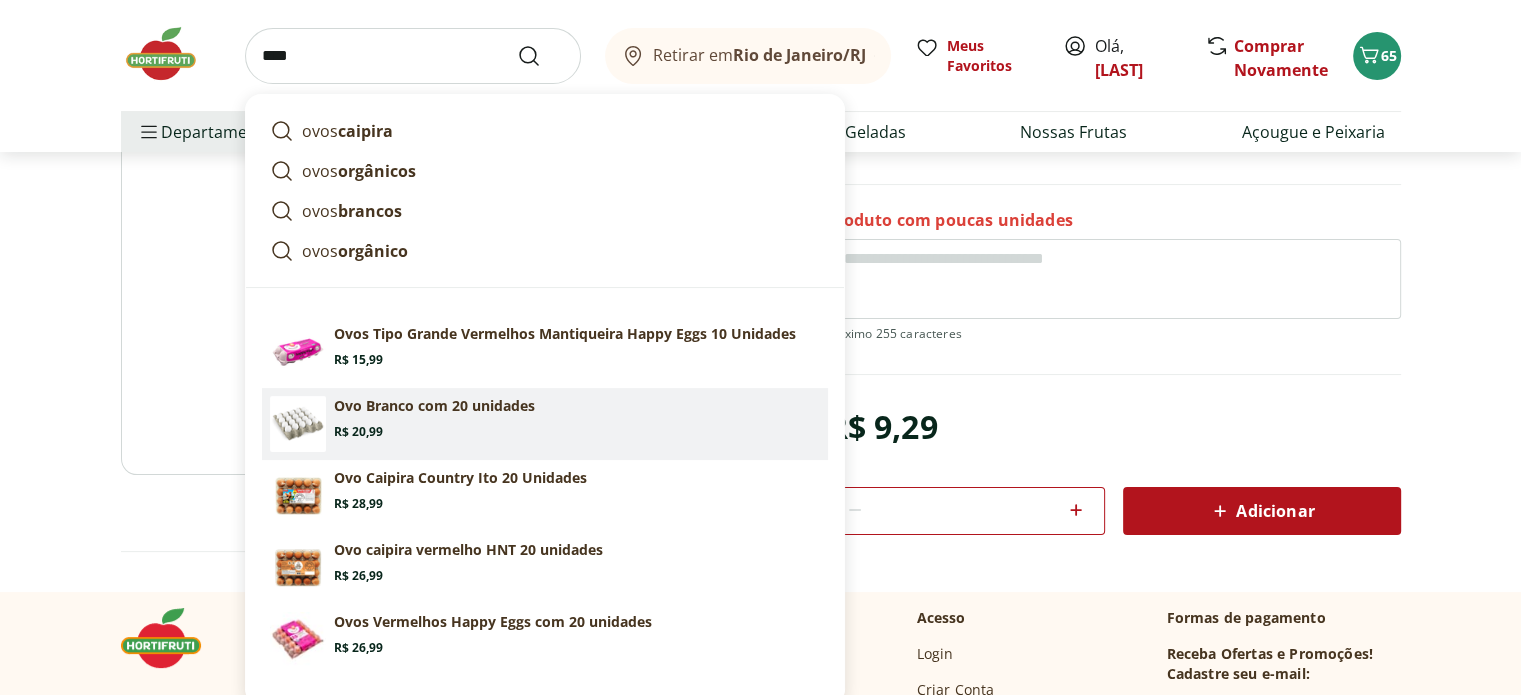 click on "Ovo Branco com 20 unidades" at bounding box center (434, 406) 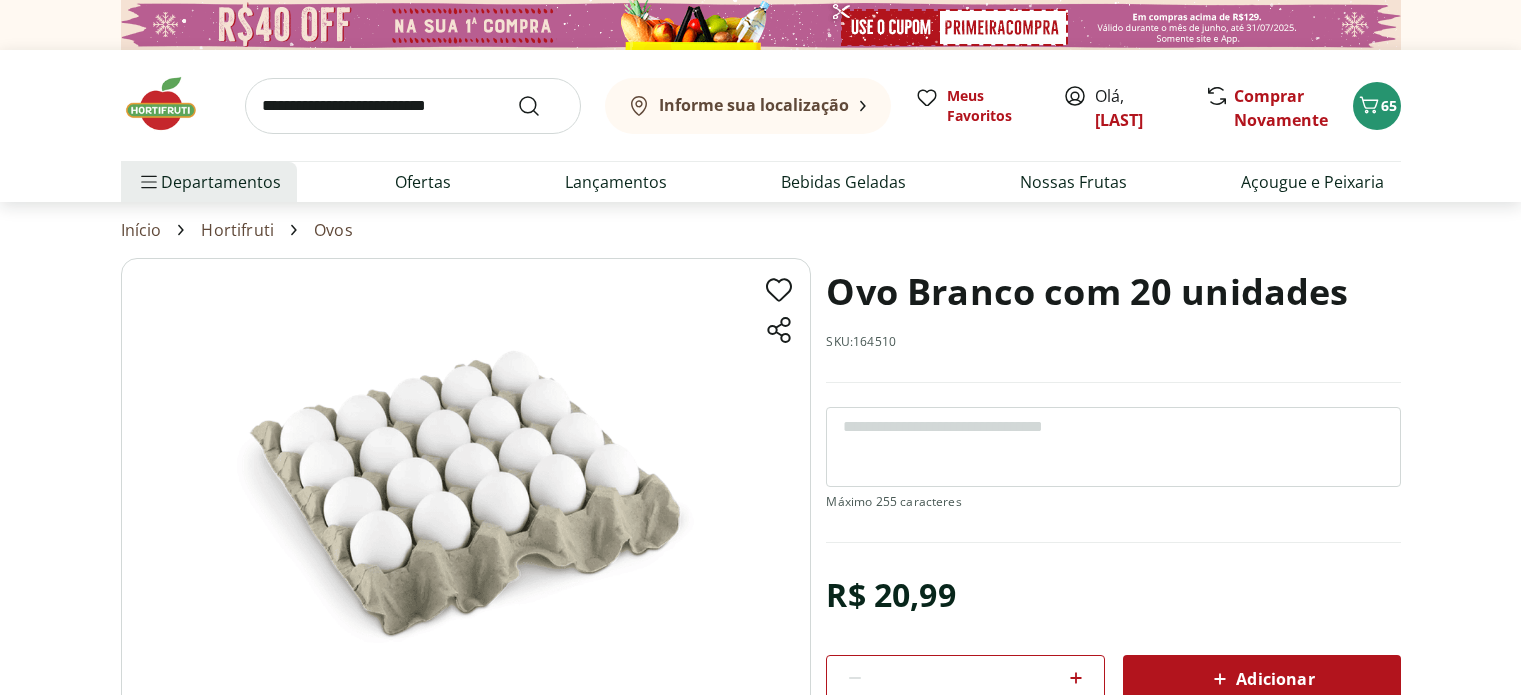 scroll, scrollTop: 0, scrollLeft: 0, axis: both 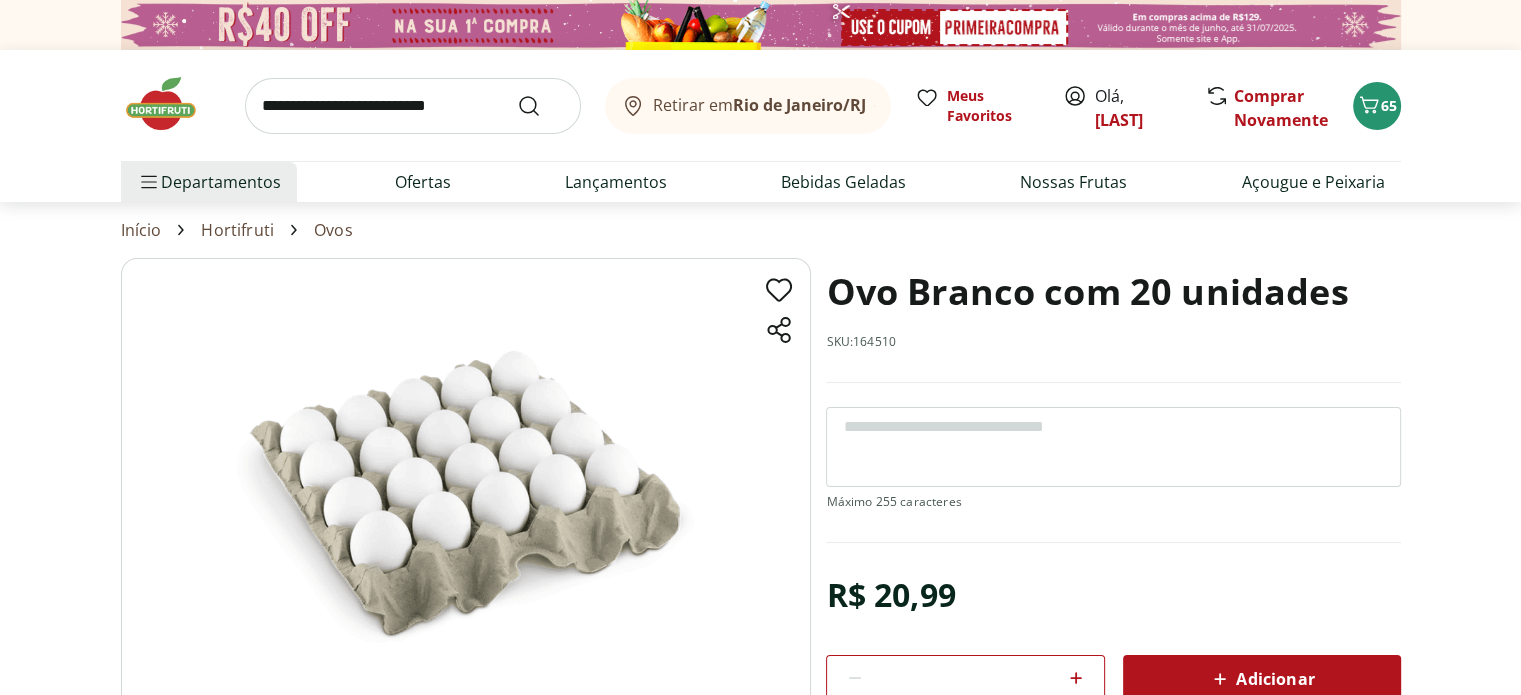click on "Adicionar" at bounding box center (1261, 679) 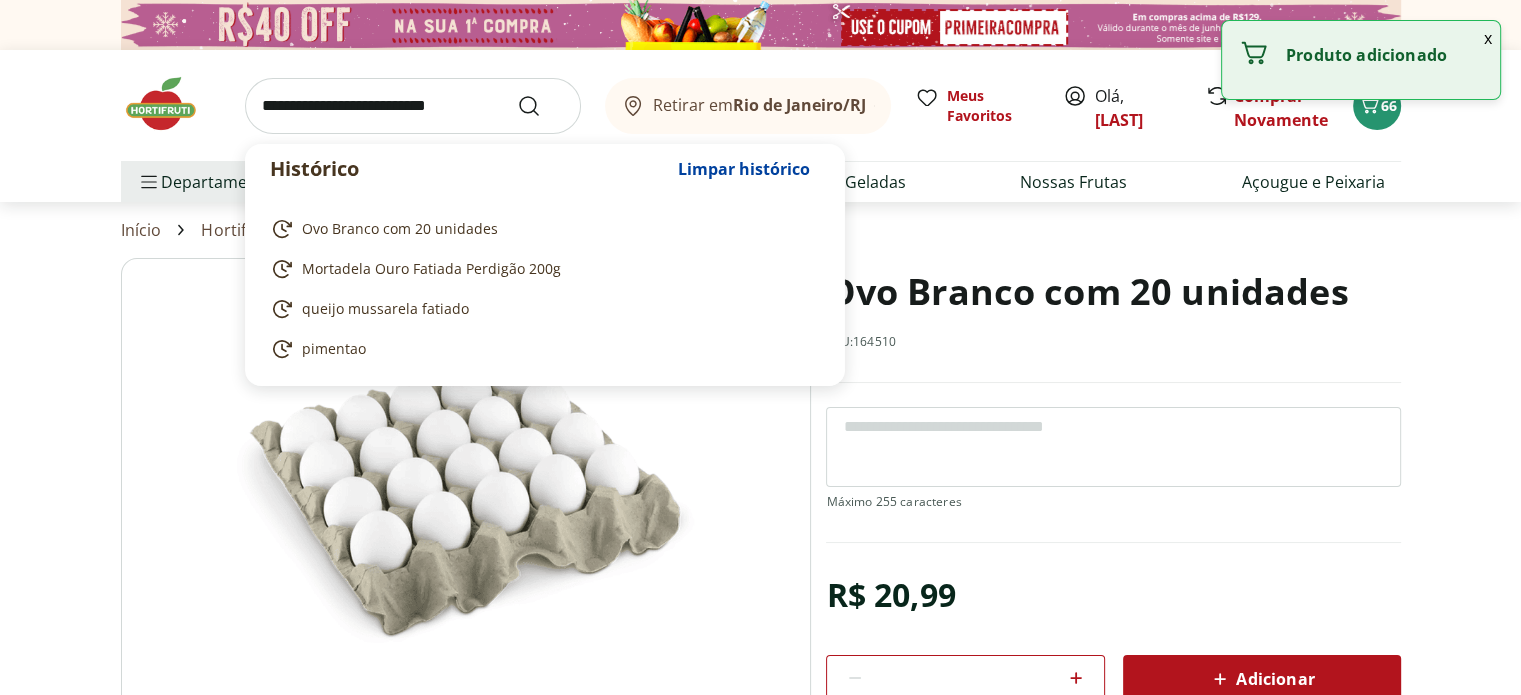 click at bounding box center [413, 106] 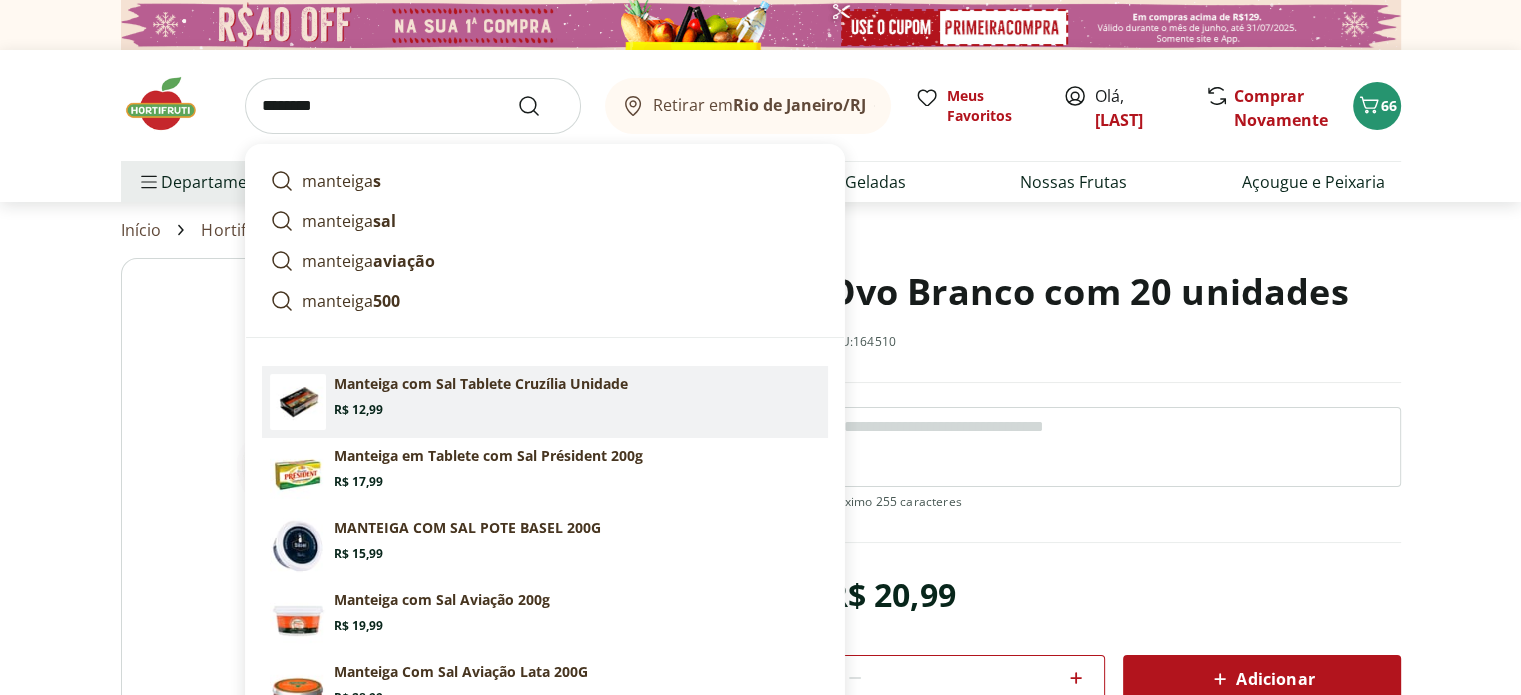 click on "Manteiga com Sal Tablete Cruzília Unidade Price: R$ 12,99" at bounding box center [577, 396] 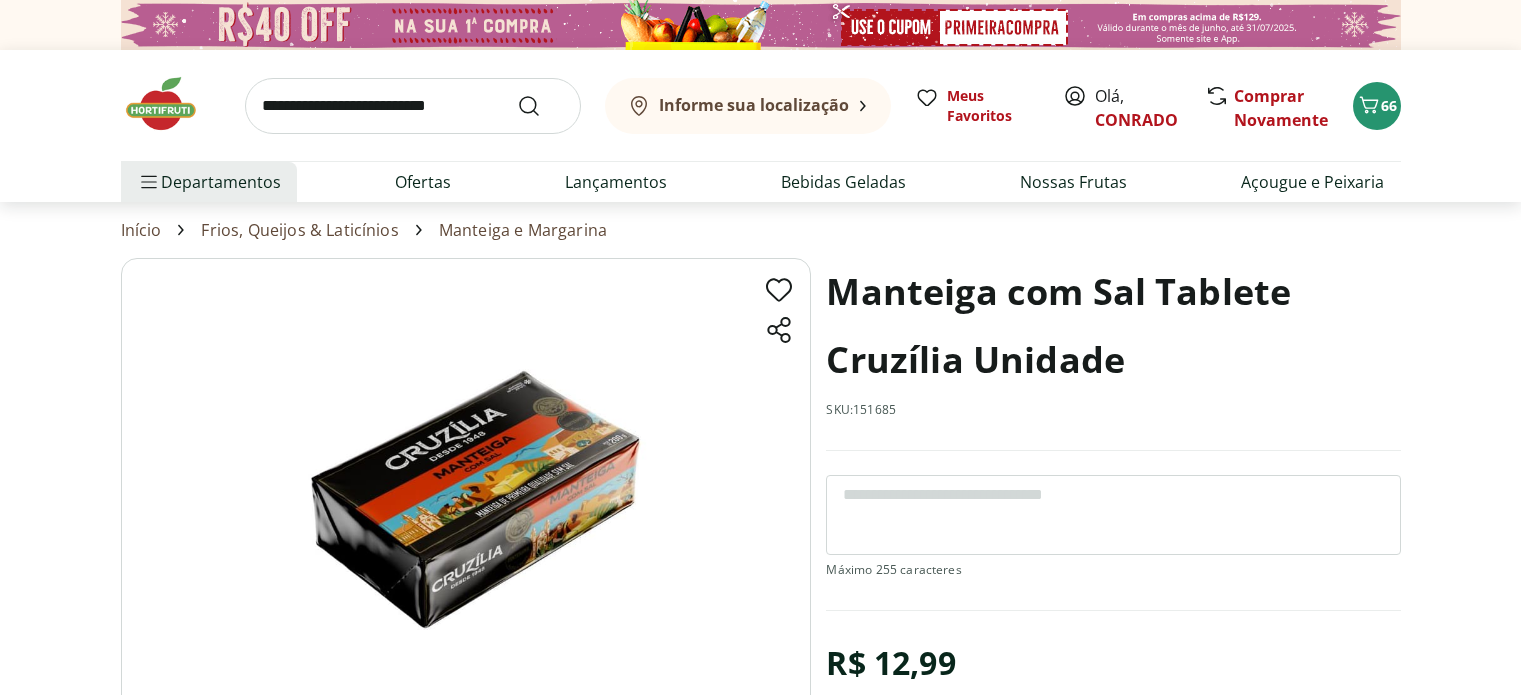 scroll, scrollTop: 0, scrollLeft: 0, axis: both 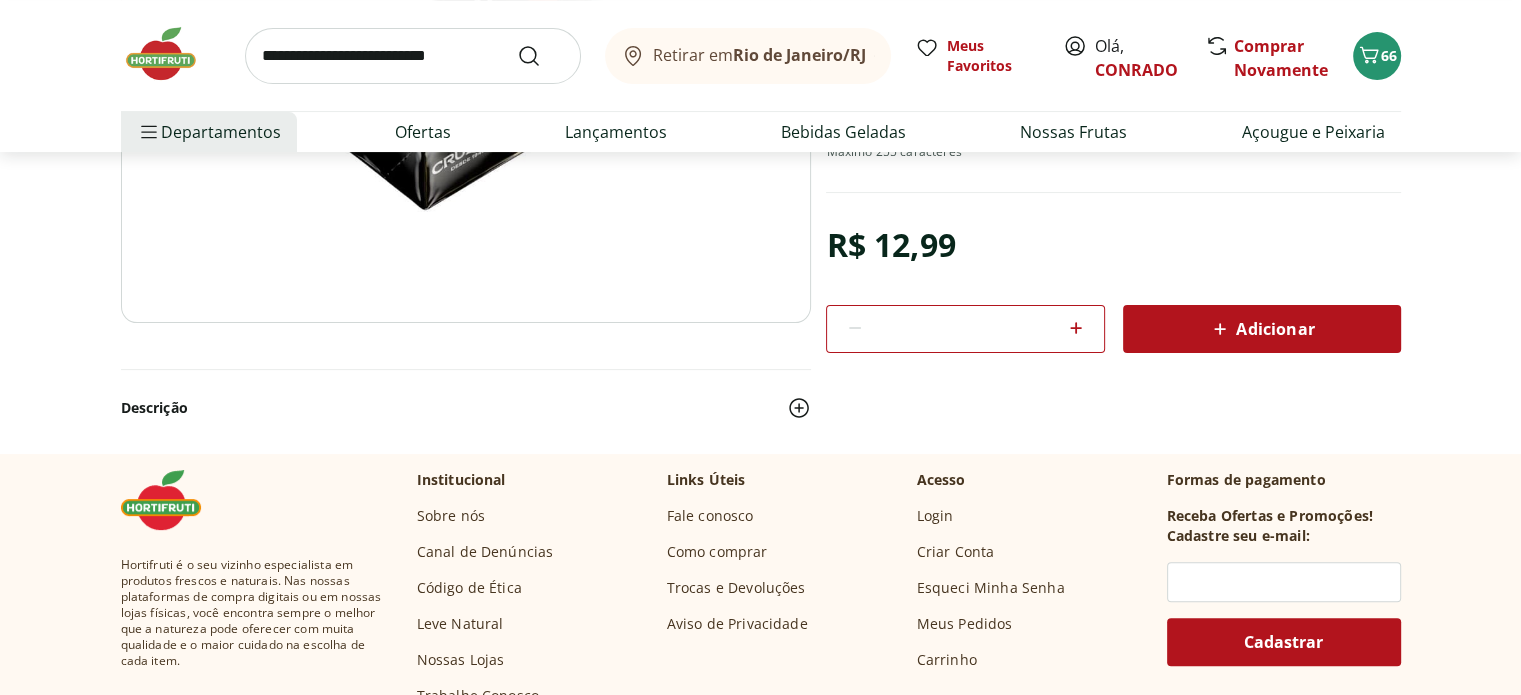 click 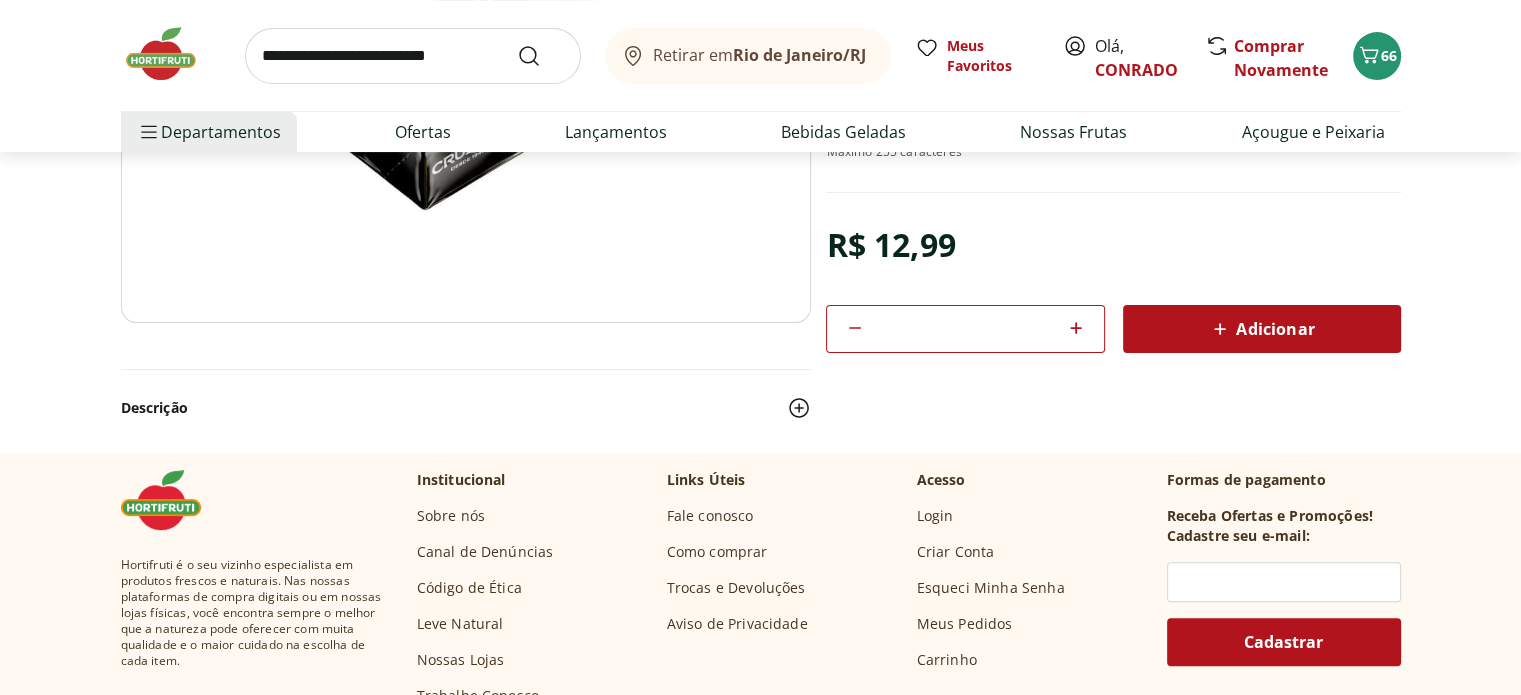 click 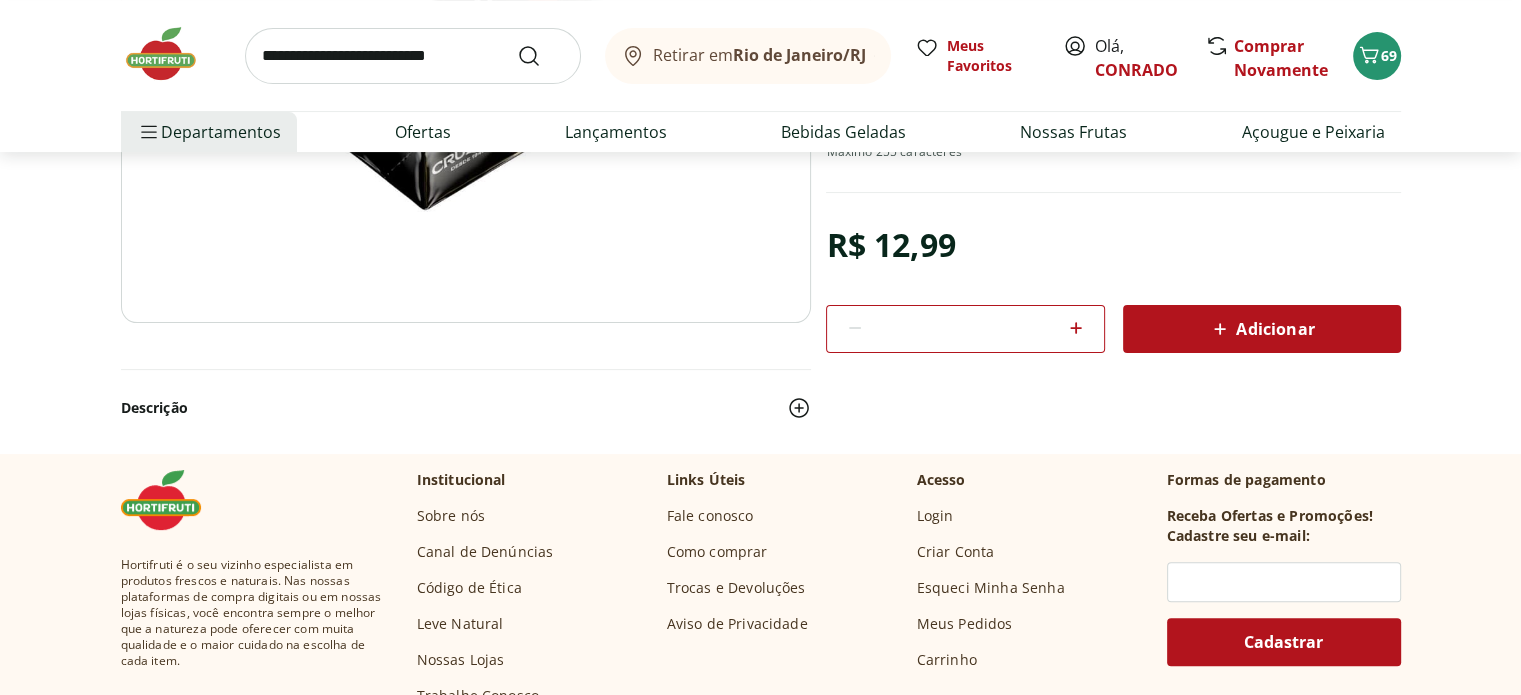 click at bounding box center [413, 56] 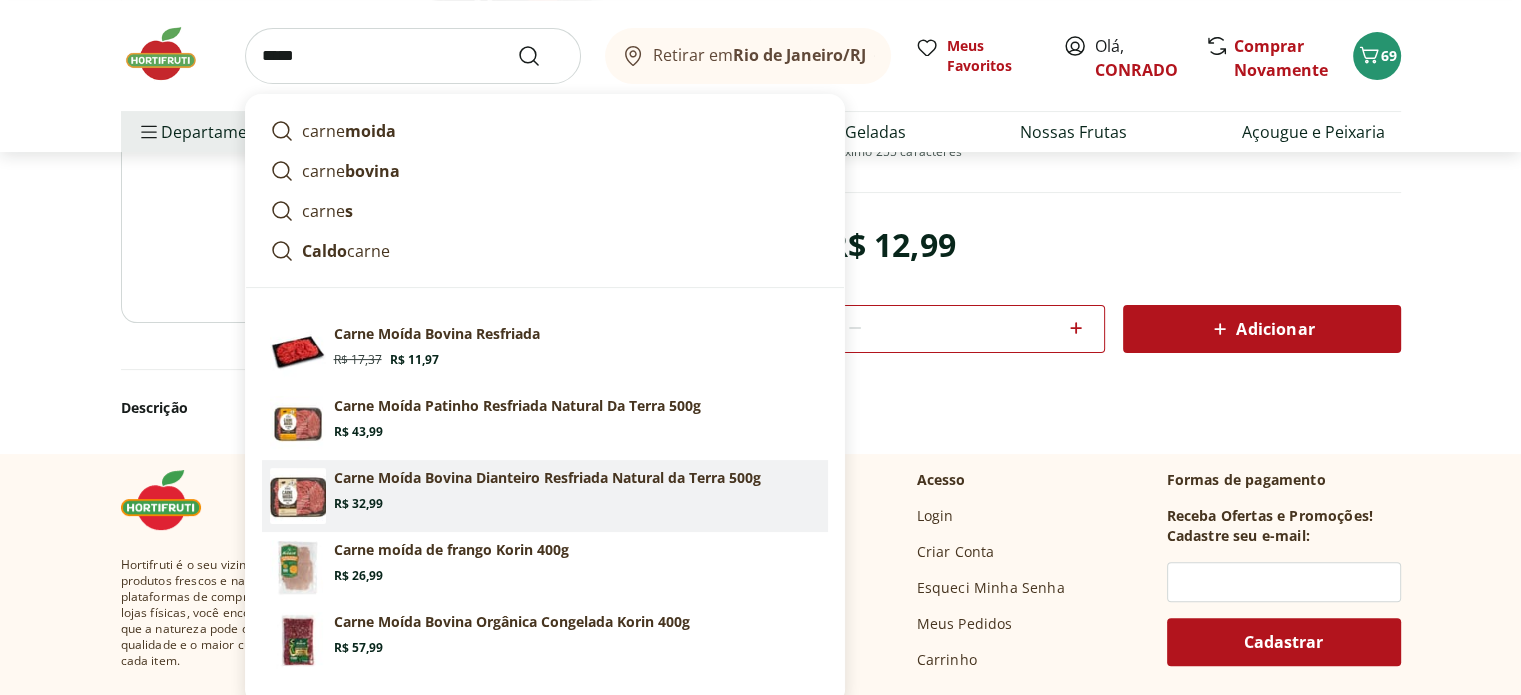 click on "Carne Moída Bovina Dianteiro Resfriada Natural da Terra 500g" at bounding box center [547, 478] 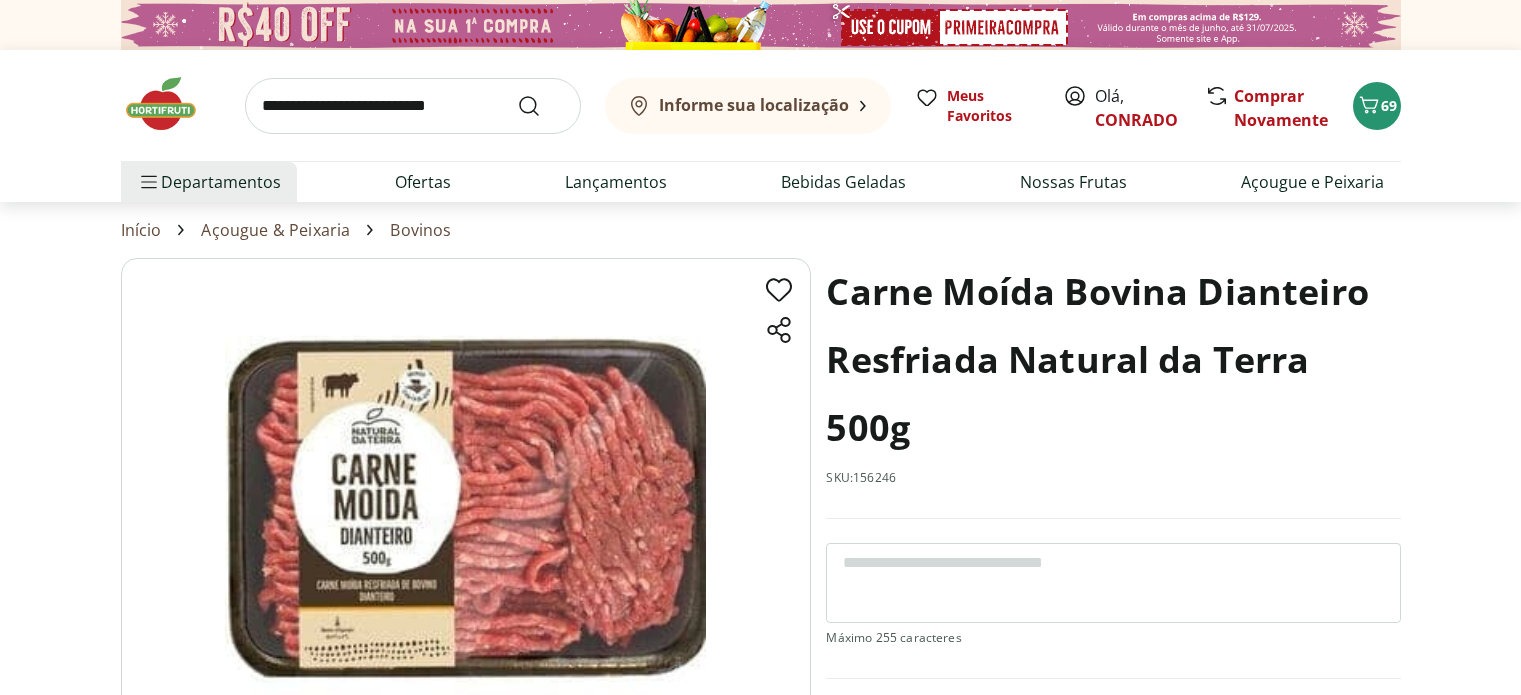 scroll, scrollTop: 0, scrollLeft: 0, axis: both 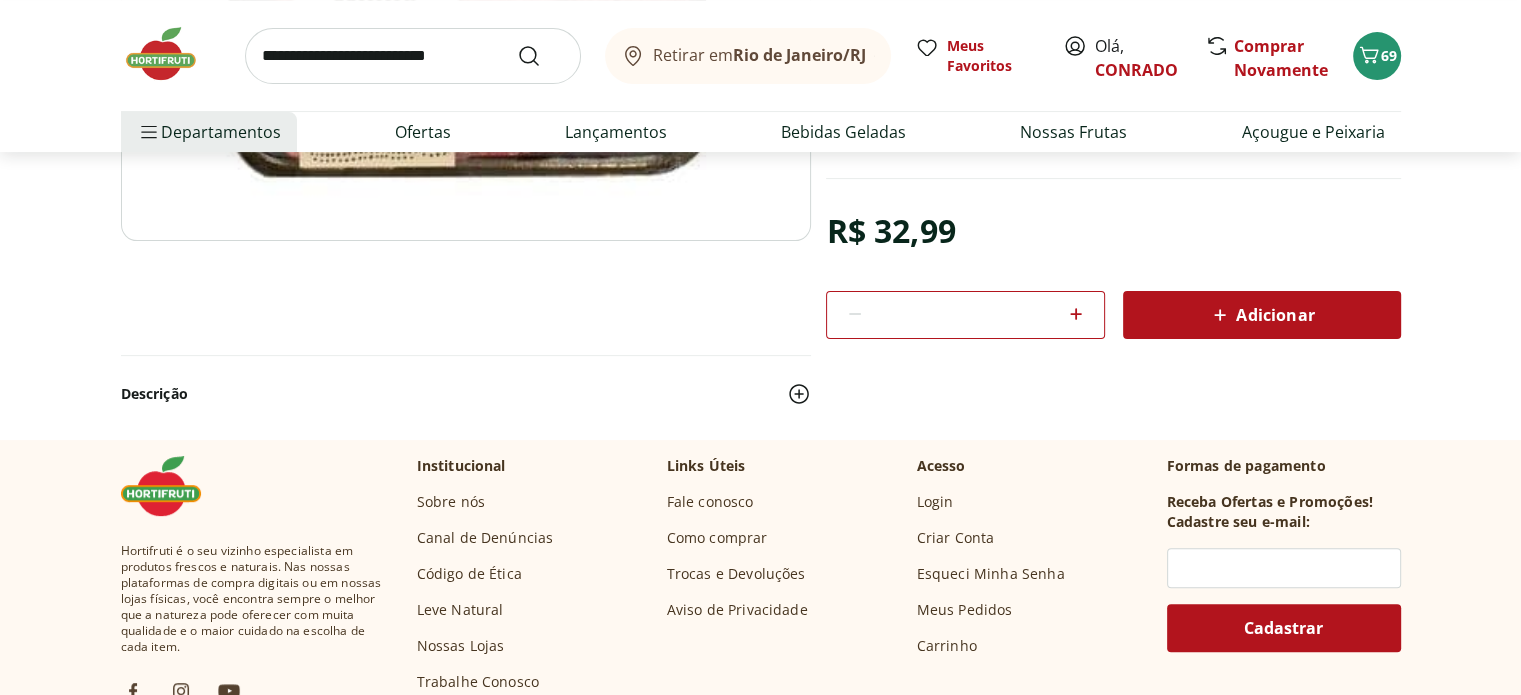 click on "Adicionar" at bounding box center [1261, 315] 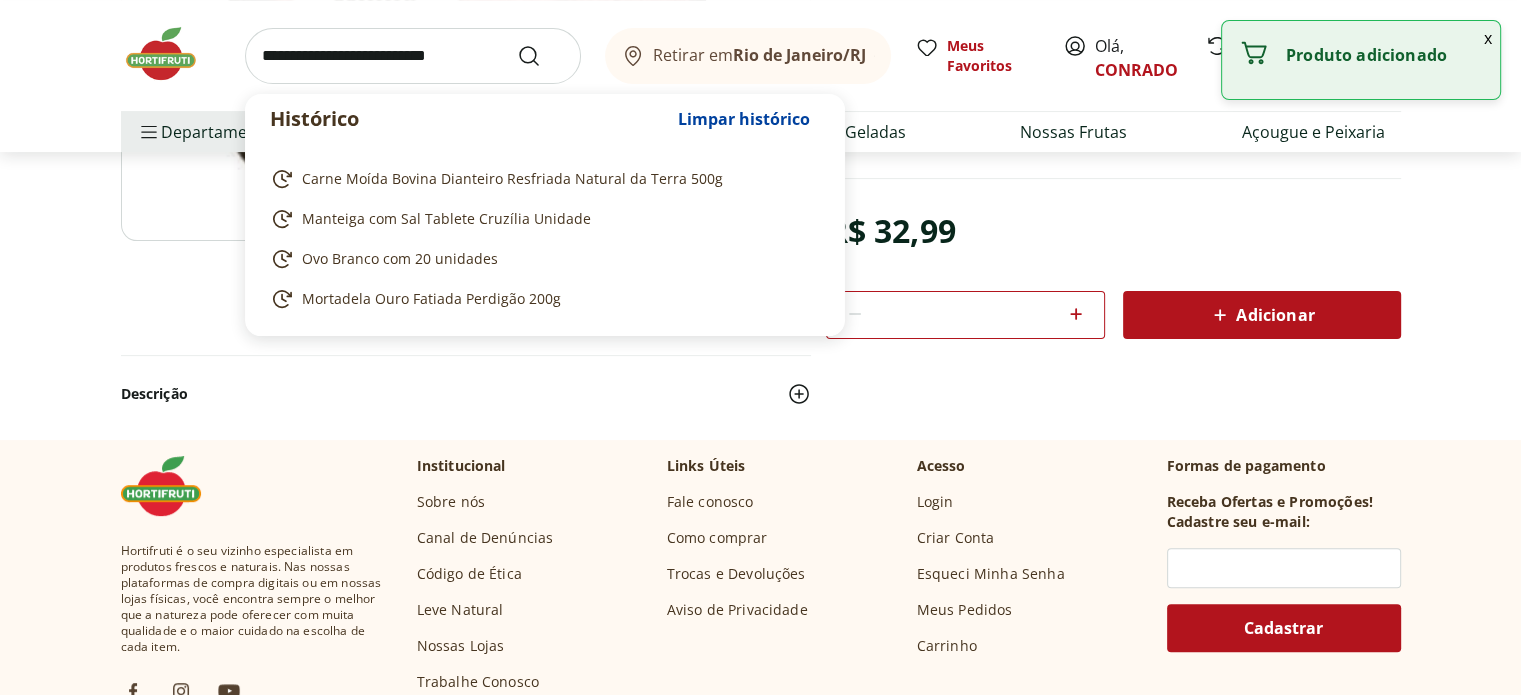 click at bounding box center (413, 56) 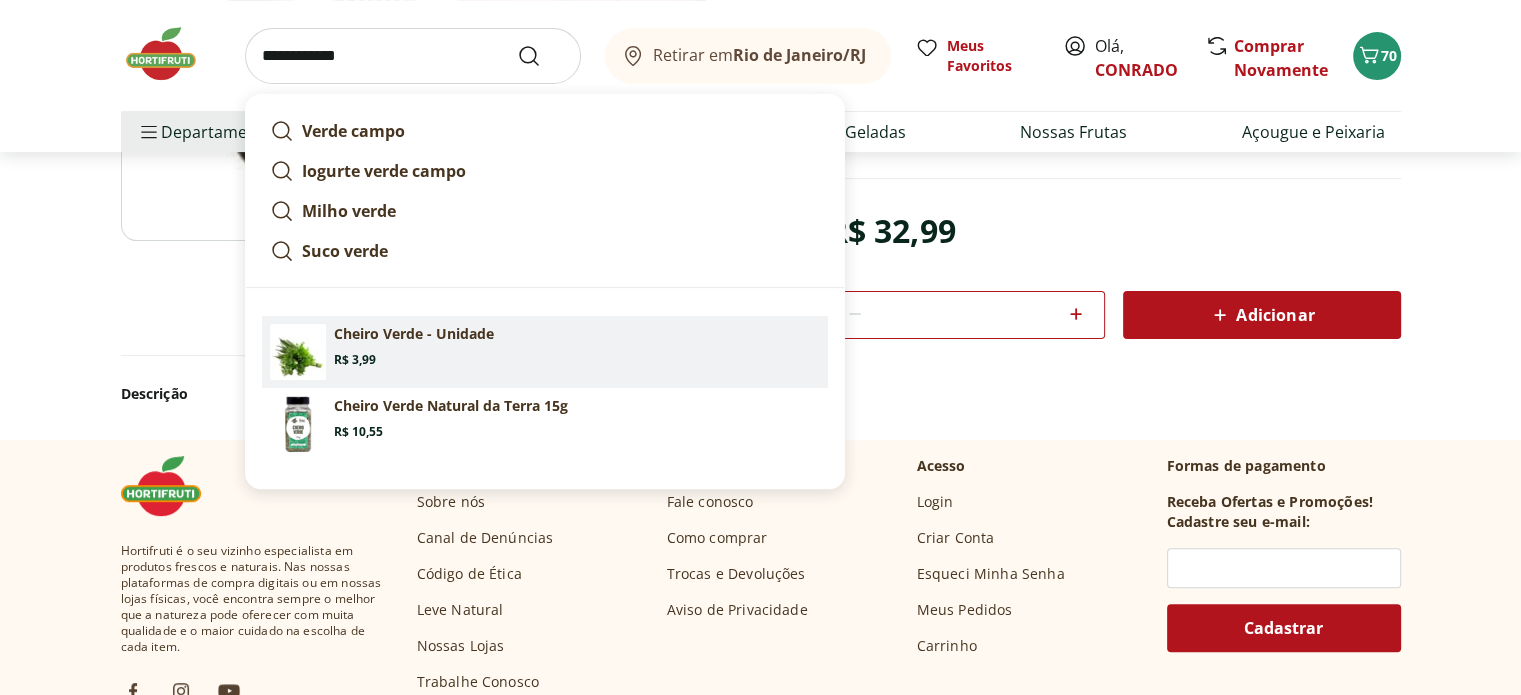 click on "Cheiro Verde - Unidade" at bounding box center (414, 334) 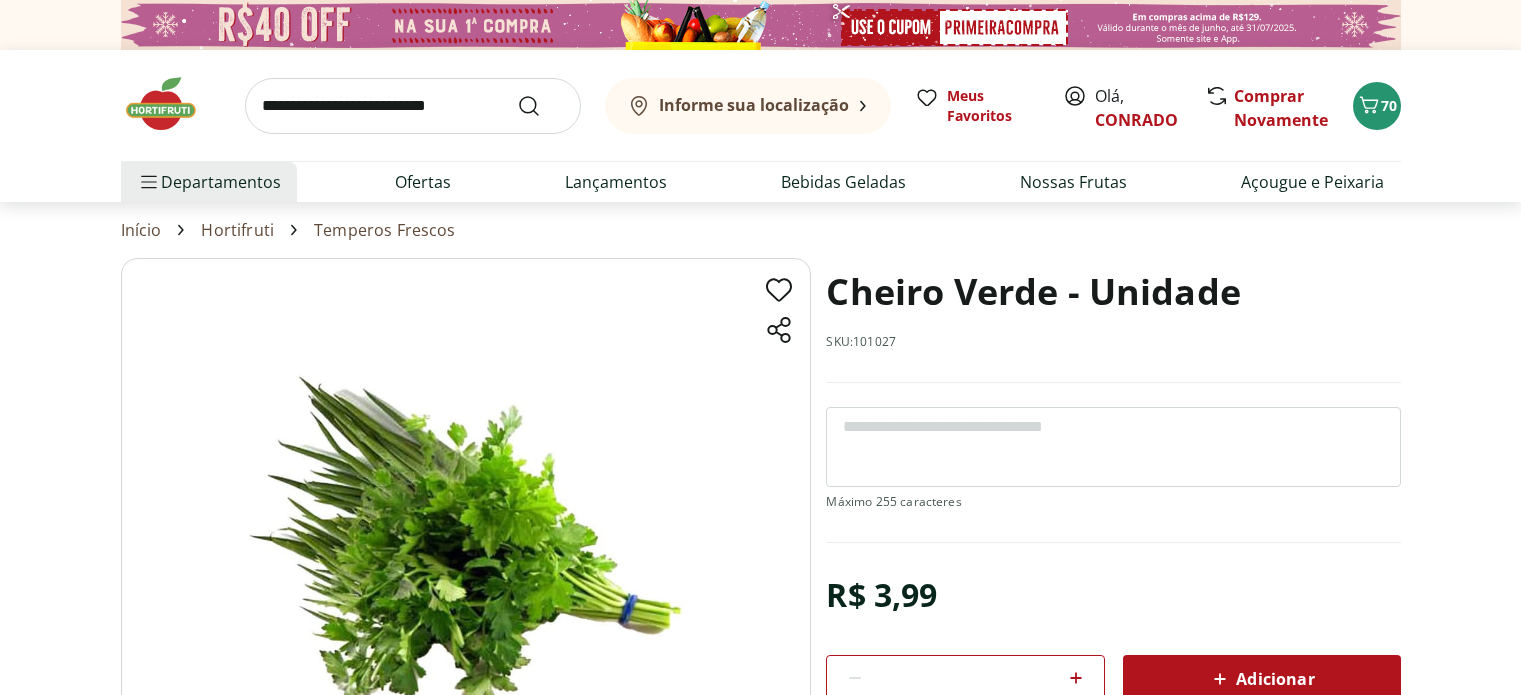 scroll, scrollTop: 0, scrollLeft: 0, axis: both 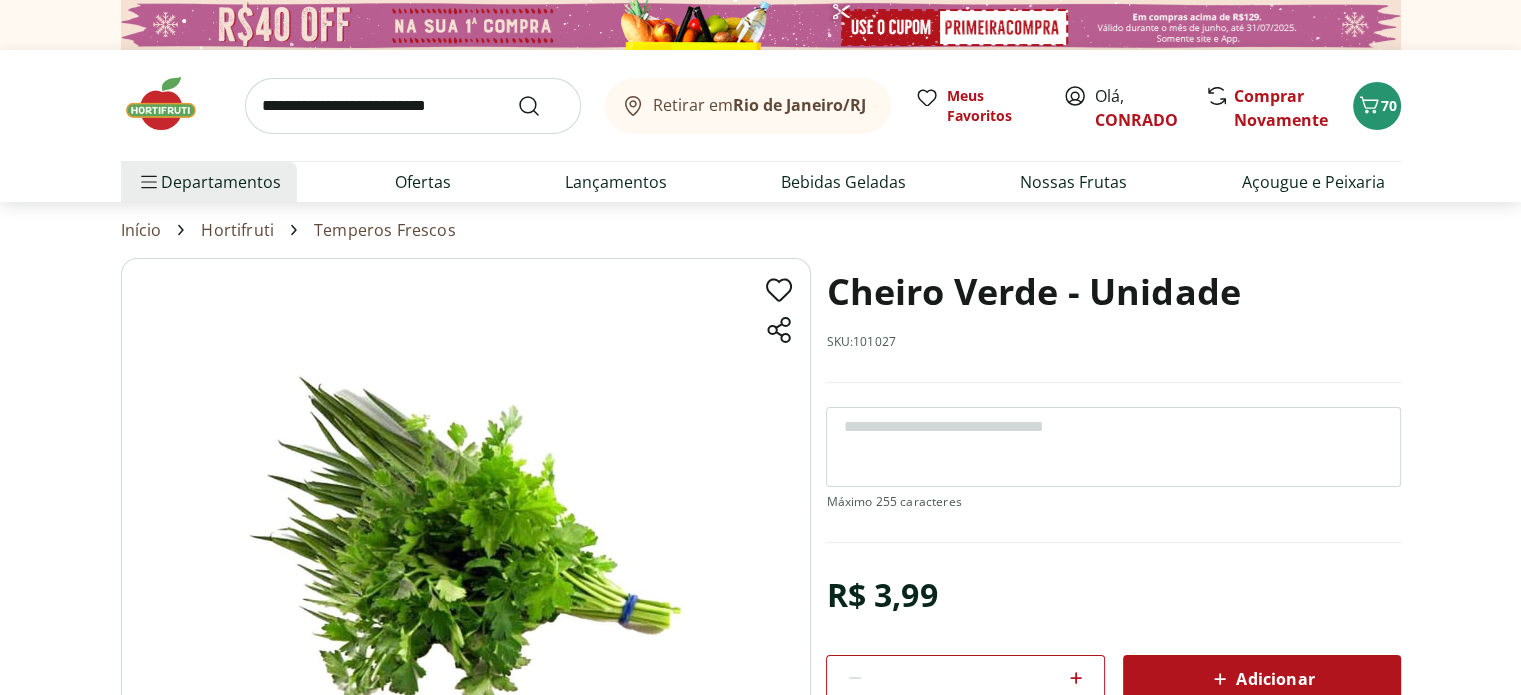 click 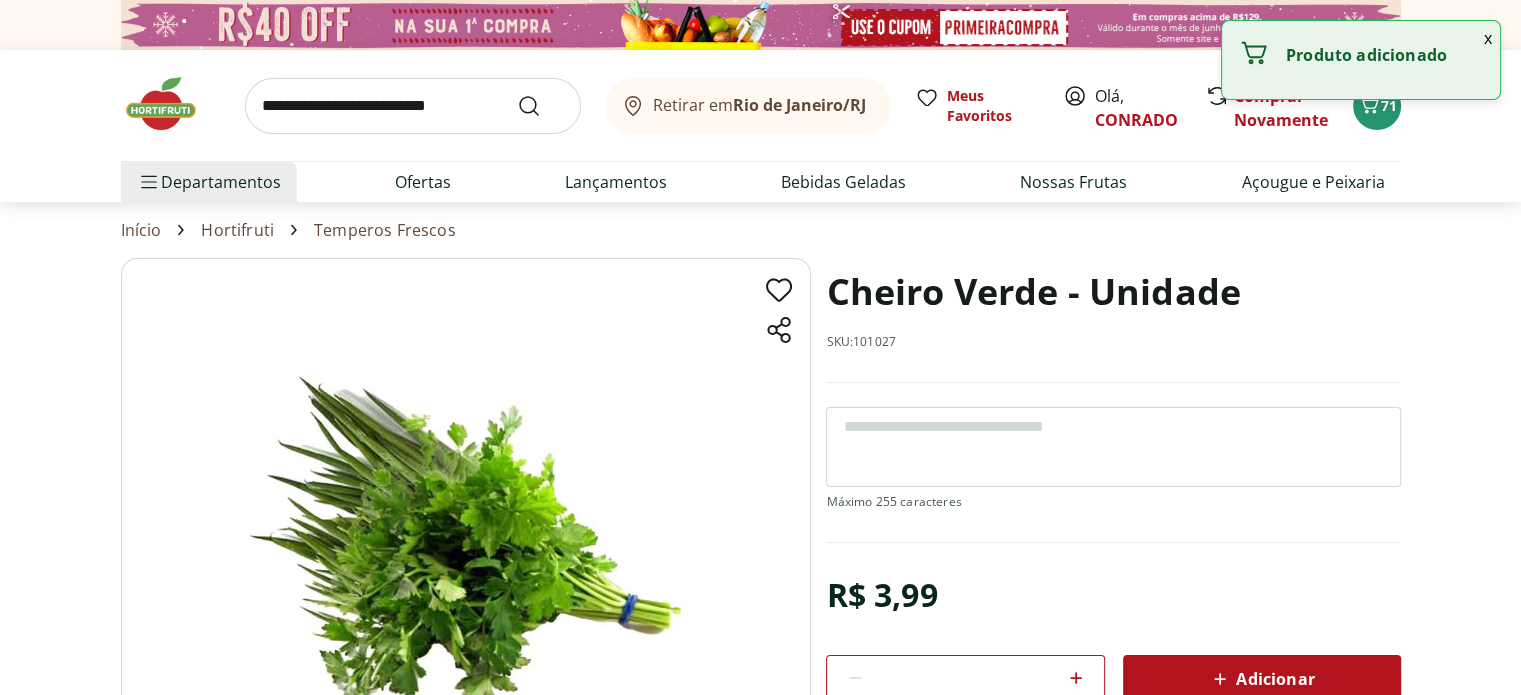 click at bounding box center [413, 106] 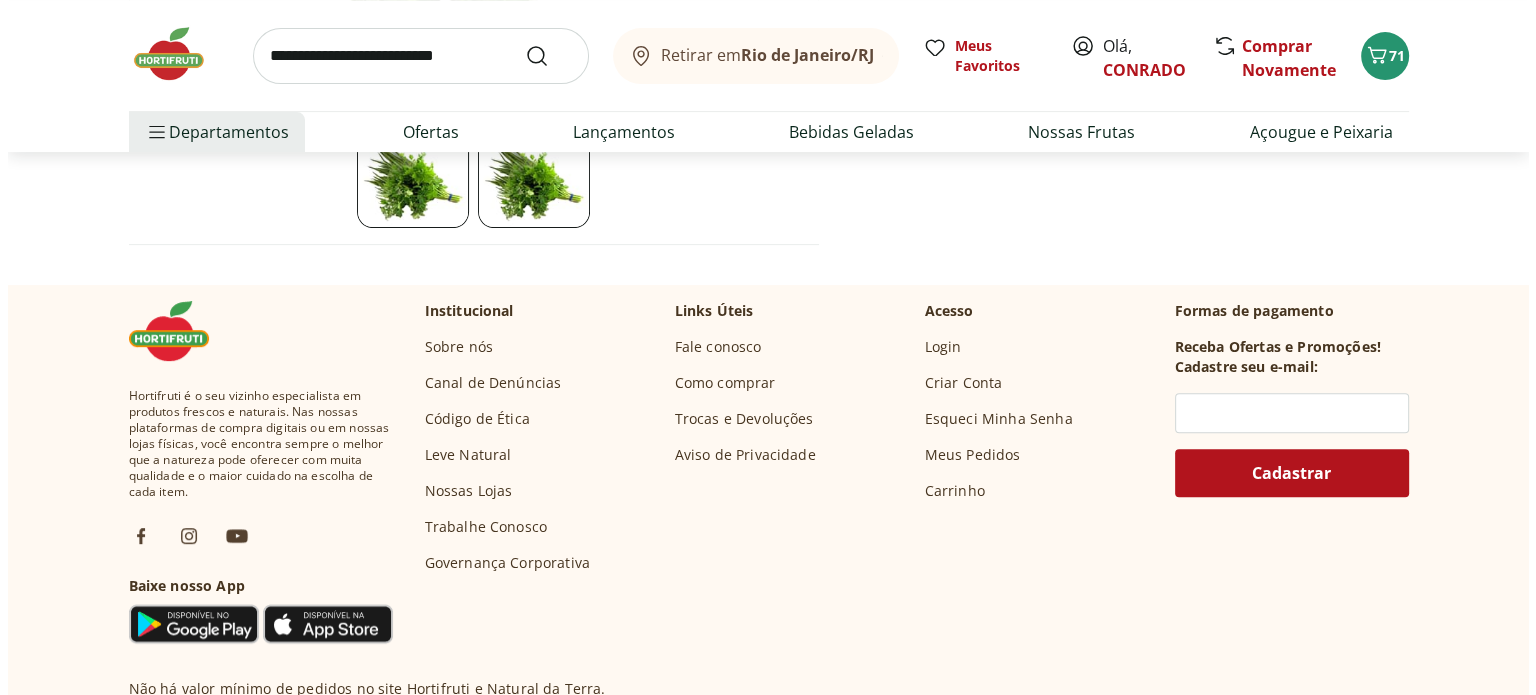 scroll, scrollTop: 0, scrollLeft: 0, axis: both 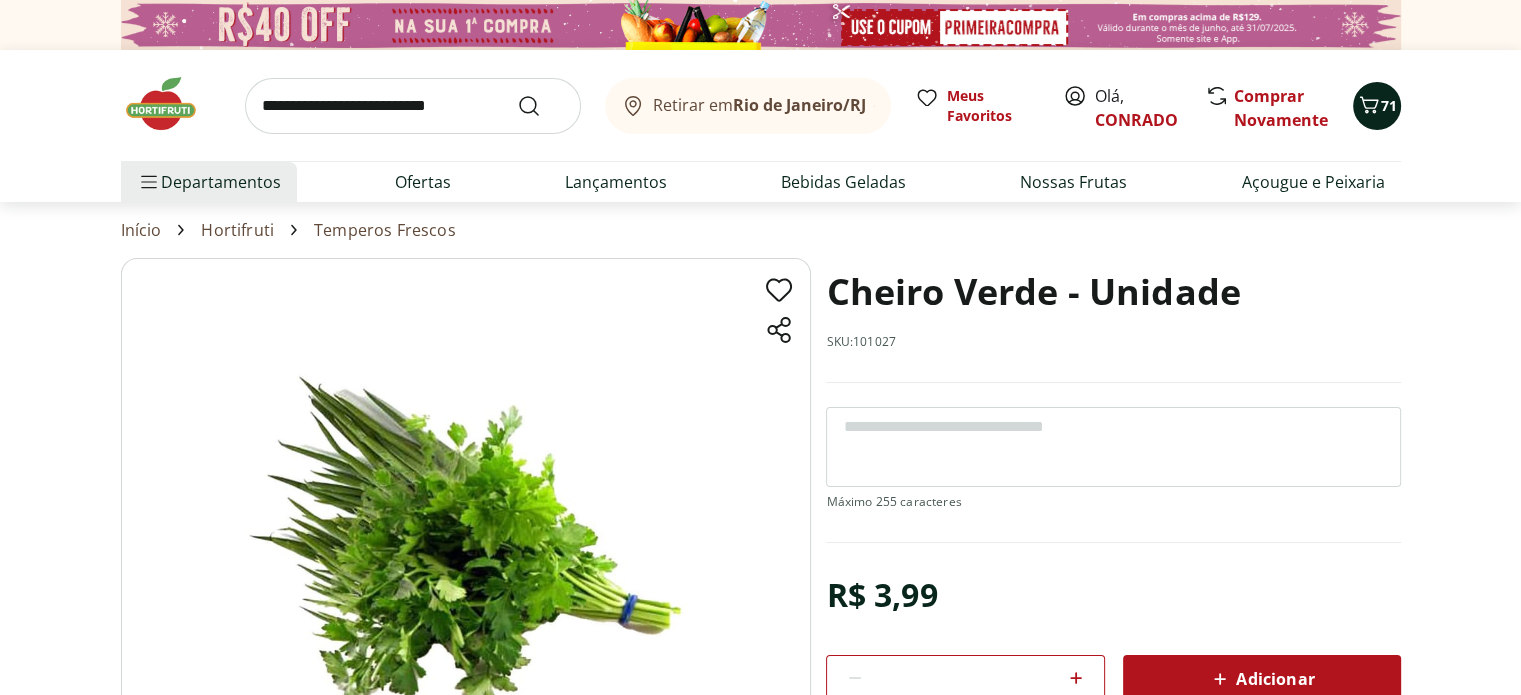 click on "71" at bounding box center [1389, 105] 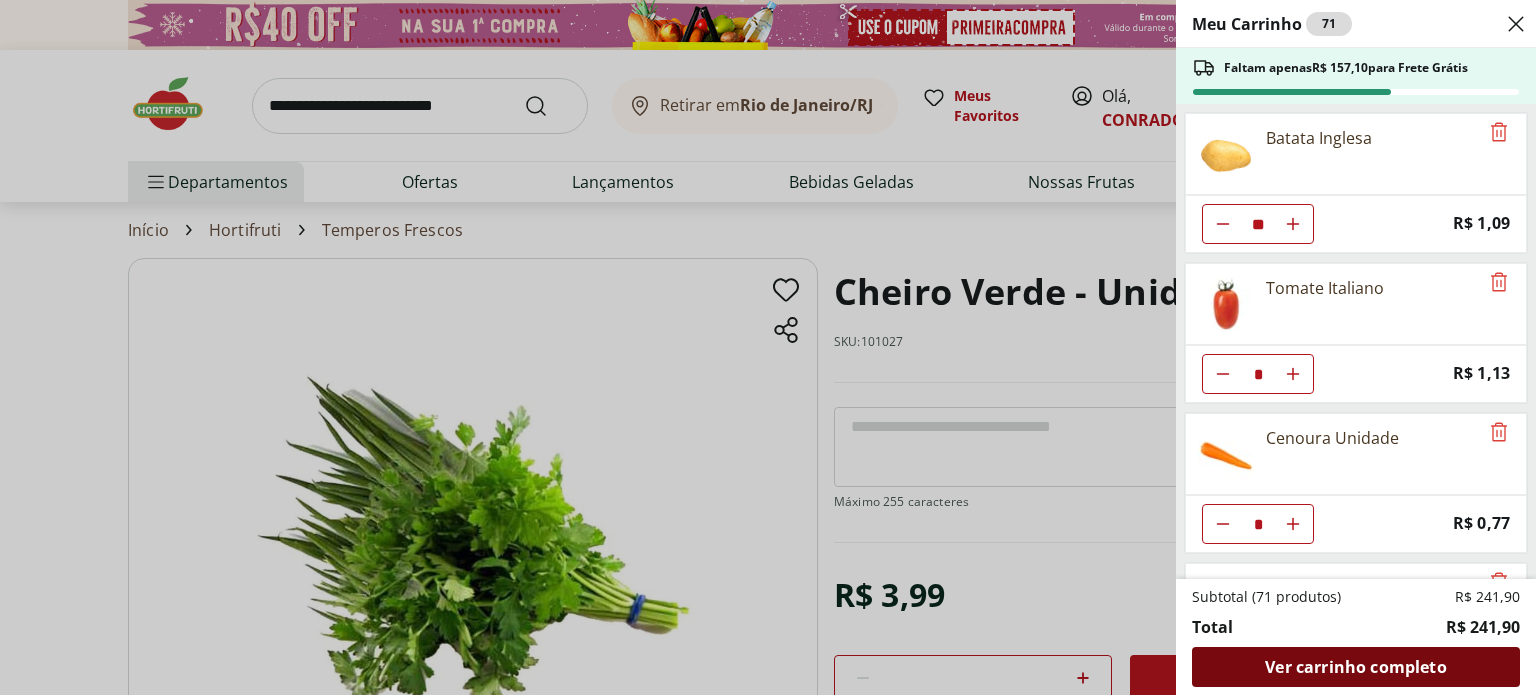 click on "Ver carrinho completo" at bounding box center (1355, 667) 